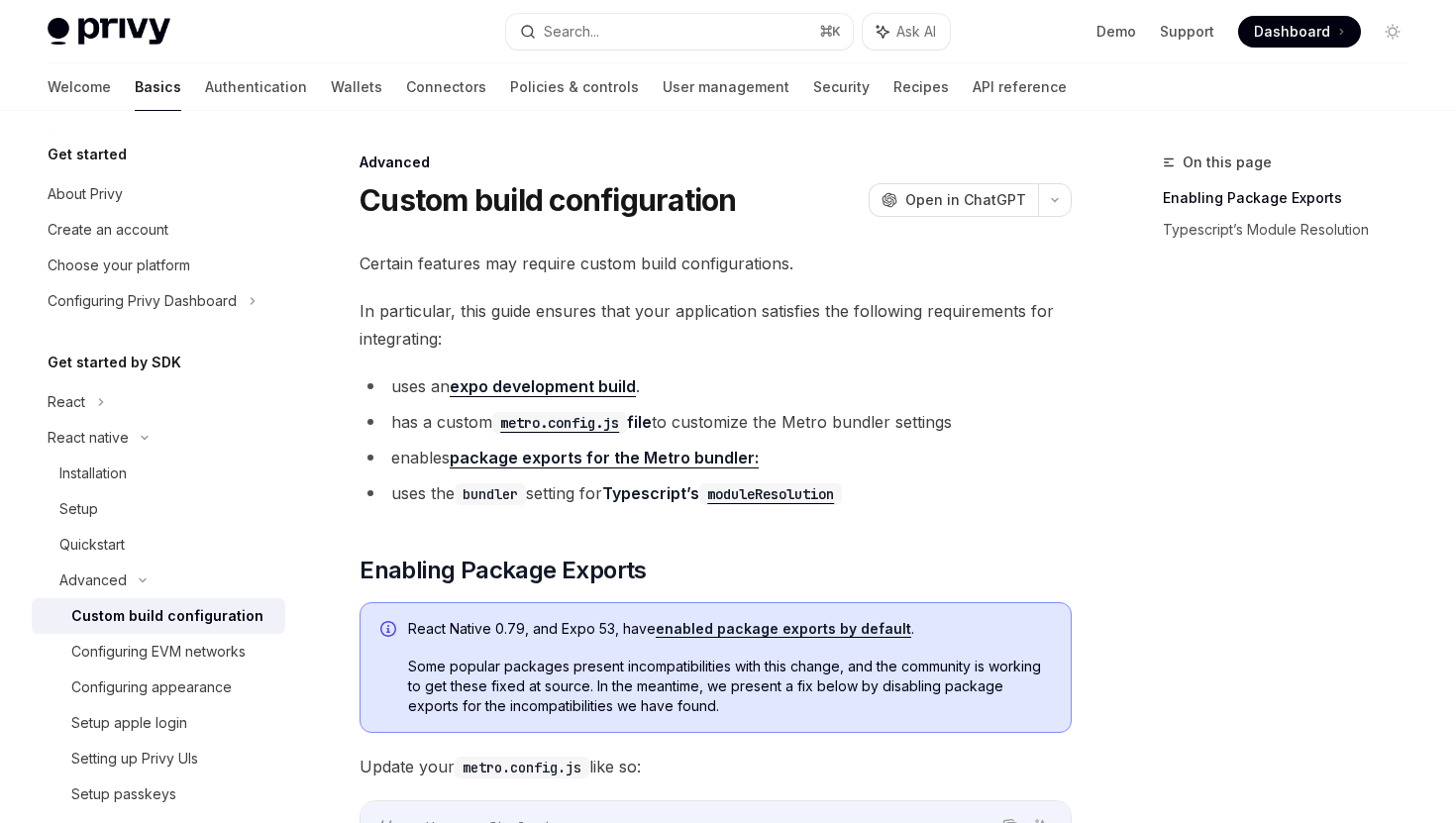 scroll, scrollTop: 550, scrollLeft: 0, axis: vertical 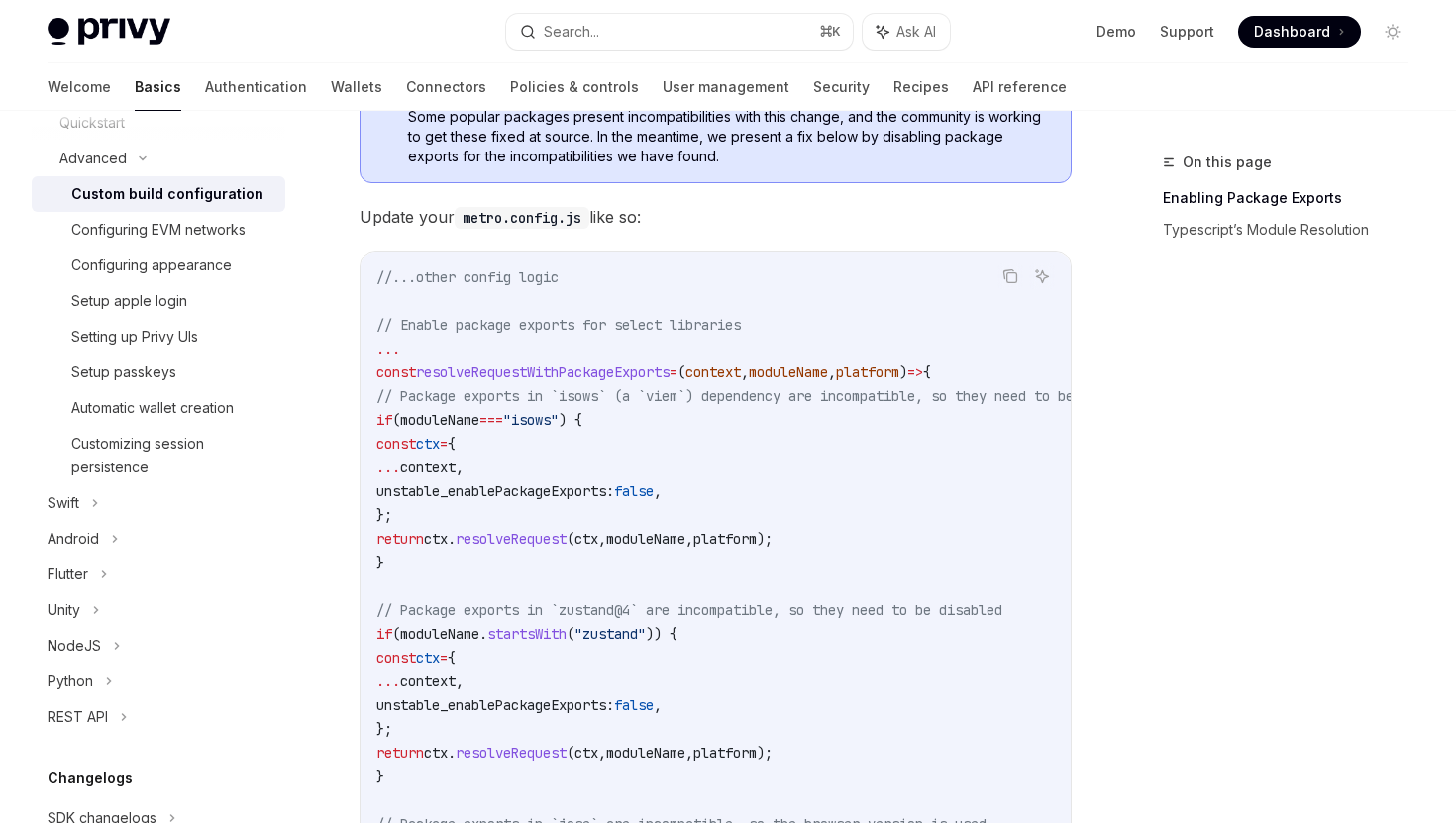 click on "Certain features may require custom build configurations.
In particular, this guide ensures that your application satisfies the following requirements for integrating:
uses an  expo development build .
has a custom  metro.config.js  file  to customize the Metro bundler settings
enables  package exports for the Metro bundler:
uses the  bundler  setting for  Typescript’s  moduleResolution
​ Enabling Package Exports
React Native 0.79, and Expo 53, have  enabled package exports by default . Some popular packages present incompatibilities with this change, and the community is working to get these fixed at source.
In the meantime, we present a fix below by disabling package exports for the incompatibilities we have found.
Update your  metro.config.js  like so:
Copy Ask AI //...other config logic
// Enable package exports for select libraries
...
const  resolveRequestWithPackageExports  =  ( context ,  moduleName ,  platform )  =>  {
if  ( moduleName  ===  "isows" ) {
ctx" at bounding box center (715, 754) 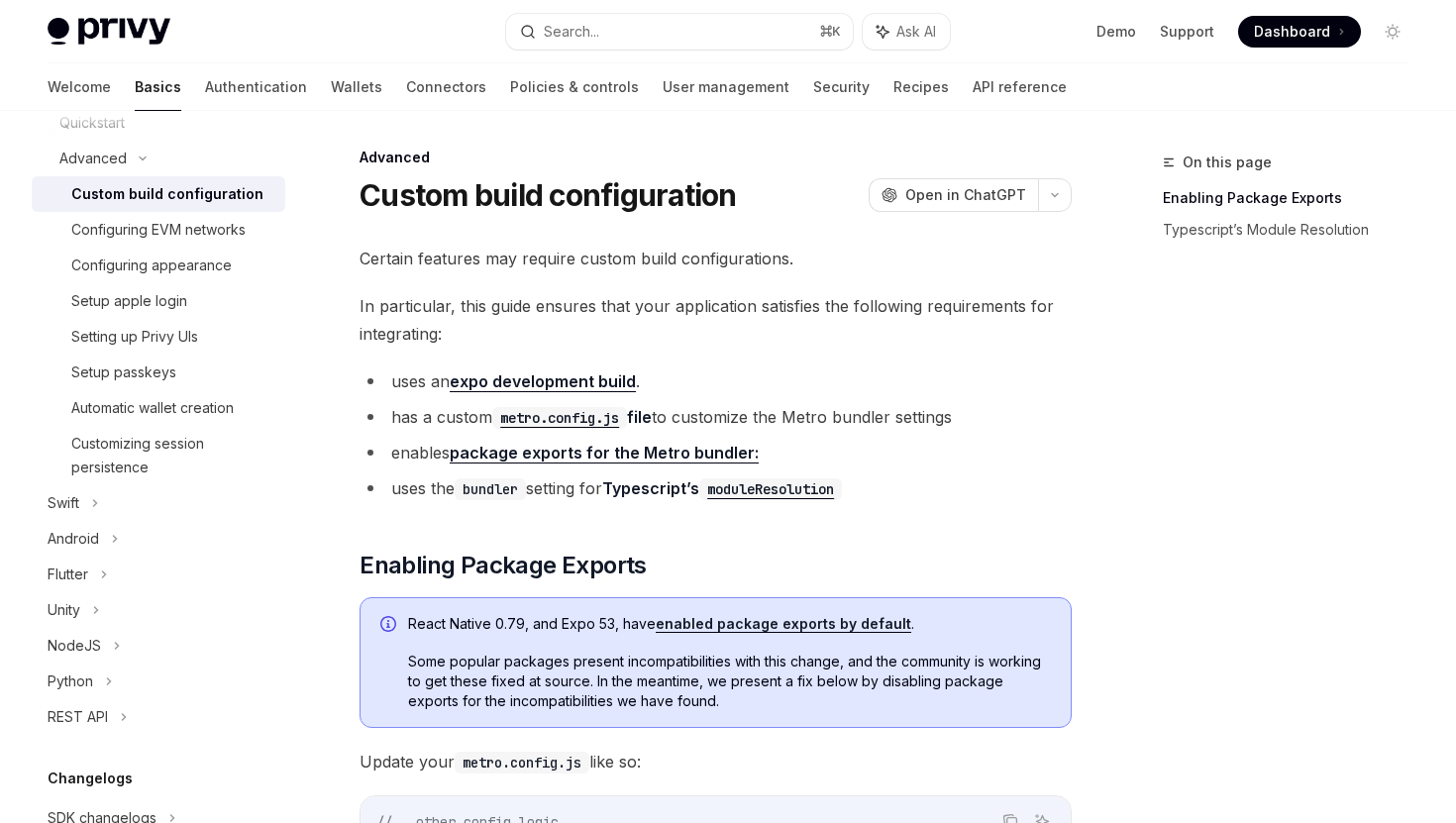 scroll, scrollTop: 0, scrollLeft: 0, axis: both 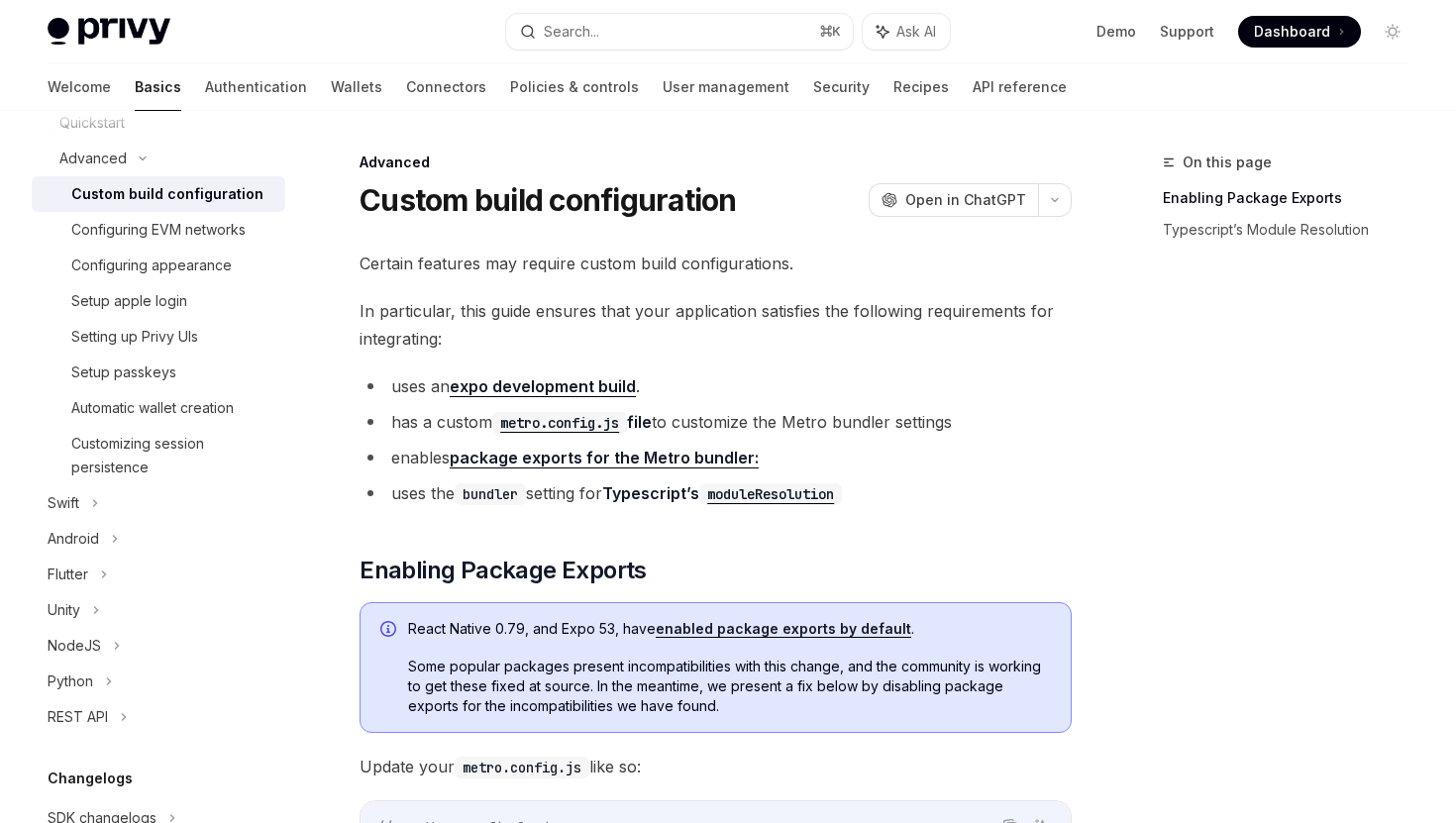 click on "In particular, this guide ensures that your application satisfies the following requirements for integrating:" at bounding box center (715, 325) 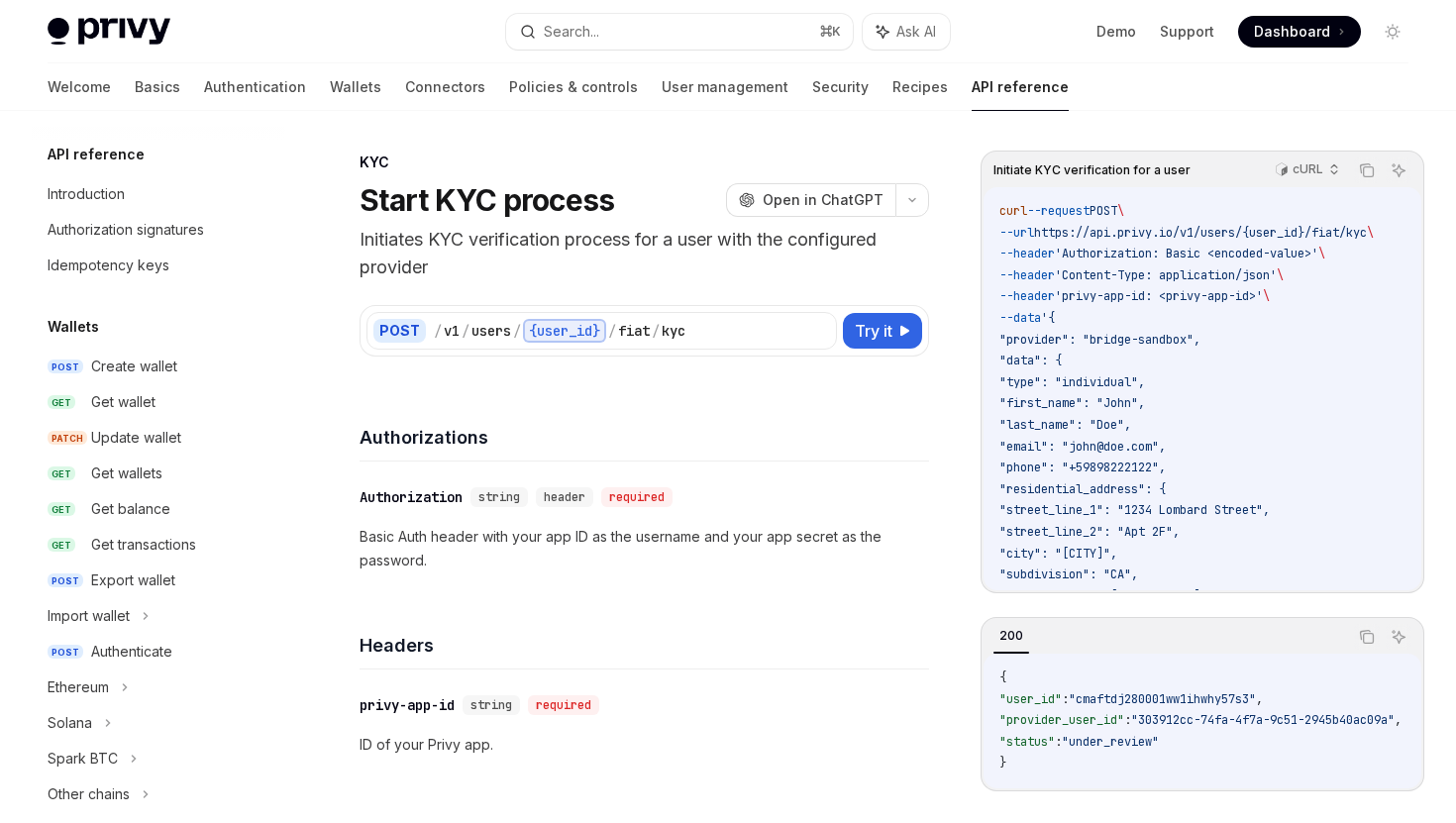 scroll, scrollTop: 0, scrollLeft: 0, axis: both 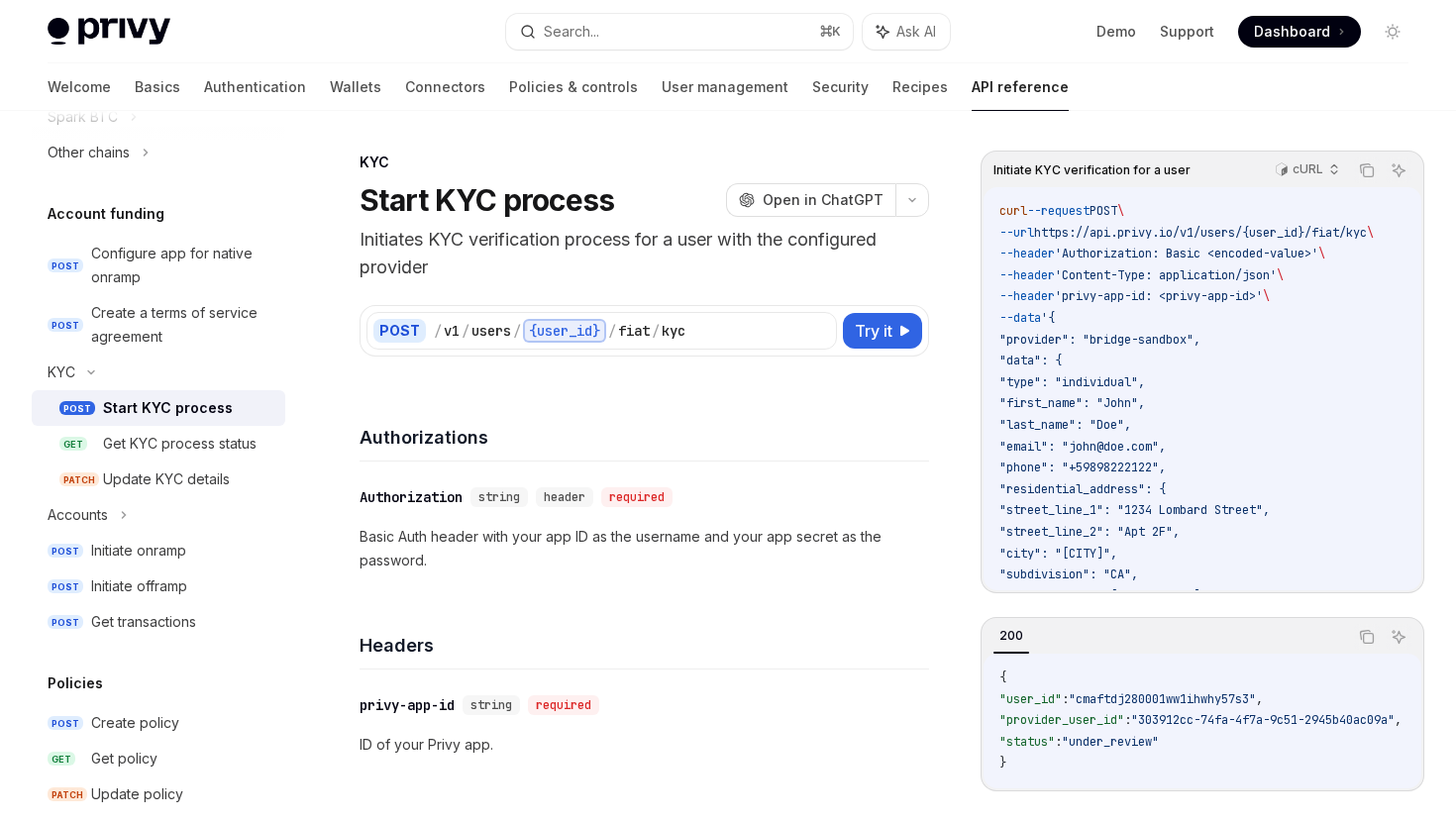 click on "Authorizations" at bounding box center (644, 425) 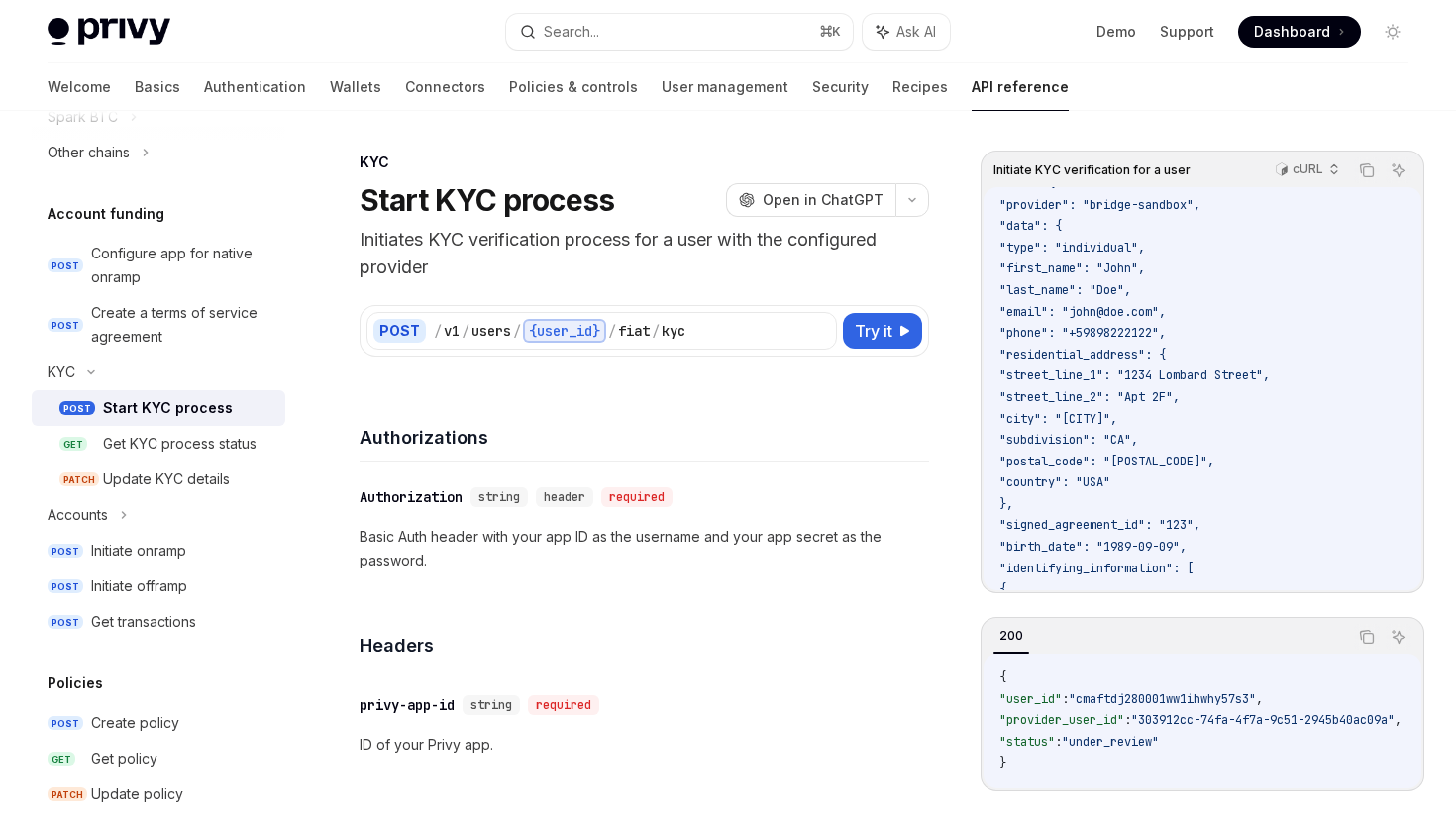 scroll, scrollTop: 0, scrollLeft: 0, axis: both 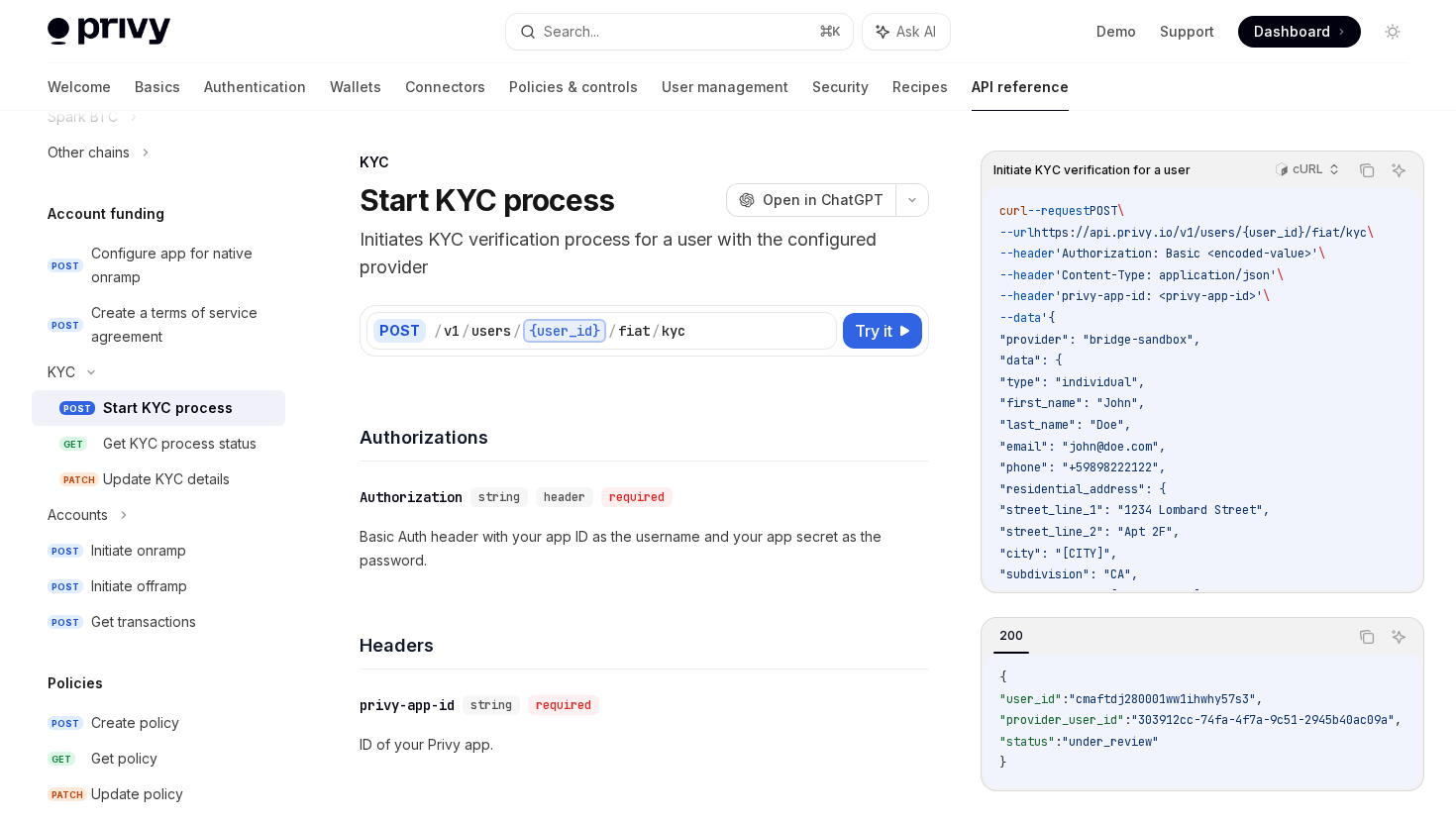 click on "POST / v1 / users / {user_id} / fiat / kyc Try it Initiate KYC verification for a user cURL Copy Ask AI curl  --request  POST  \
--url  https://api.privy.io/v1/users/{user_id}/fiat/kyc  \
--header  'Authorization: Basic <encoded-value>'  \
--header  'Content-Type: application/json'  \
--header  'privy-app-id: <privy-app-id>'  \
--data  '{
"provider": "bridge-sandbox",
"data": {
"type": "individual",
"first_name": "John",
"last_name": "Doe",
"email": "john@doe.com",
"phone": "+59898222122",
"residential_address": {
"street_line_1": "1234 Lombard Street",
"street_line_2": "Apt 2F",
"city": "San Francisco",
"subdivision": "CA",
"postal_code": "94109",
"country": "USA"
},
"signed_agreement_id": "123",
"birth_date": "1989-09-09",
"identifying_information": [
{
"type": "ssn",
"number": "111-11-1111",
"issuing_country": "USA",
}" at bounding box center [644, 319] 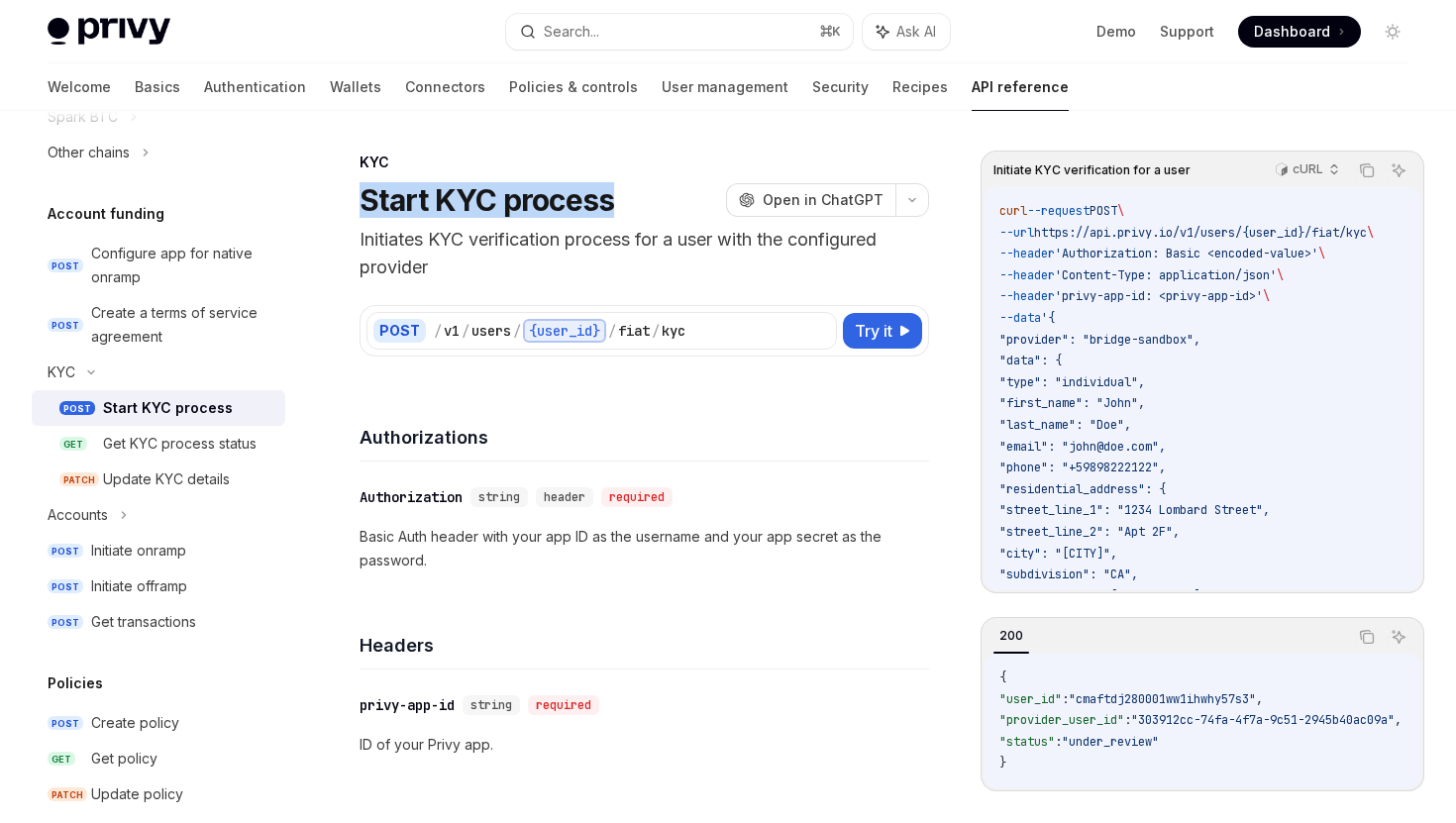 drag, startPoint x: 364, startPoint y: 204, endPoint x: 647, endPoint y: 201, distance: 283.0159 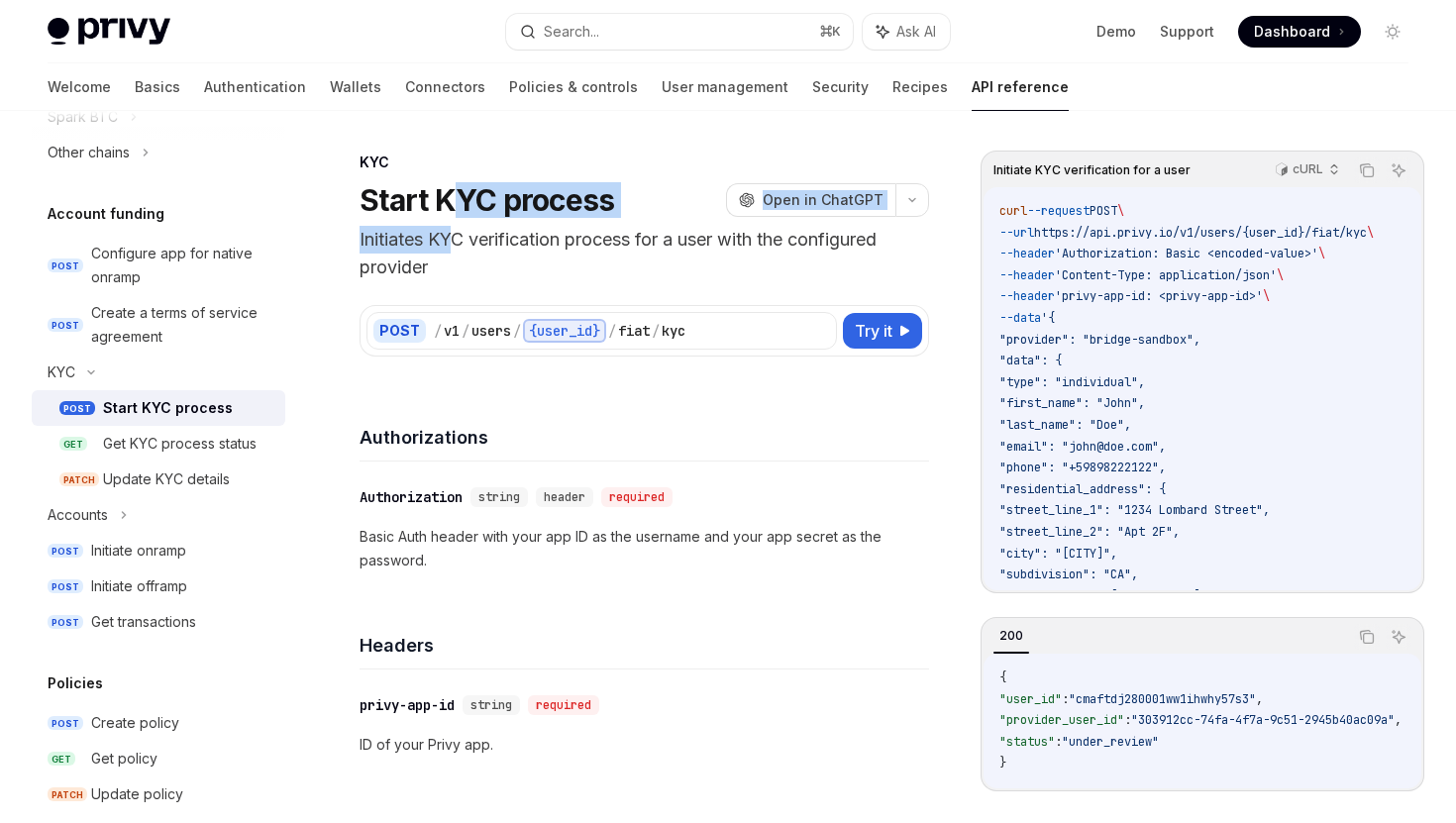 drag, startPoint x: 452, startPoint y: 195, endPoint x: 463, endPoint y: 254, distance: 60.016664 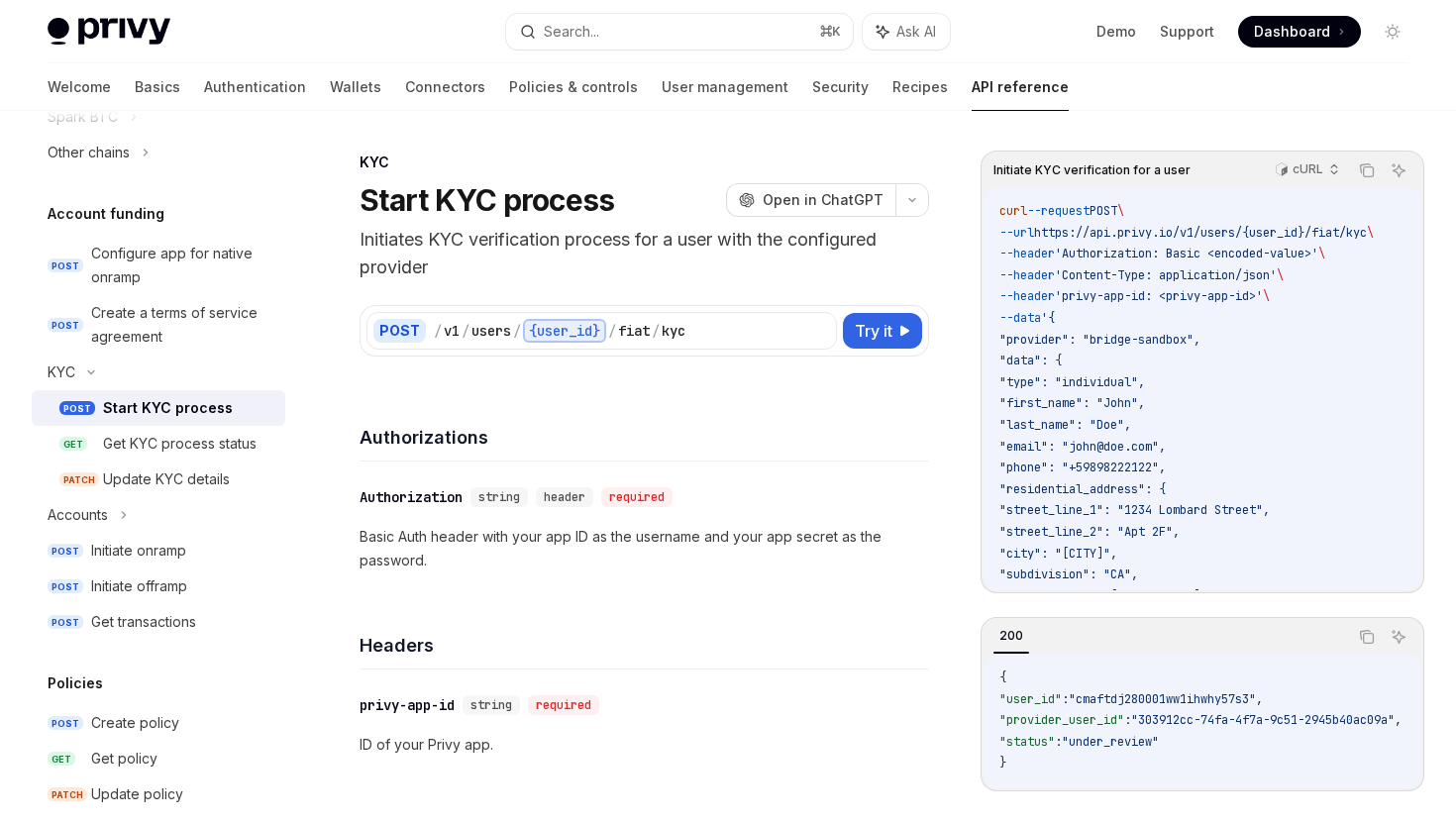 click on "Start KYC process" at bounding box center [486, 200] 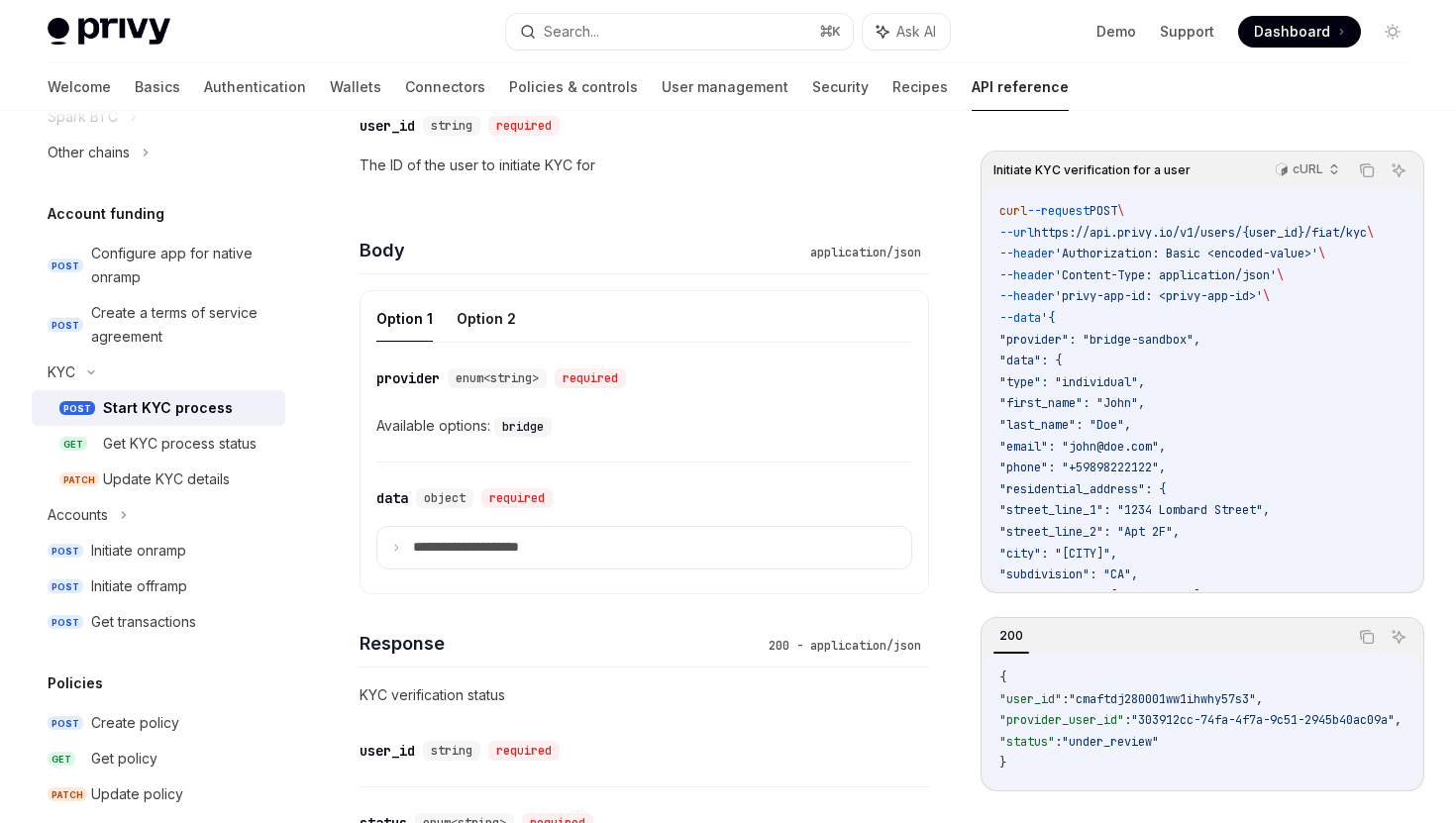 scroll, scrollTop: 774, scrollLeft: 0, axis: vertical 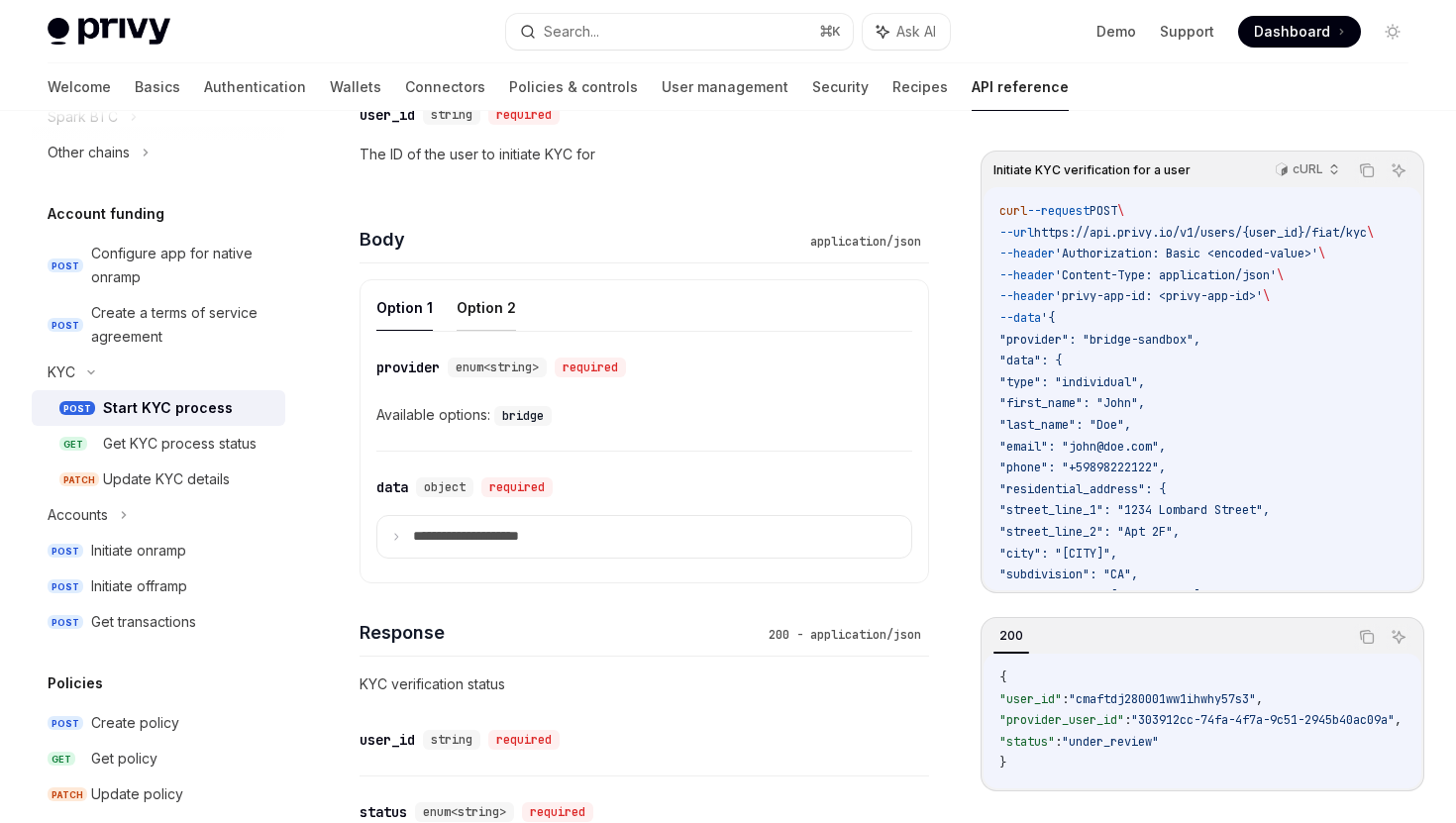 click on "Option 2" at bounding box center (486, 307) 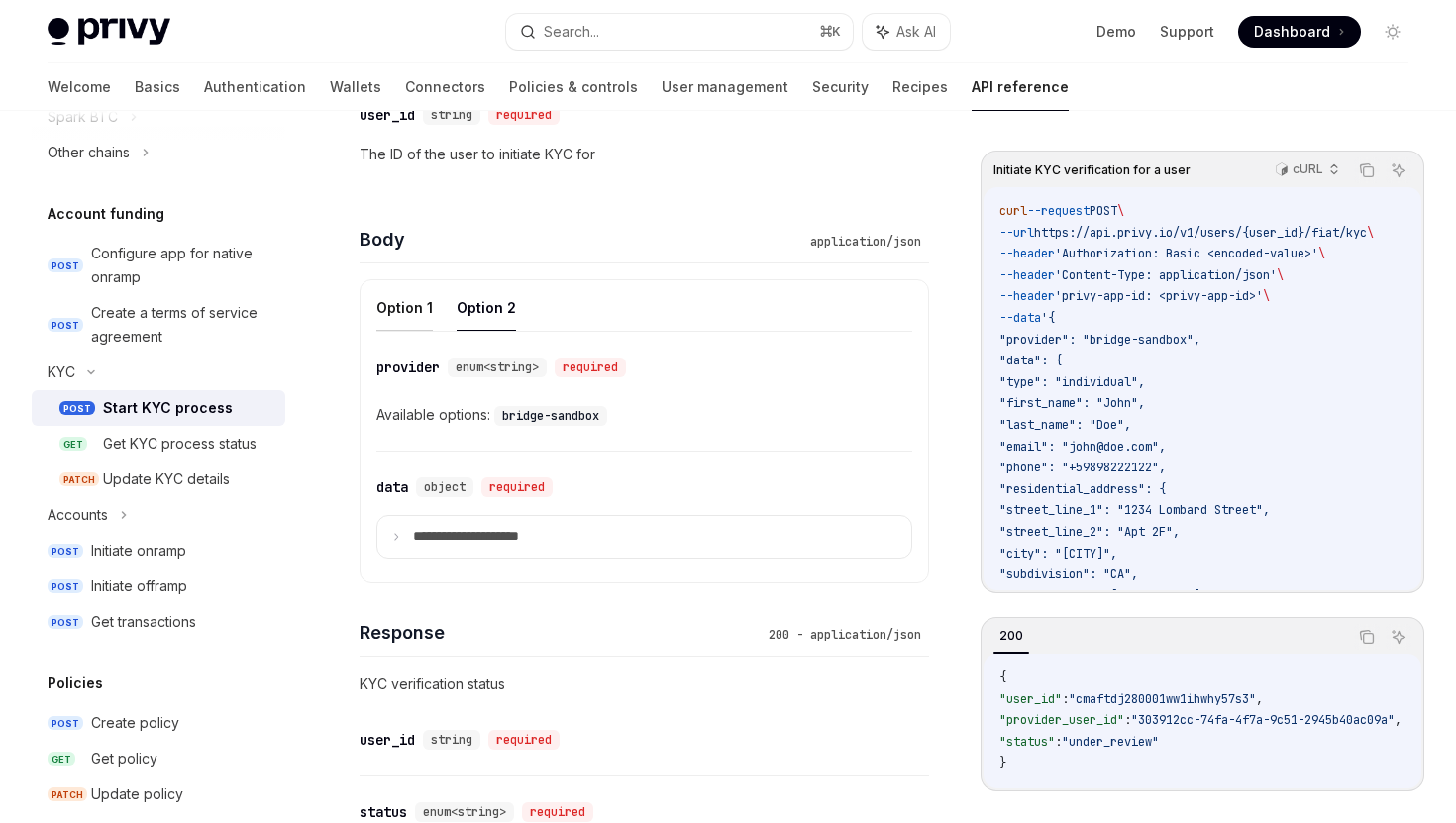 click on "Option 1" at bounding box center (404, 307) 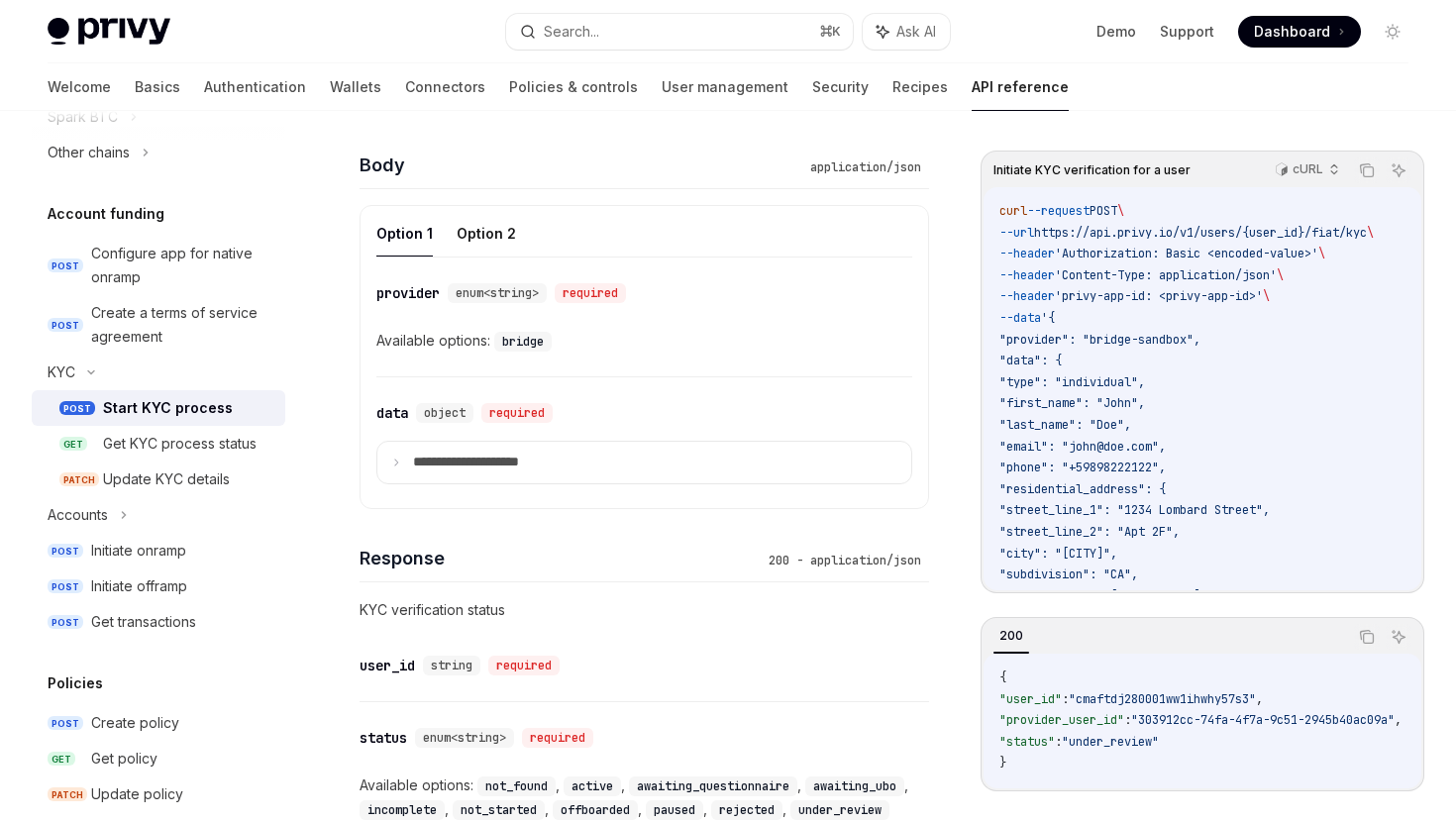 scroll, scrollTop: 873, scrollLeft: 0, axis: vertical 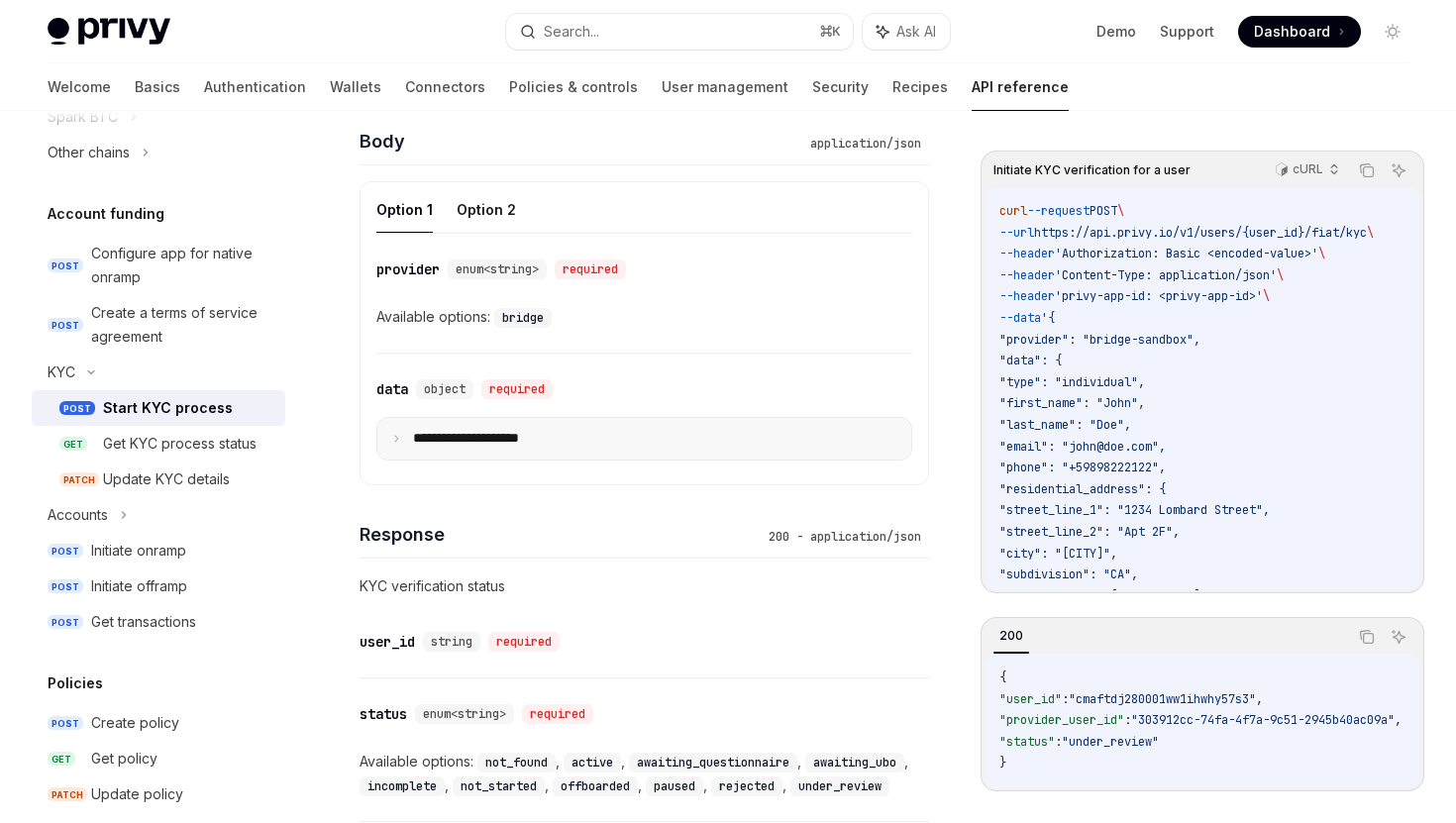 click on "**********" at bounding box center (481, 439) 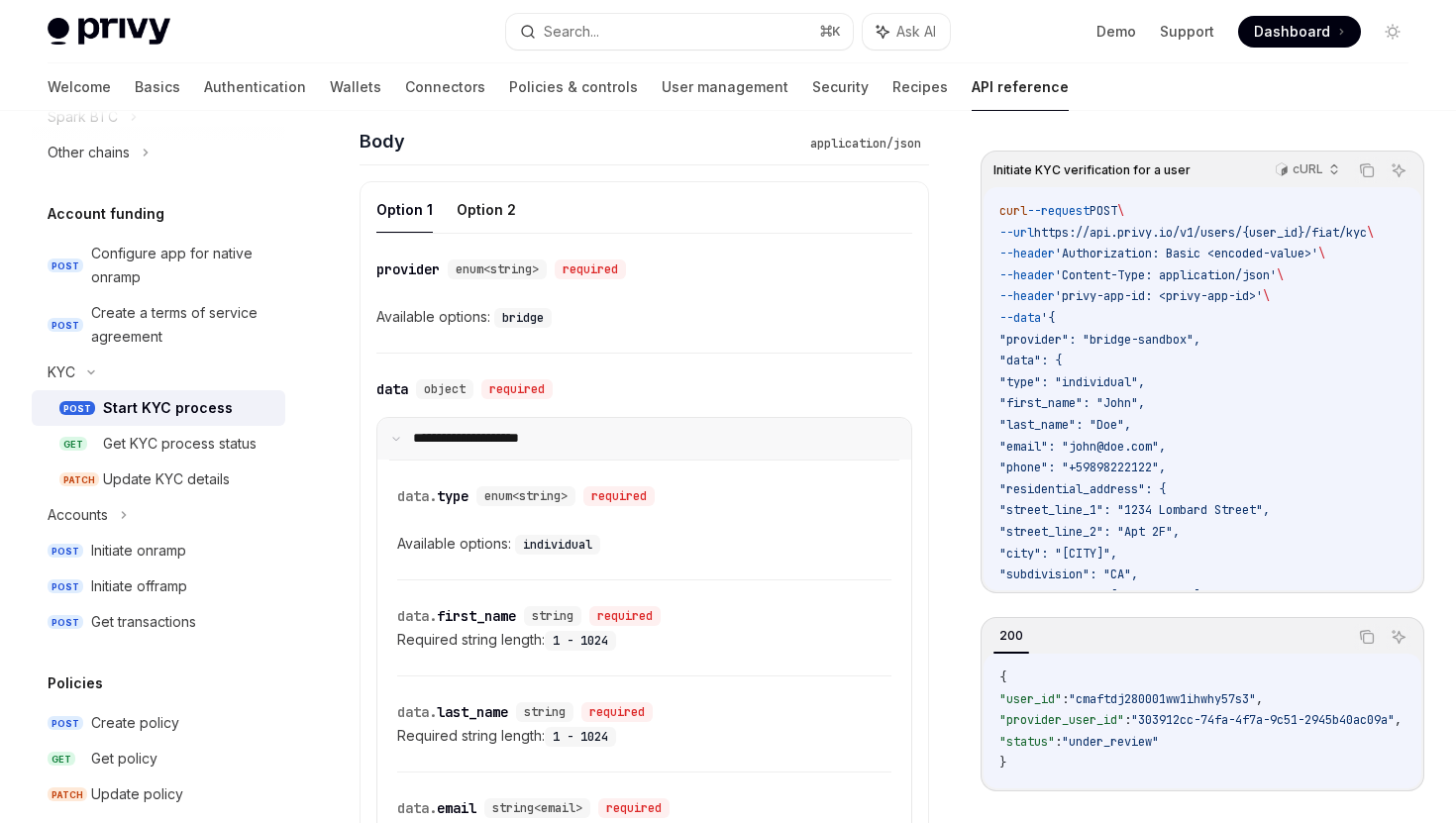 click on "**********" at bounding box center (478, 439) 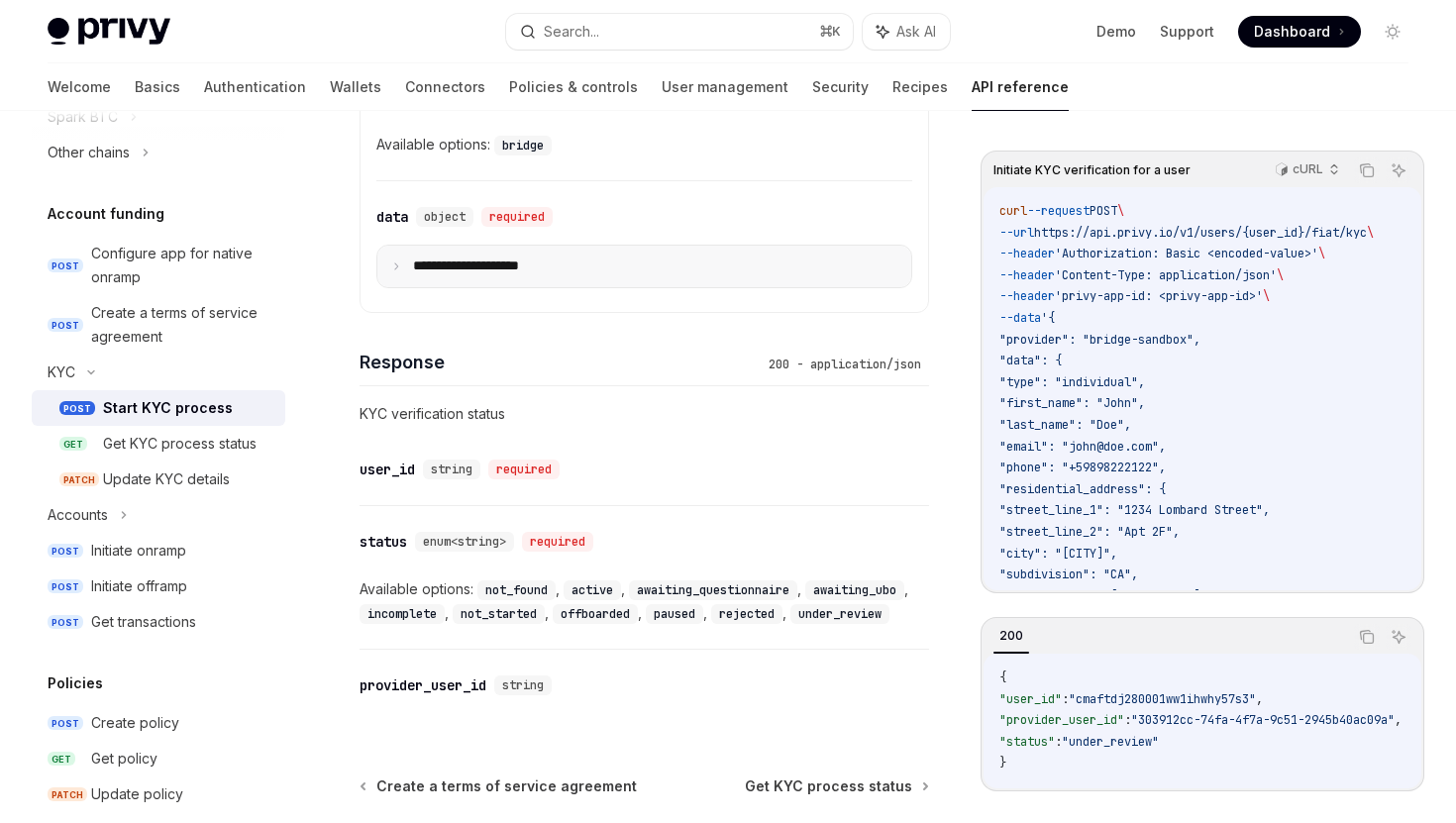scroll, scrollTop: 1049, scrollLeft: 0, axis: vertical 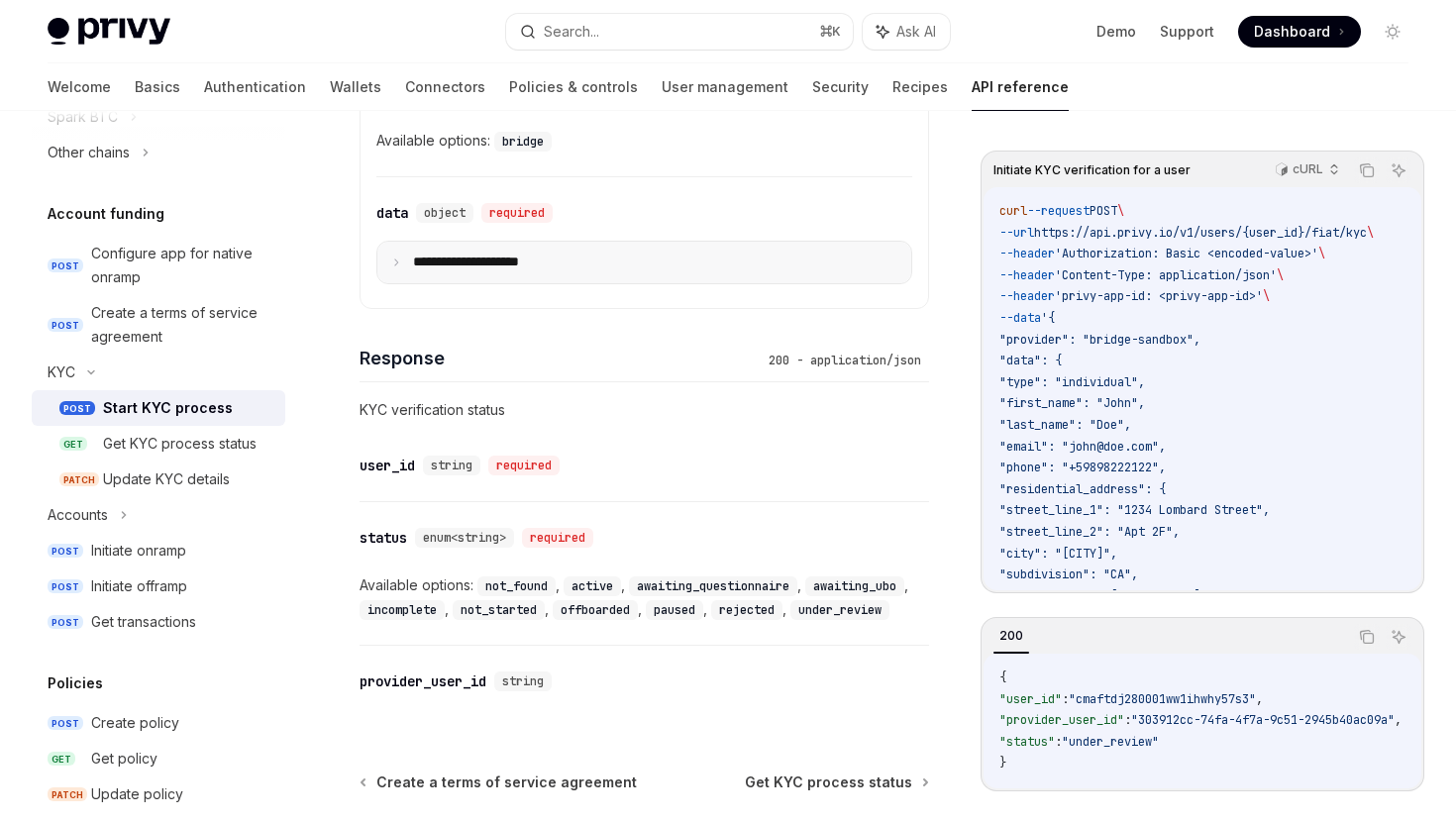 click on "**********" at bounding box center (644, 262) 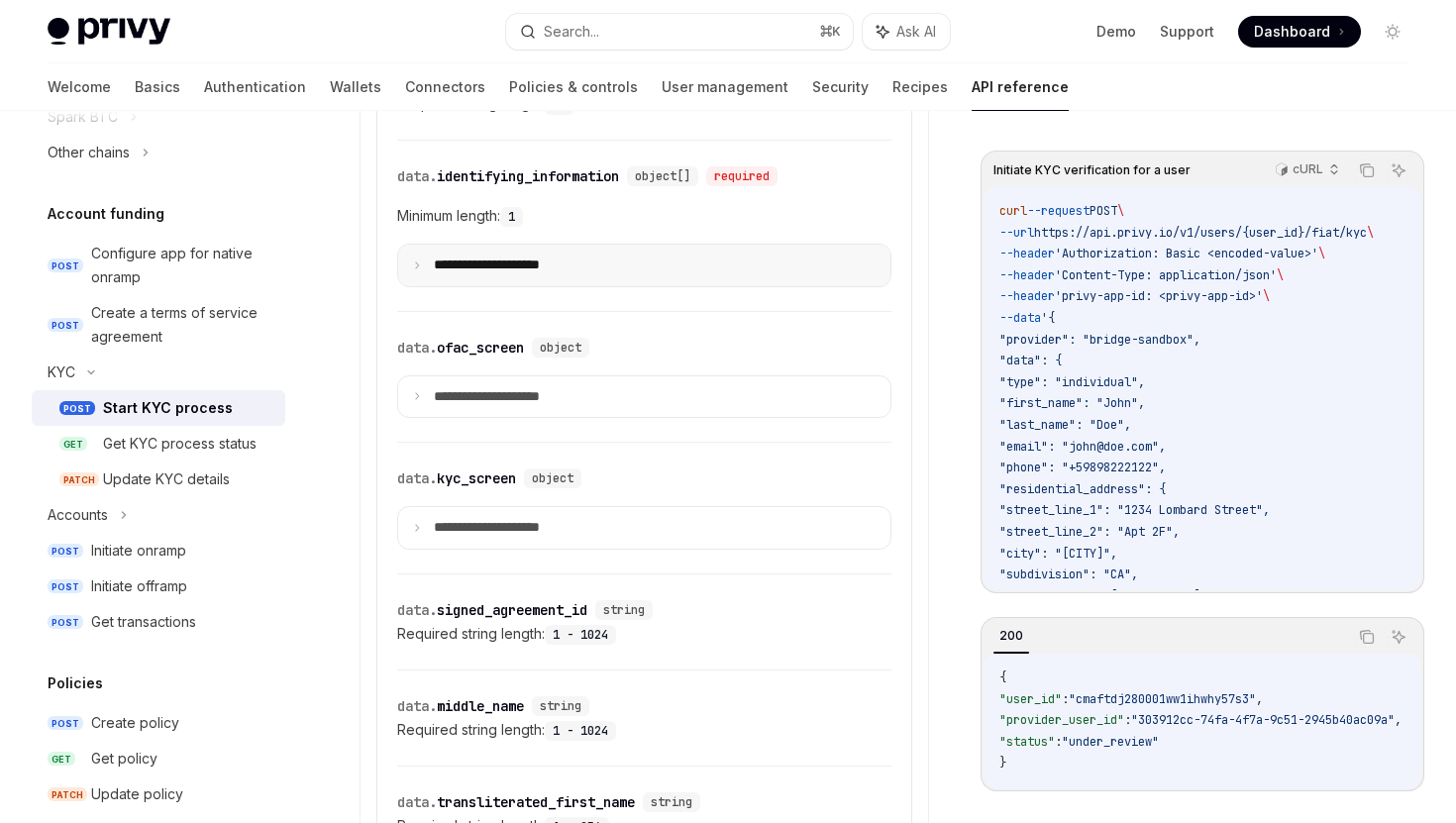 scroll, scrollTop: 1834, scrollLeft: 0, axis: vertical 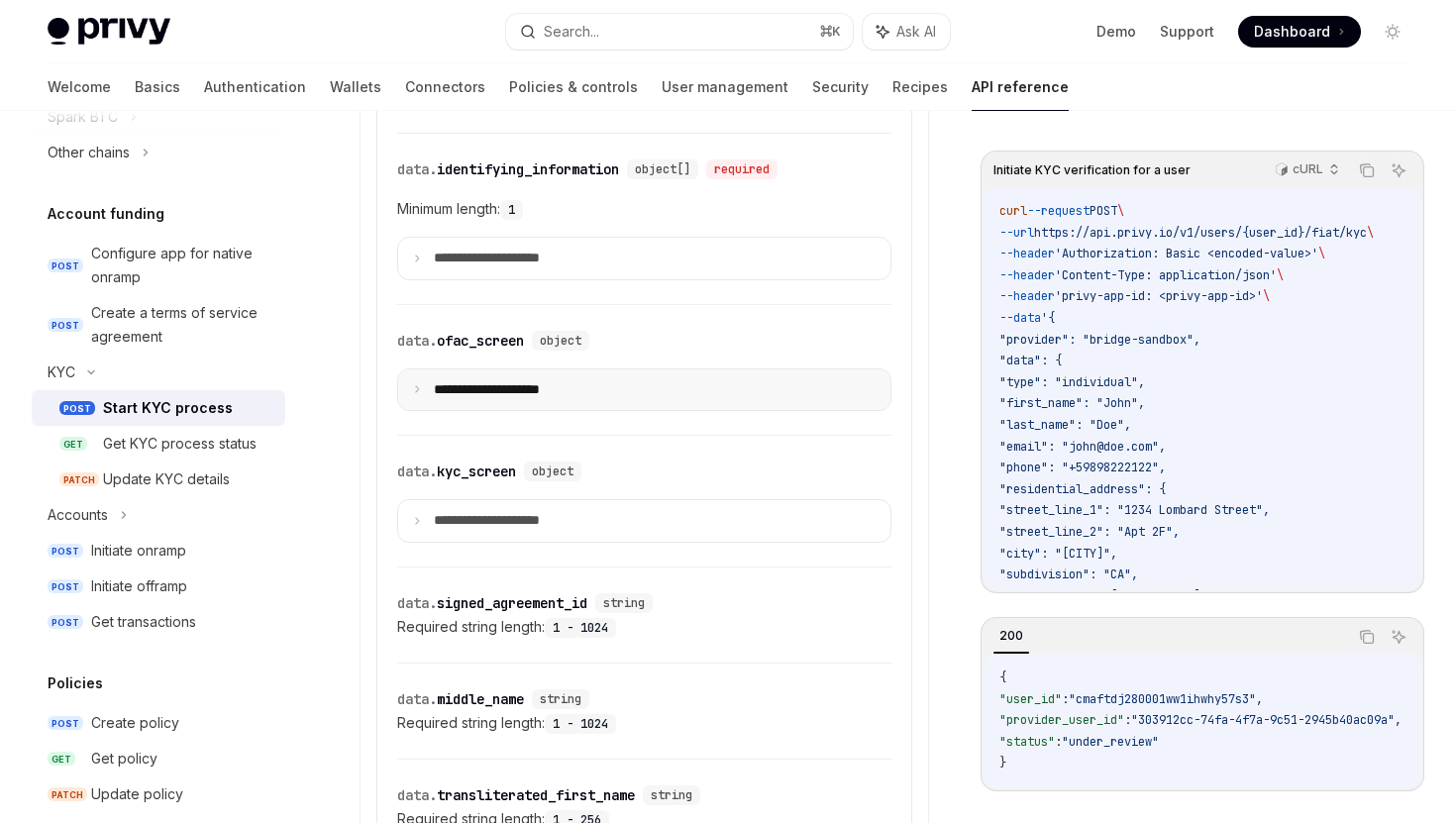 click on "**********" at bounding box center (644, 390) 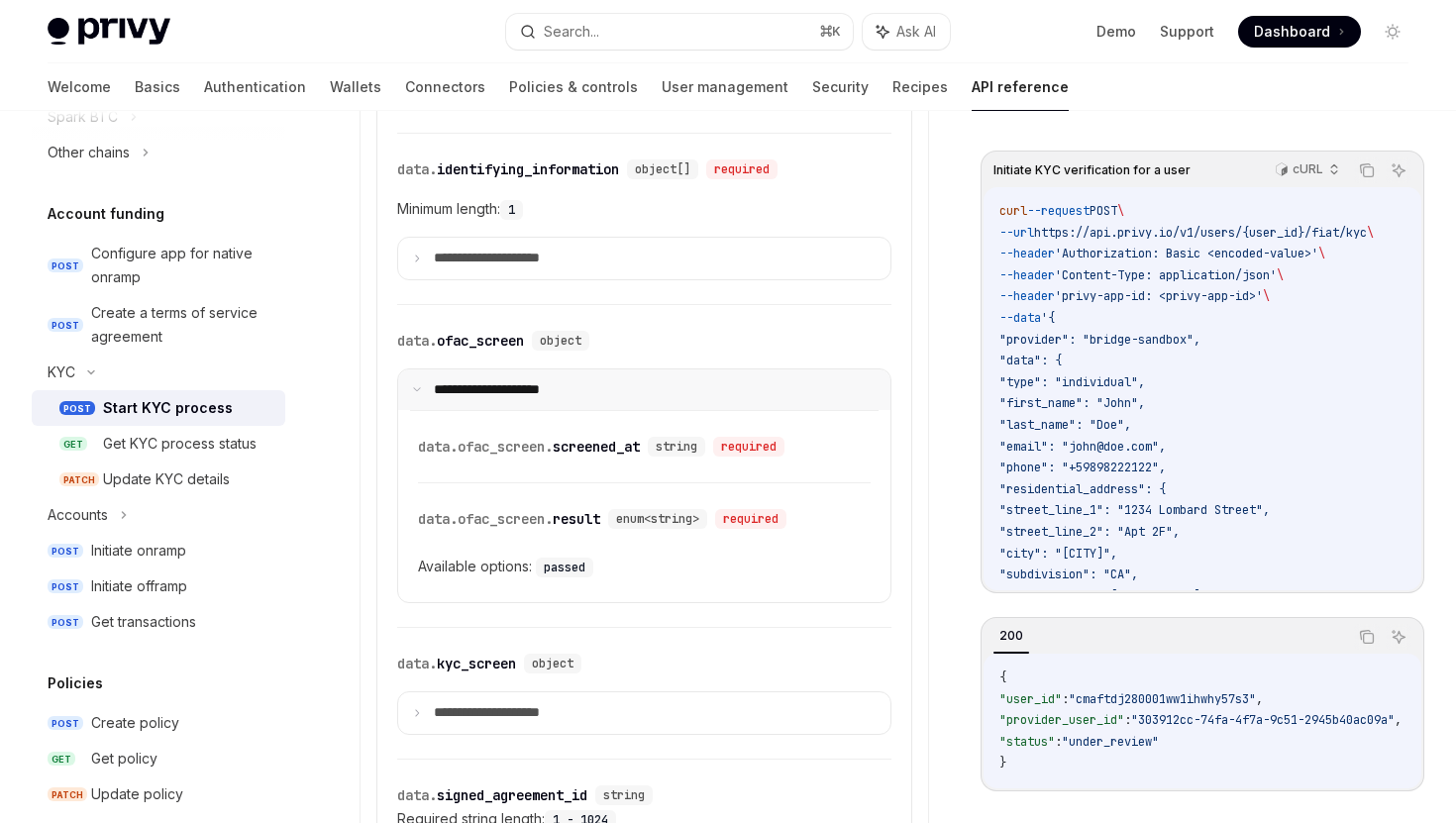 click on "**********" at bounding box center (644, 390) 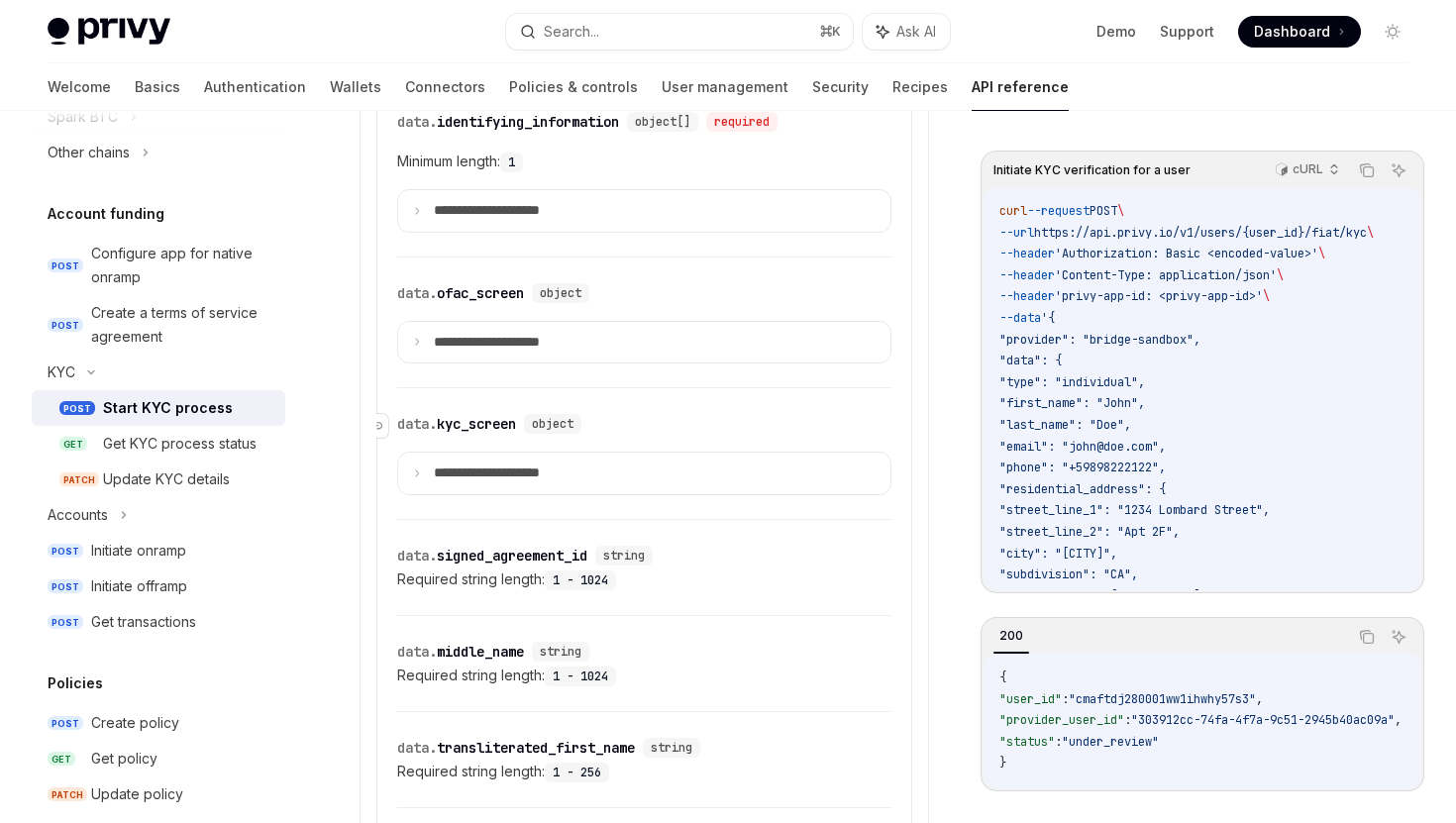 scroll, scrollTop: 1959, scrollLeft: 0, axis: vertical 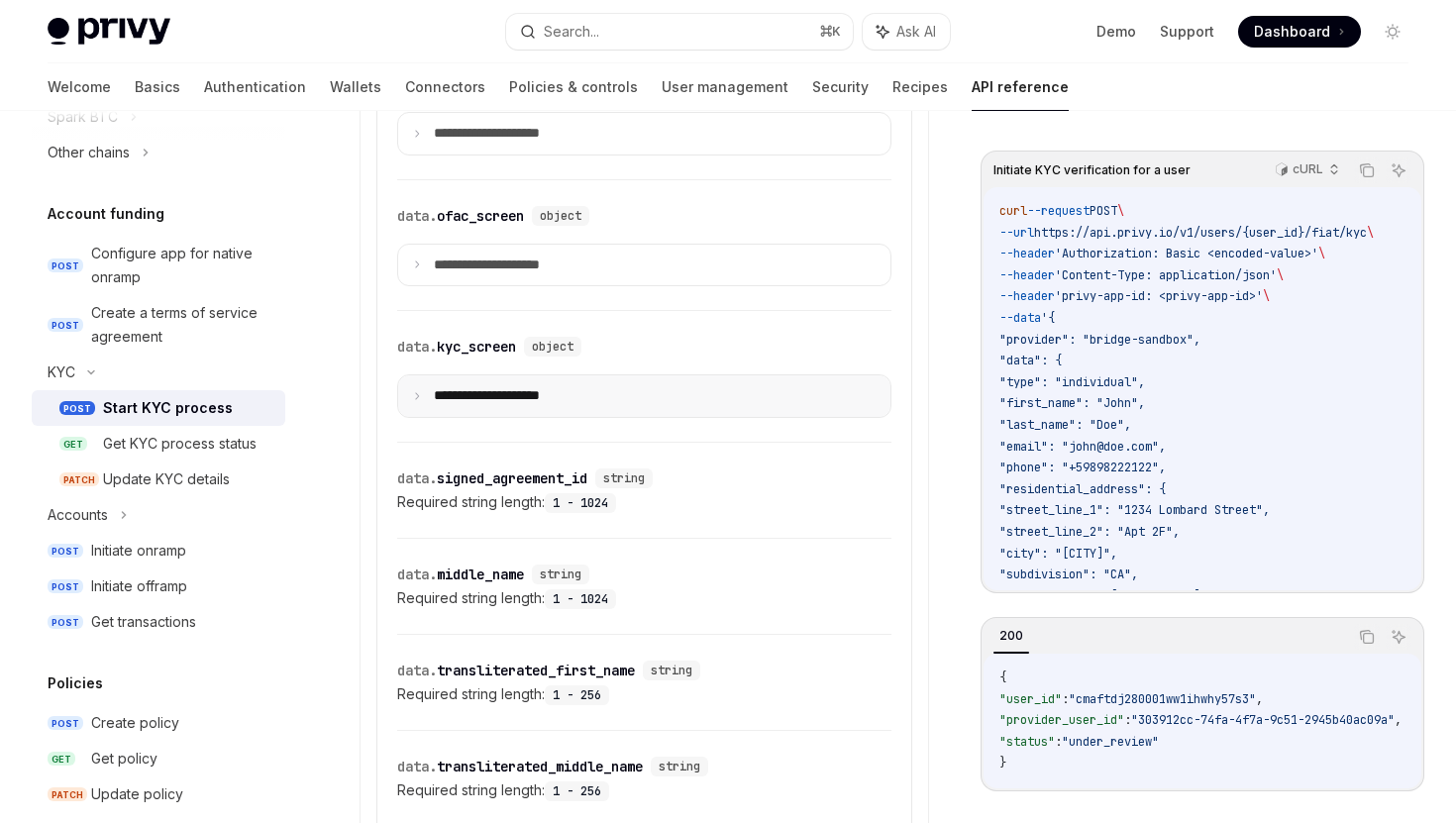 click on "**********" at bounding box center [502, 396] 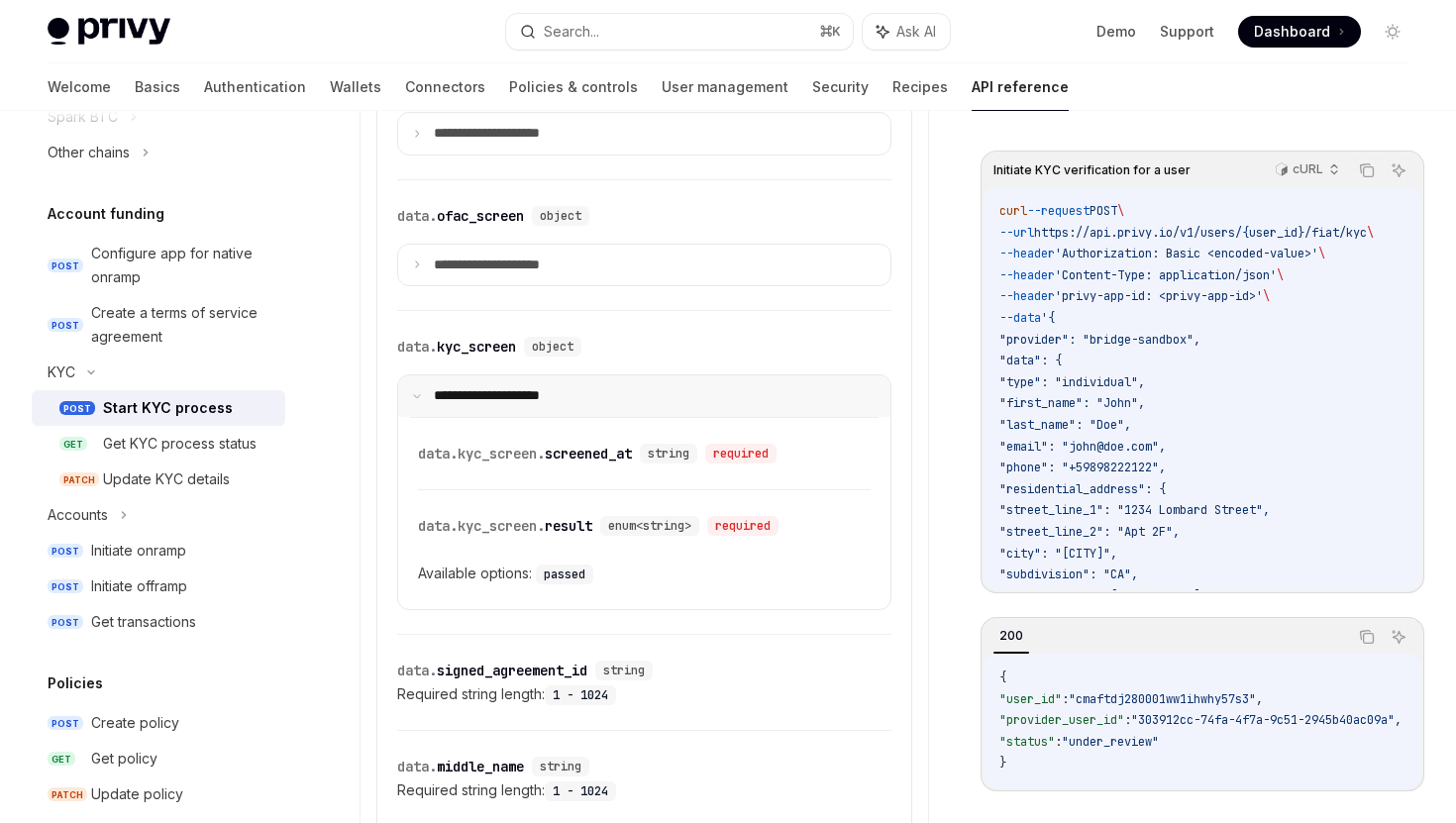 click on "**********" at bounding box center (499, 396) 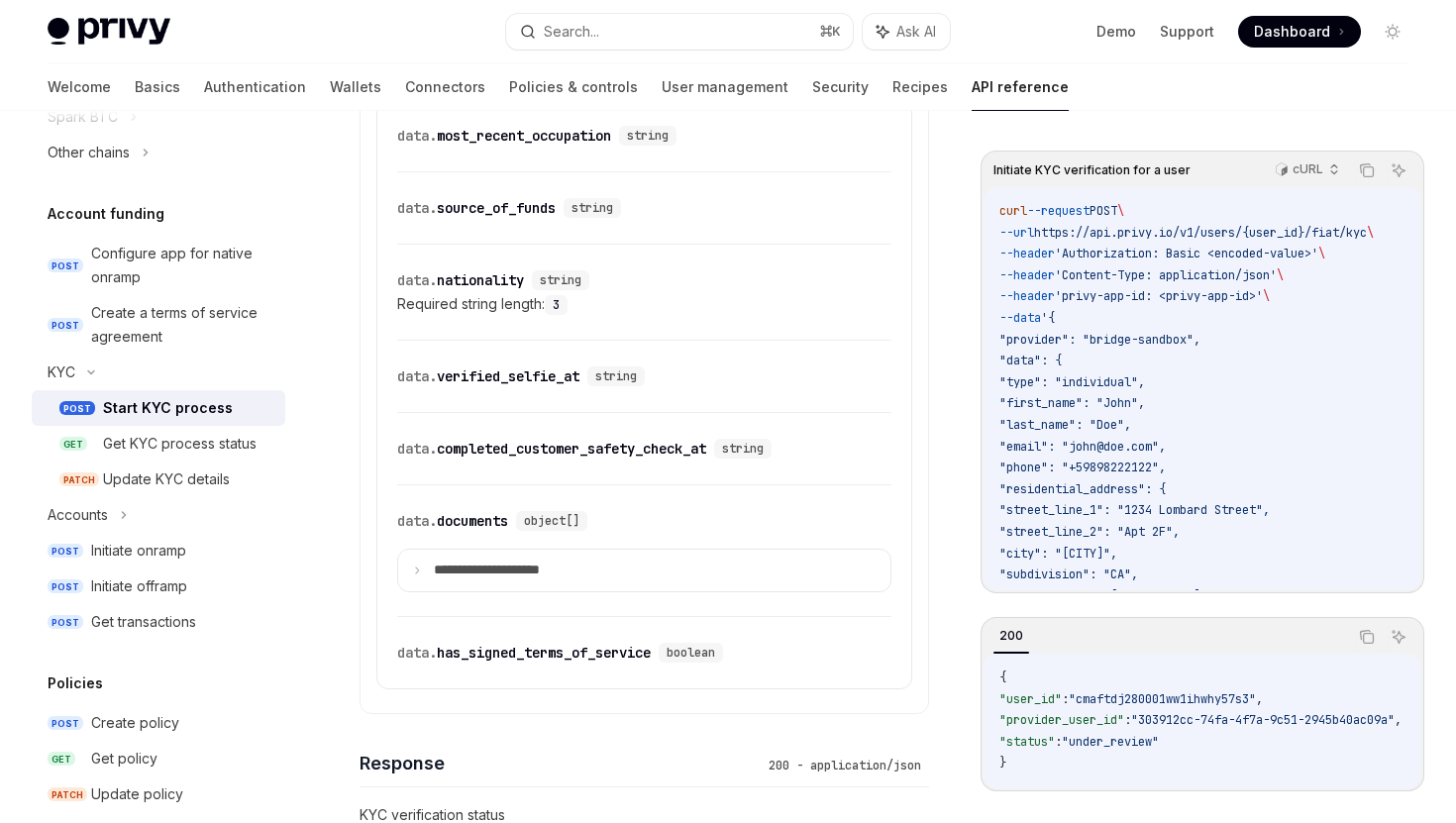 scroll, scrollTop: 3481, scrollLeft: 0, axis: vertical 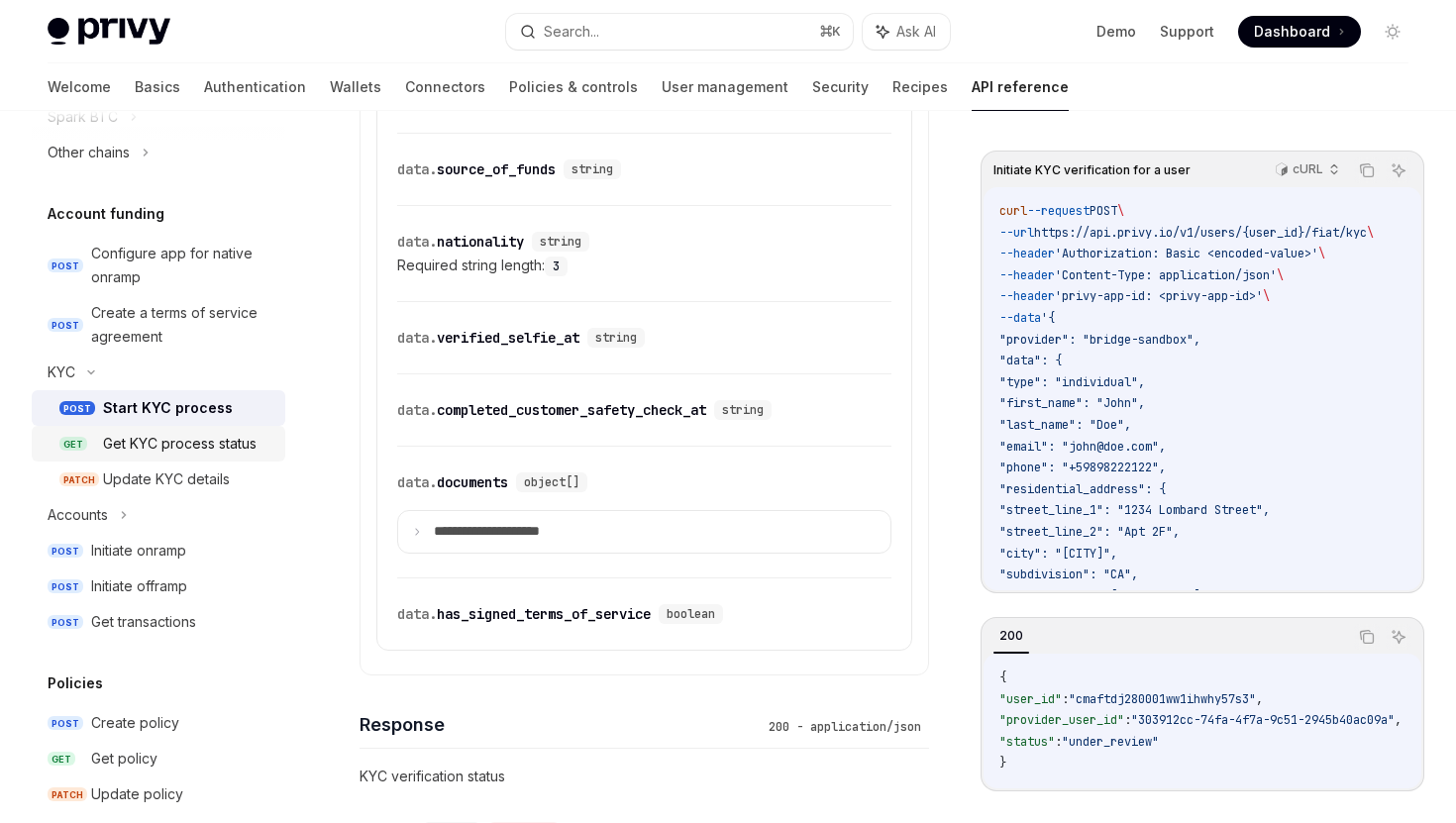 click on "Get KYC process status" at bounding box center [179, 444] 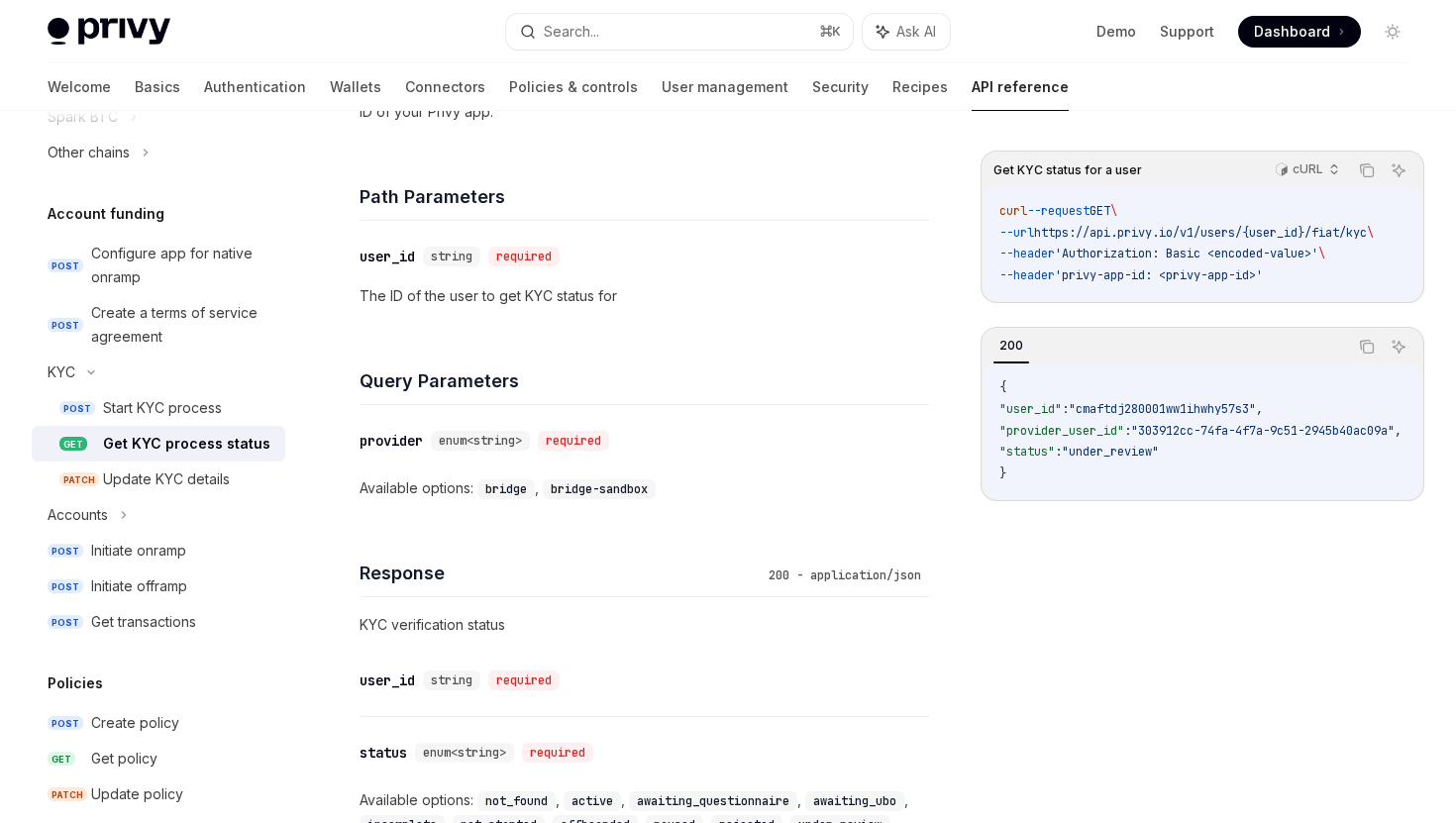 scroll, scrollTop: 1036, scrollLeft: 0, axis: vertical 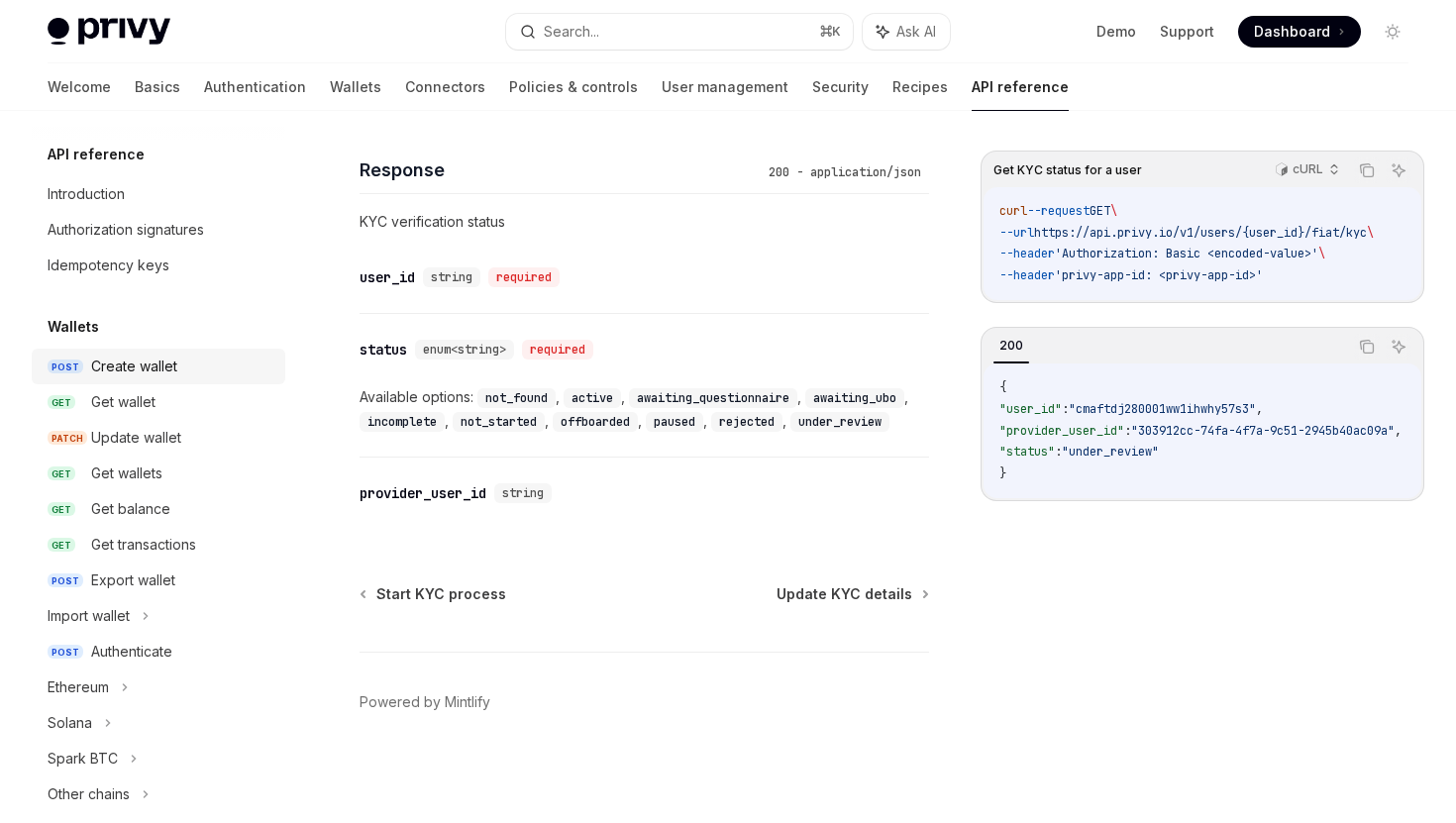 click on "Create wallet" at bounding box center [134, 366] 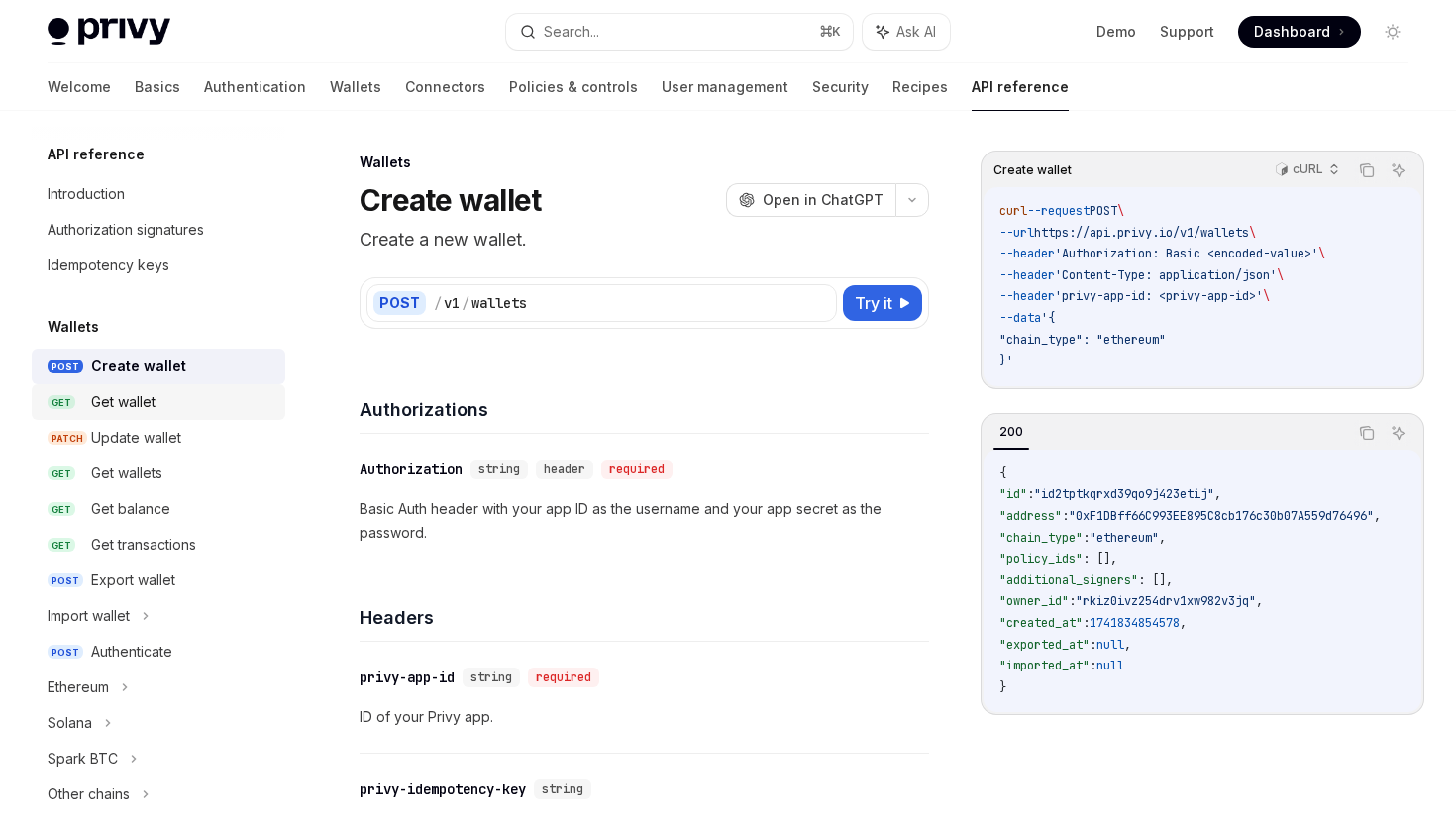 click on "Get wallet" at bounding box center [123, 402] 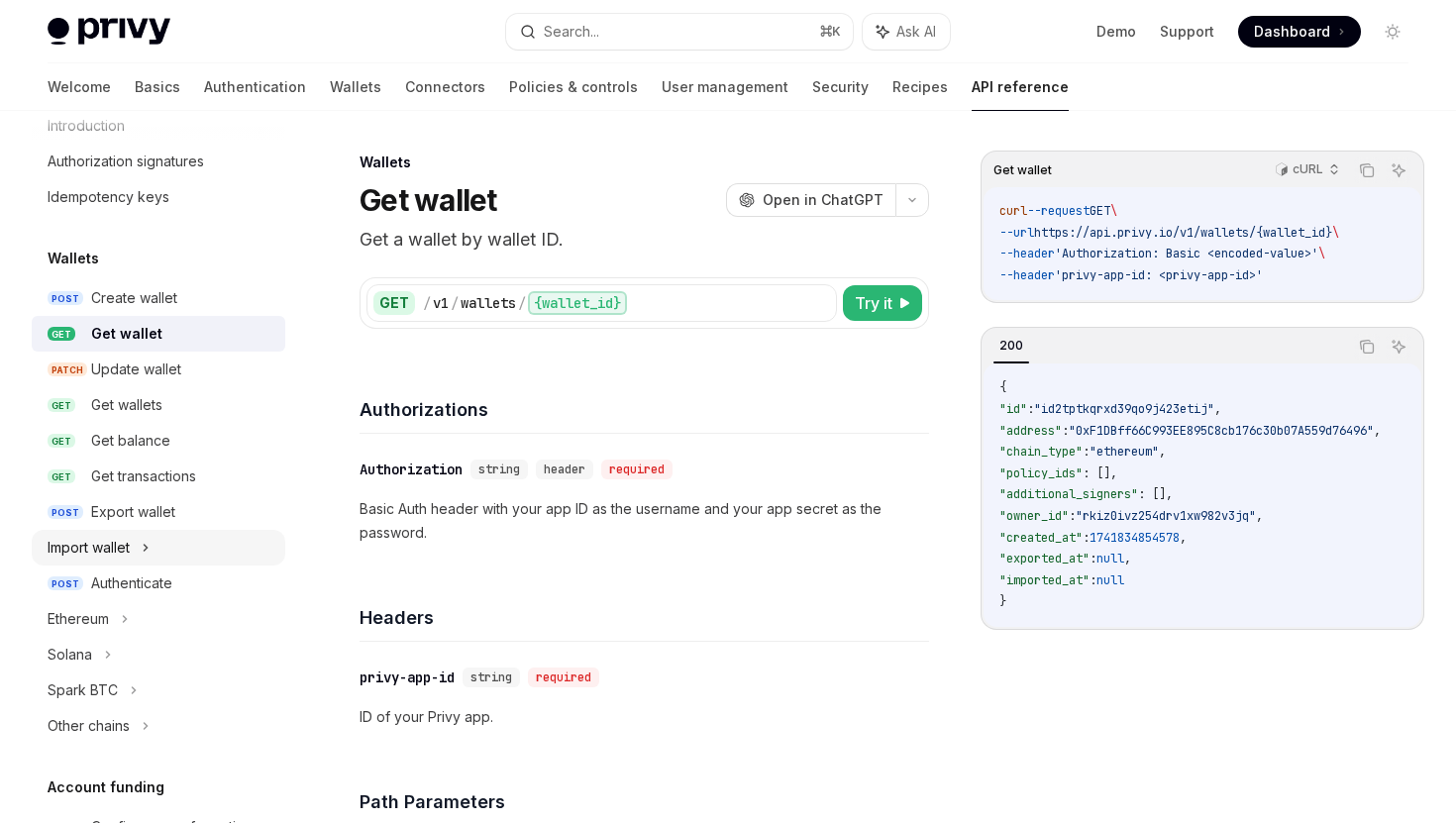 scroll, scrollTop: 0, scrollLeft: 0, axis: both 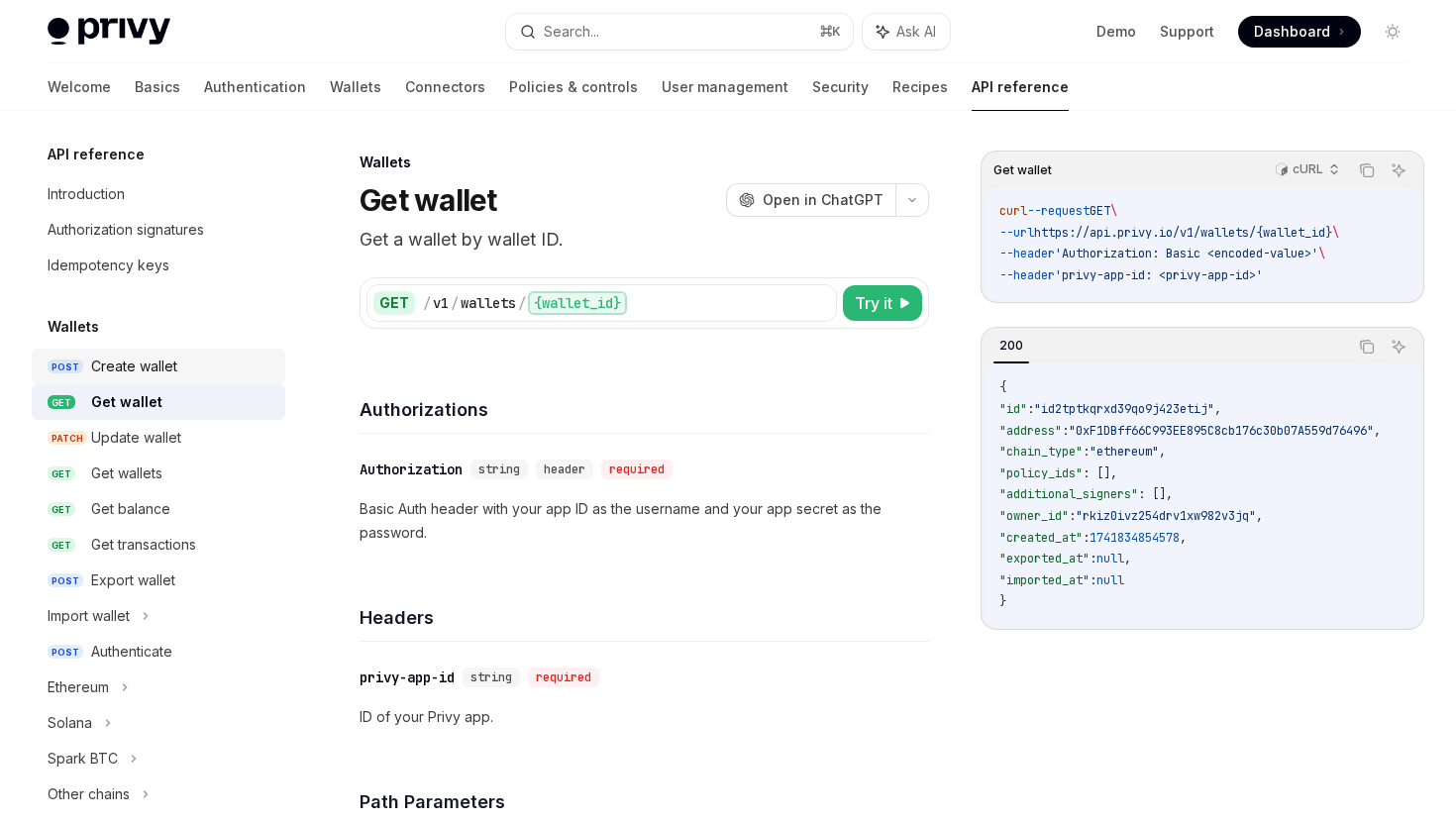 click on "Create wallet" at bounding box center [134, 366] 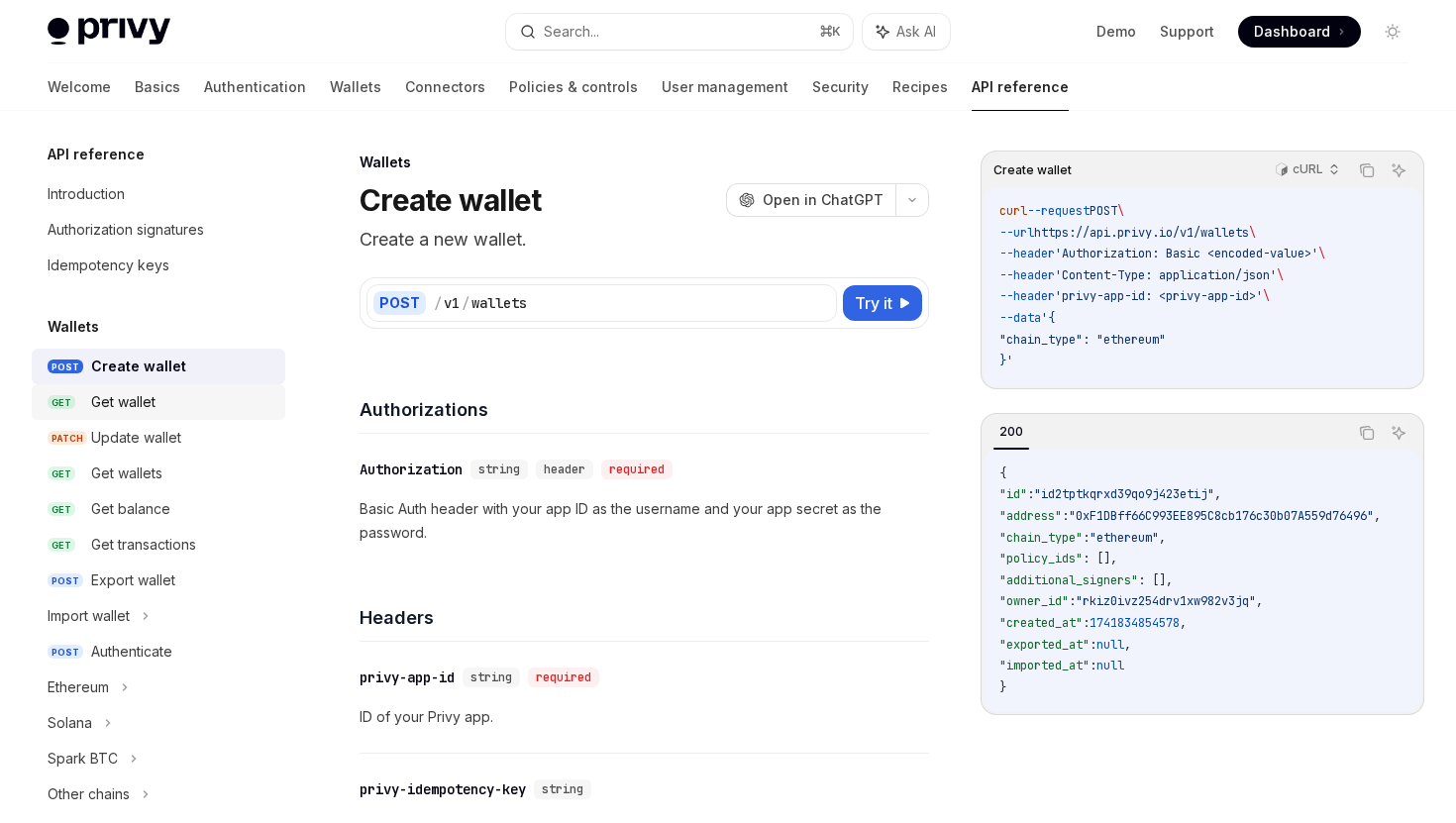 click on "Get wallet" at bounding box center (123, 402) 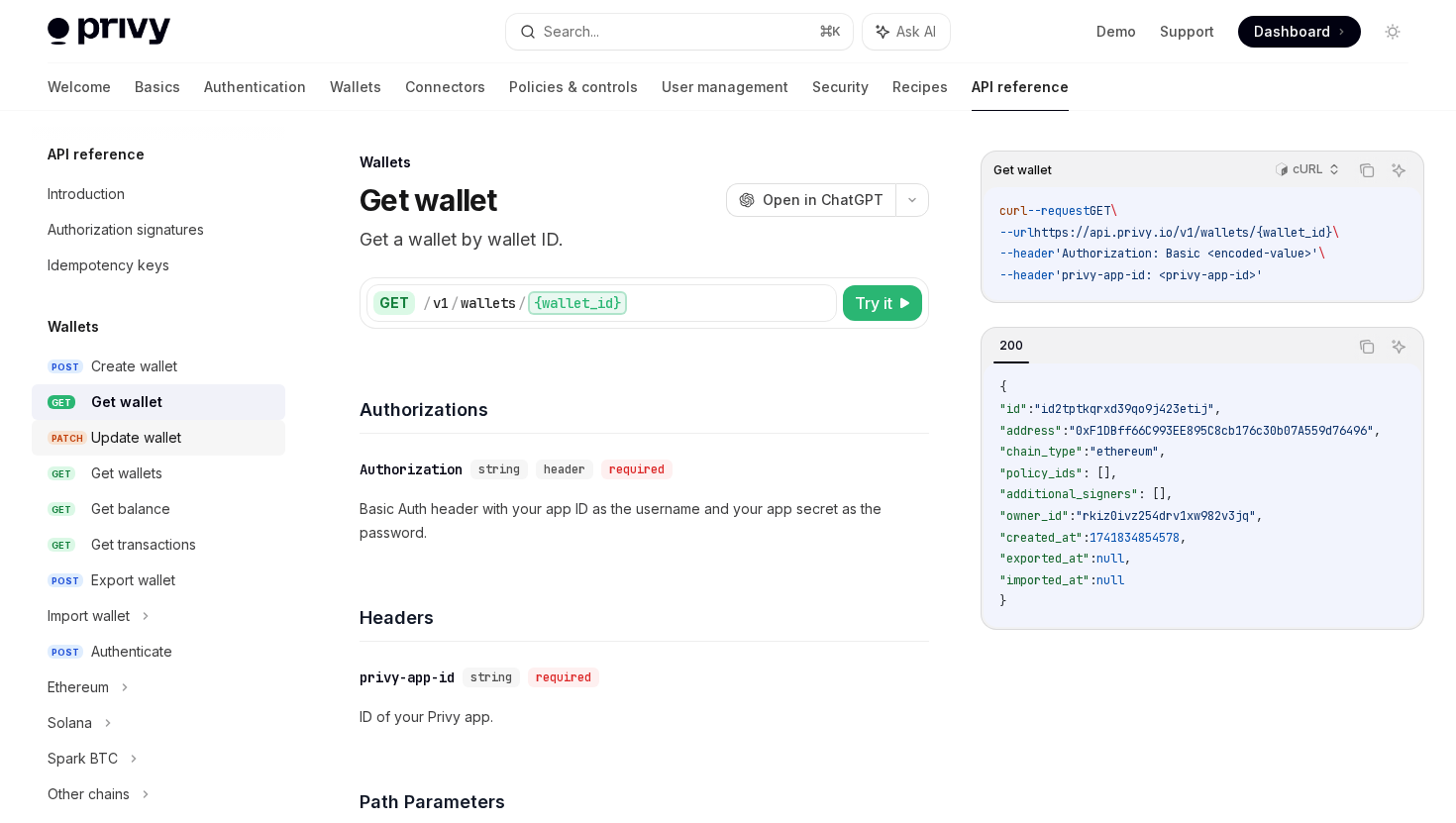 click on "Update wallet" at bounding box center (136, 438) 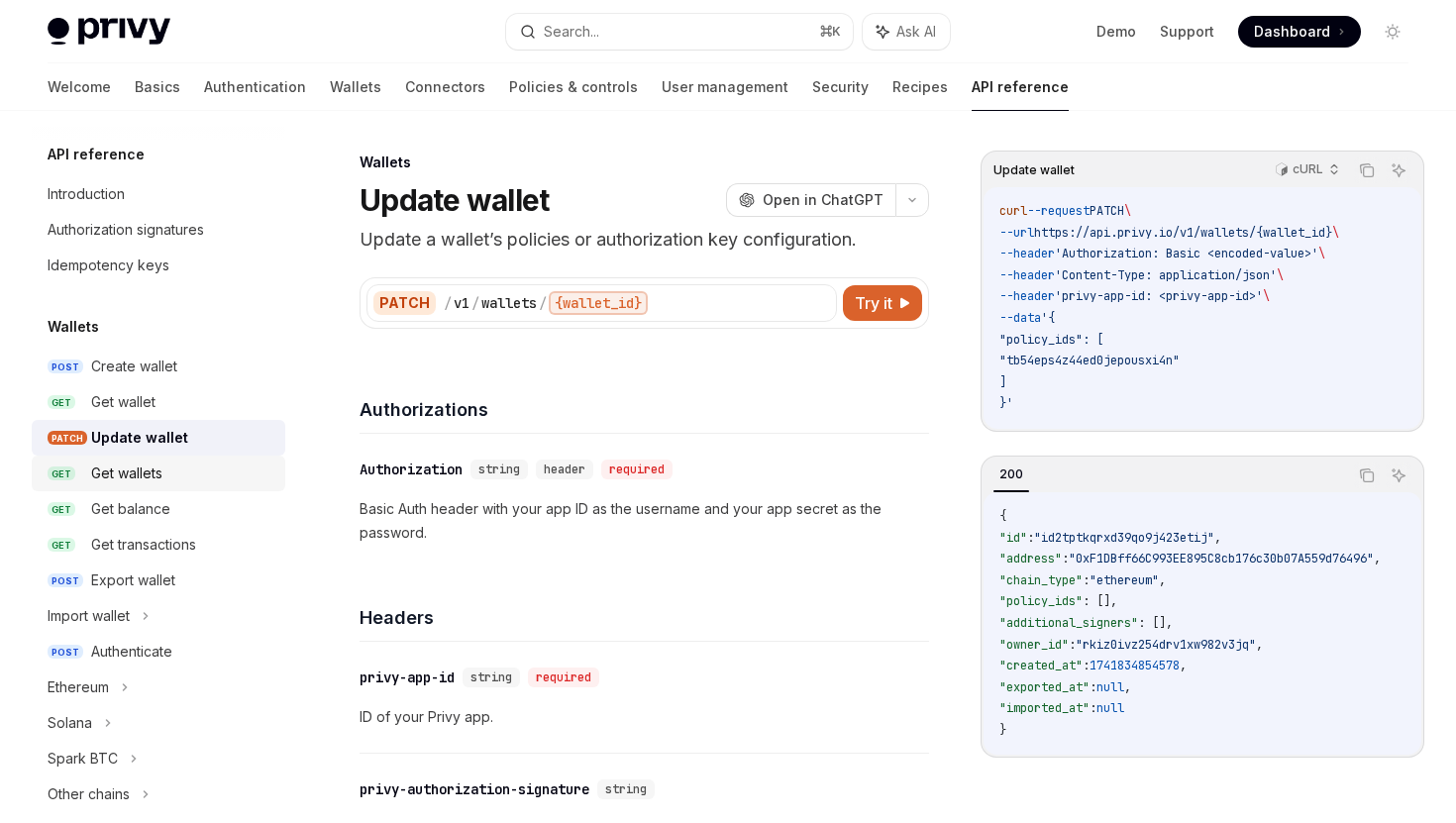click on "Get wallets" at bounding box center (127, 473) 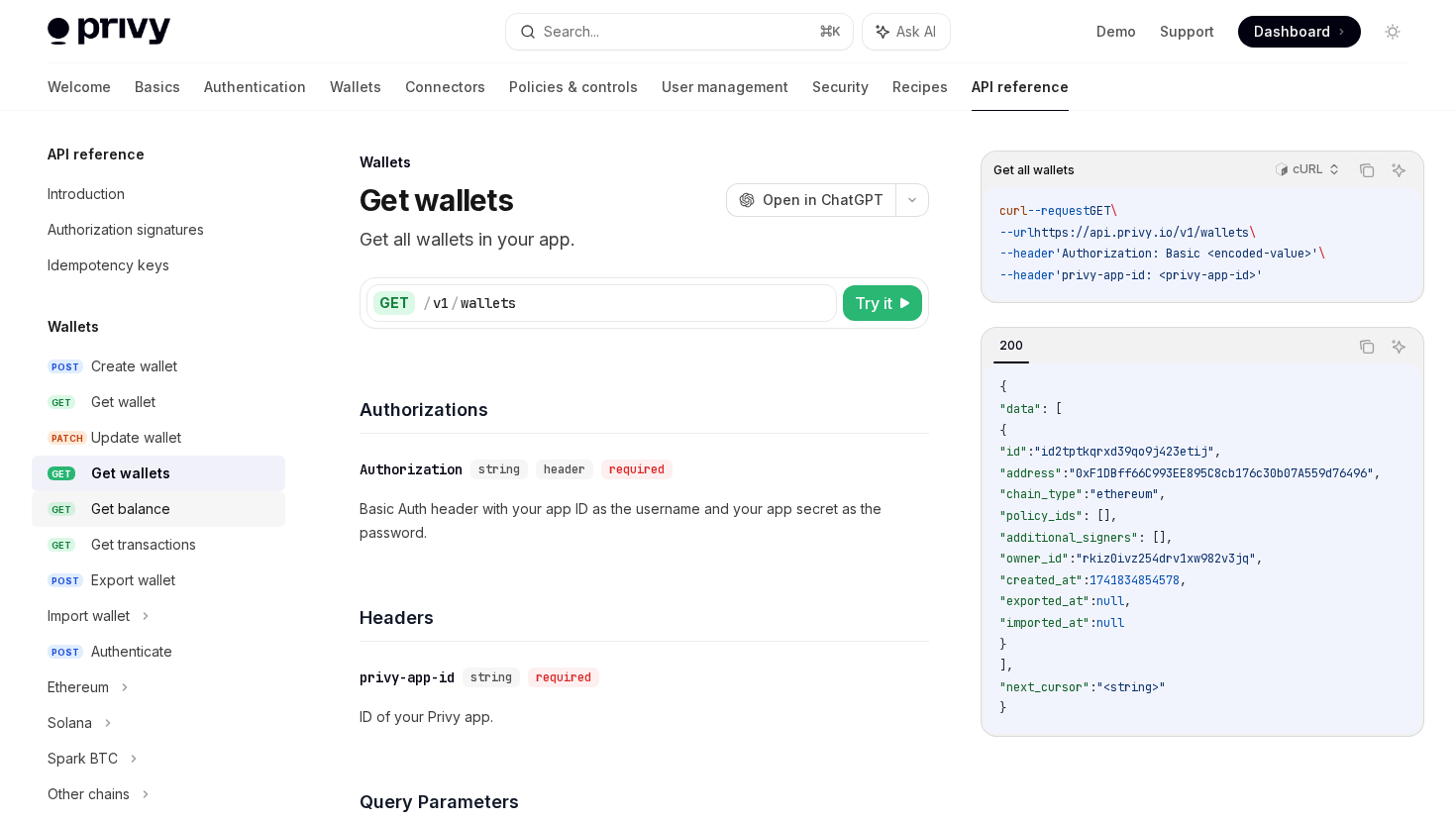 click on "Get balance" at bounding box center [131, 509] 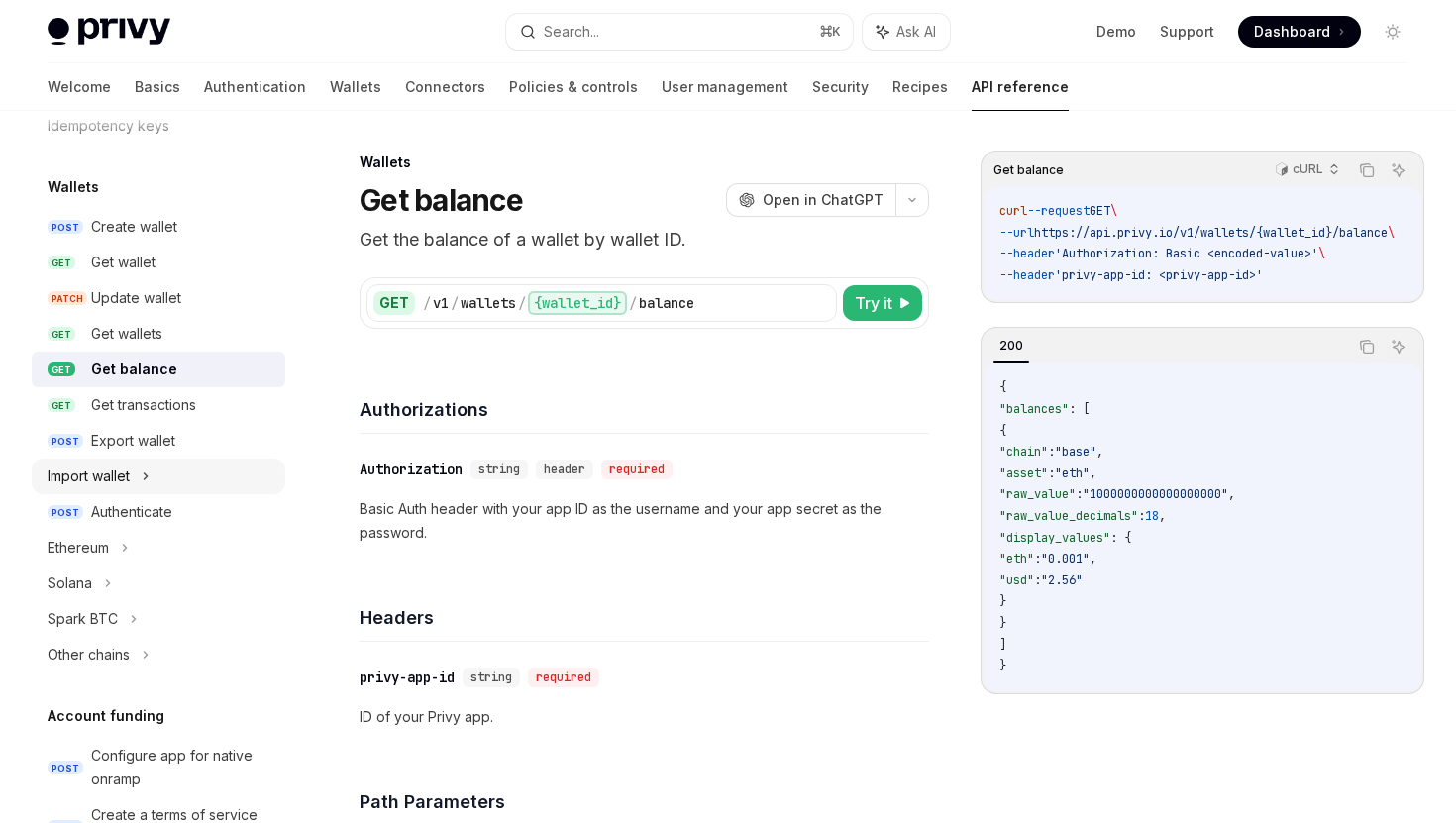 scroll, scrollTop: 145, scrollLeft: 0, axis: vertical 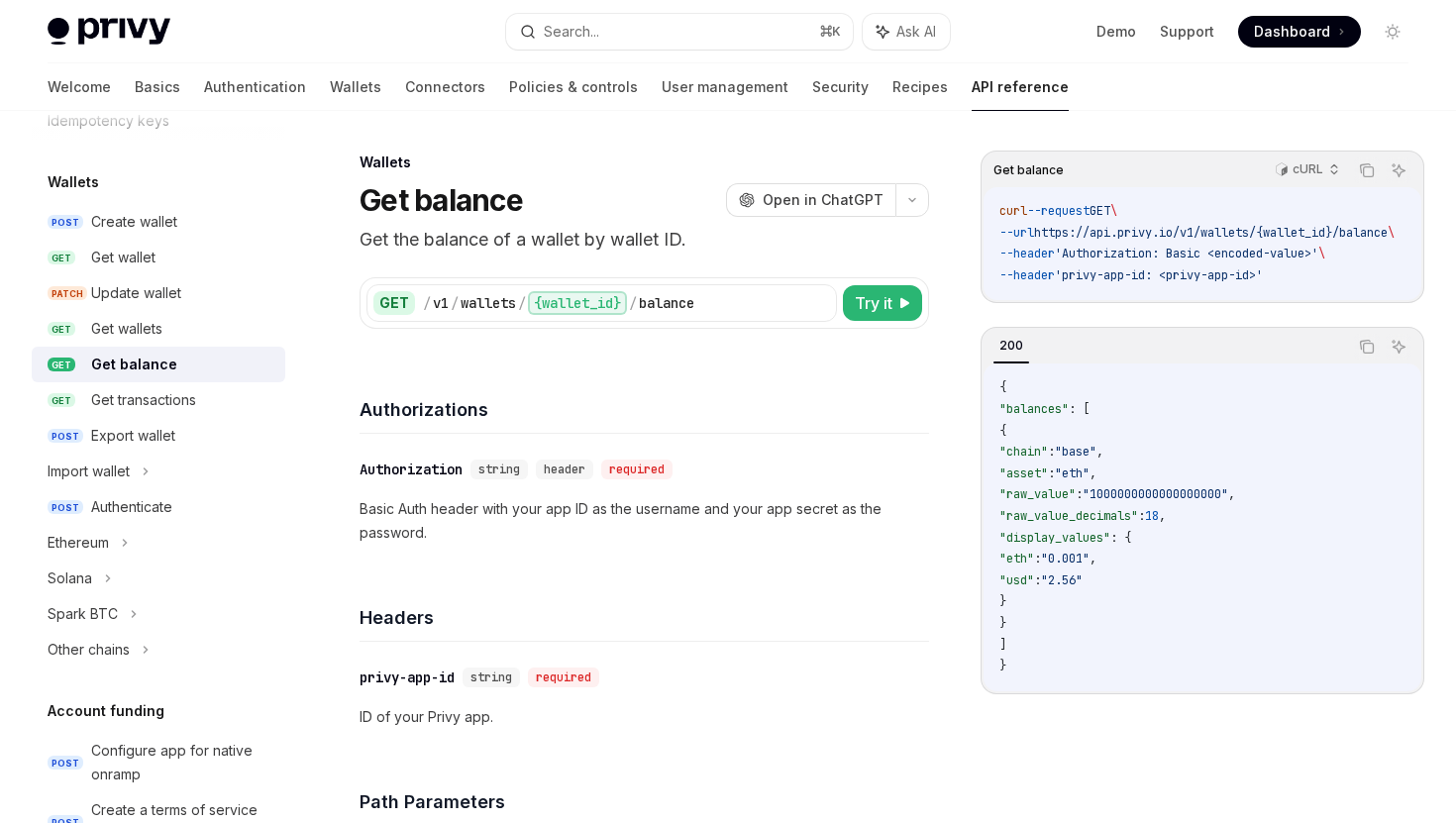 drag, startPoint x: 360, startPoint y: 408, endPoint x: 529, endPoint y: 403, distance: 169.07395 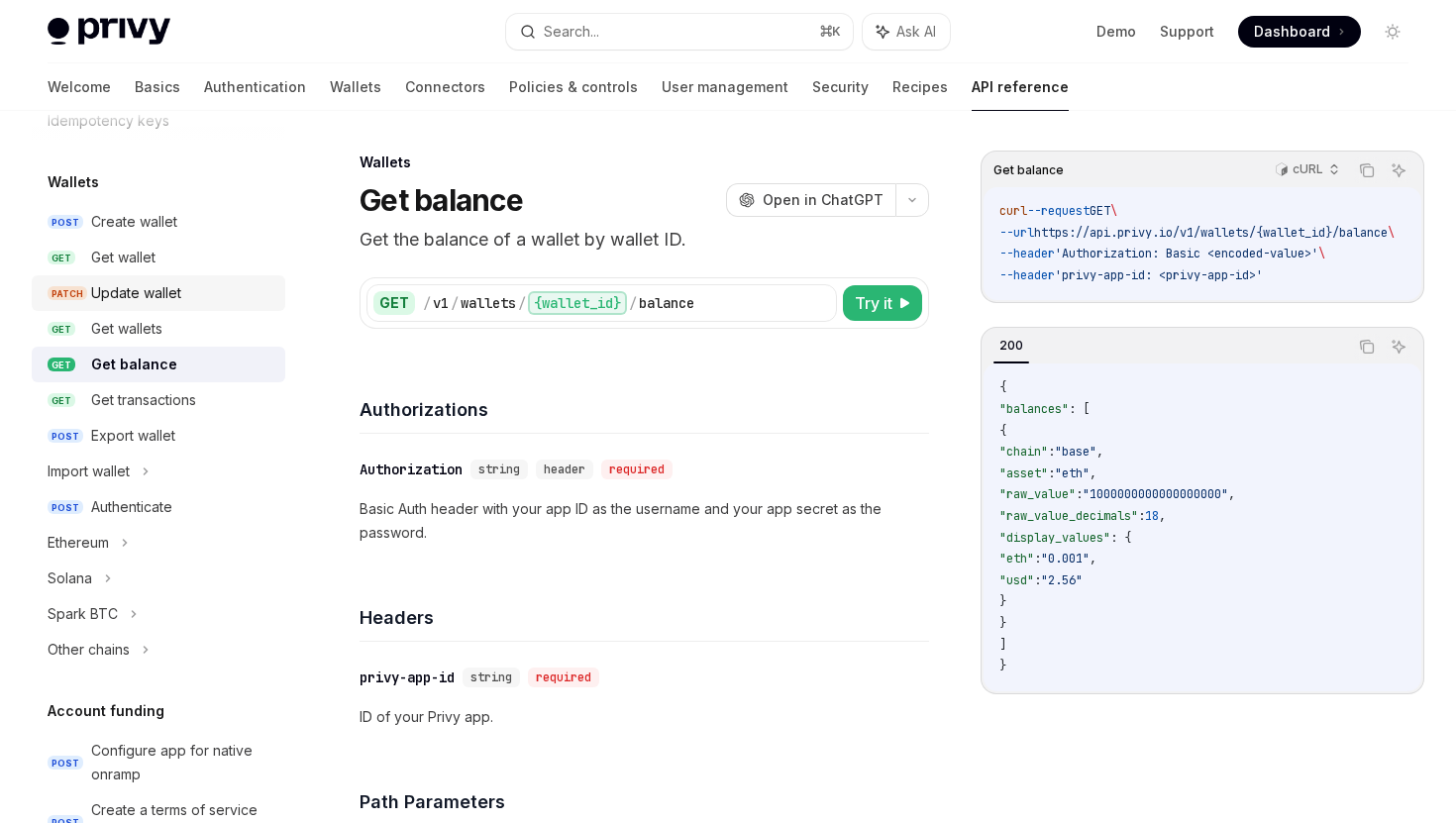 click on "Update wallet" at bounding box center (136, 293) 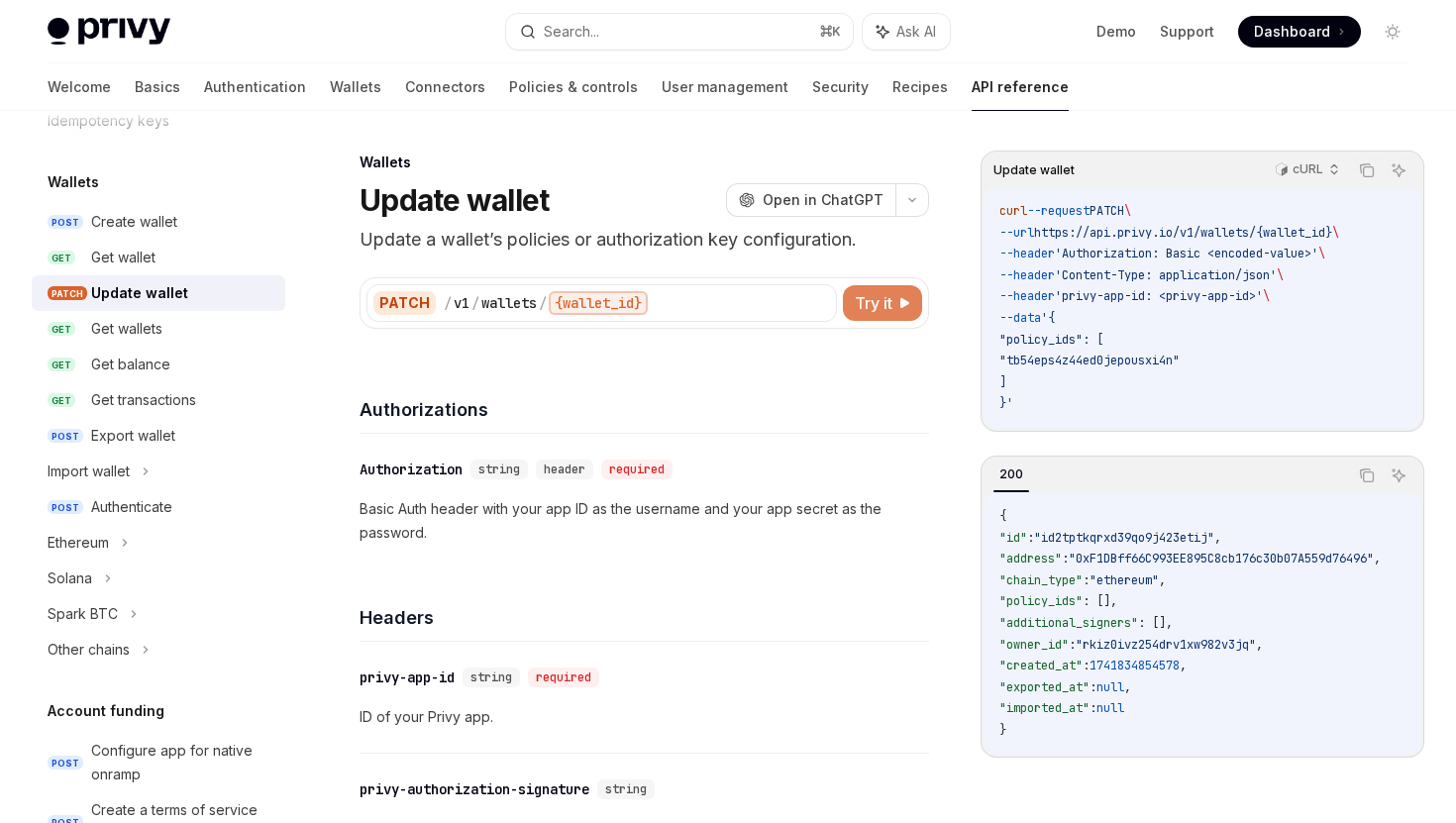 click on "Try it" at bounding box center (874, 303) 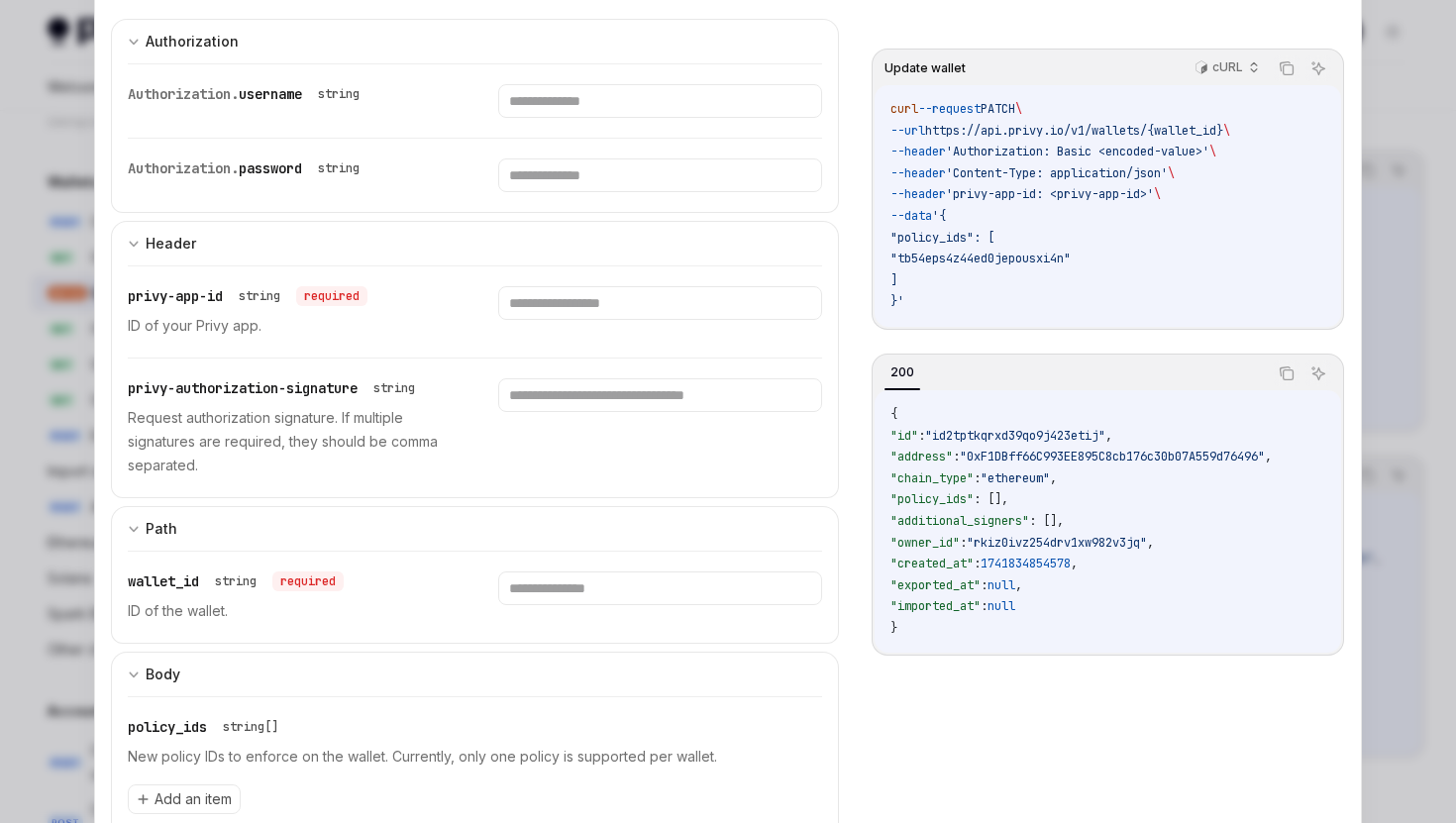 scroll, scrollTop: 0, scrollLeft: 0, axis: both 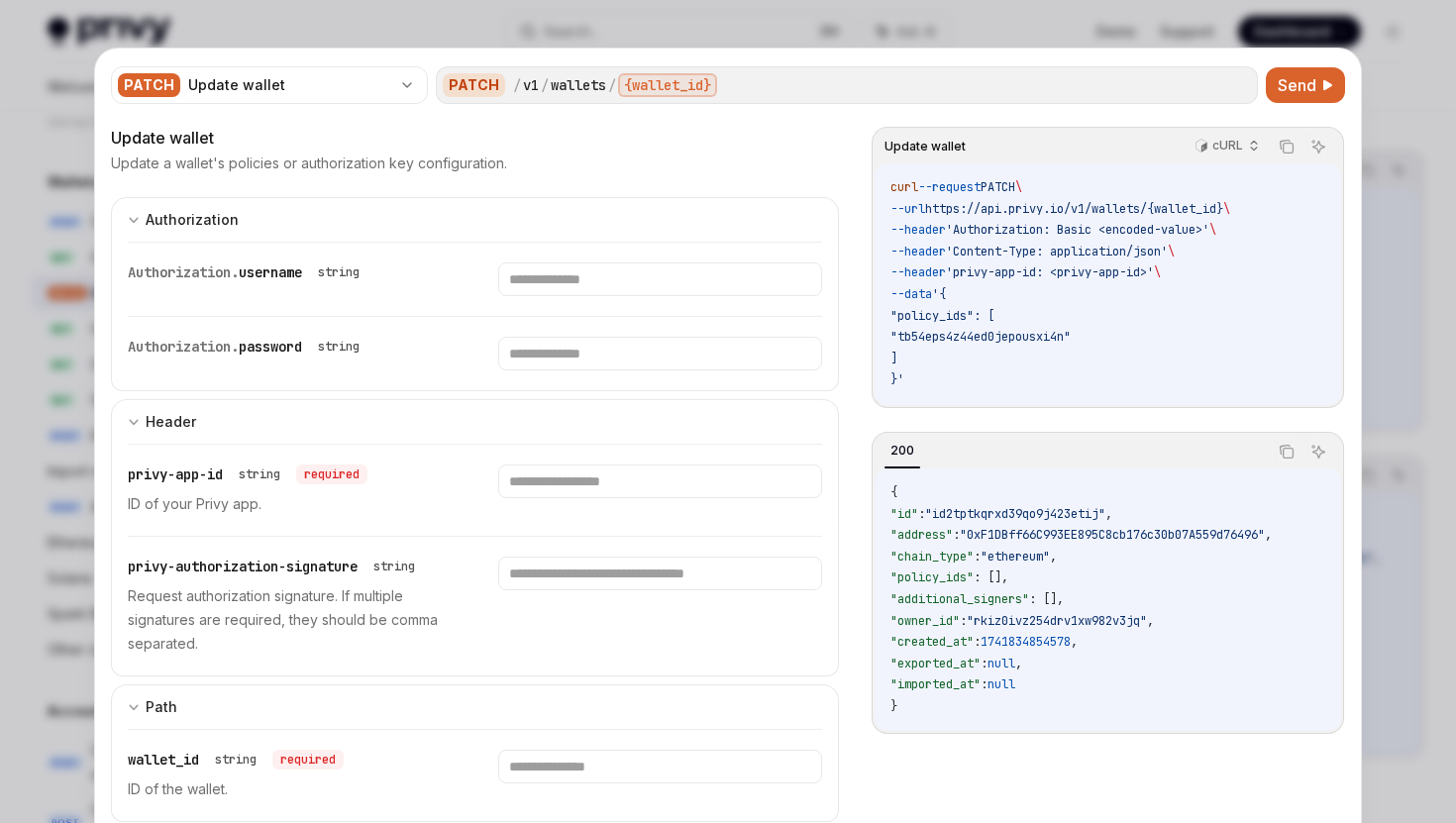 click at bounding box center [728, 411] 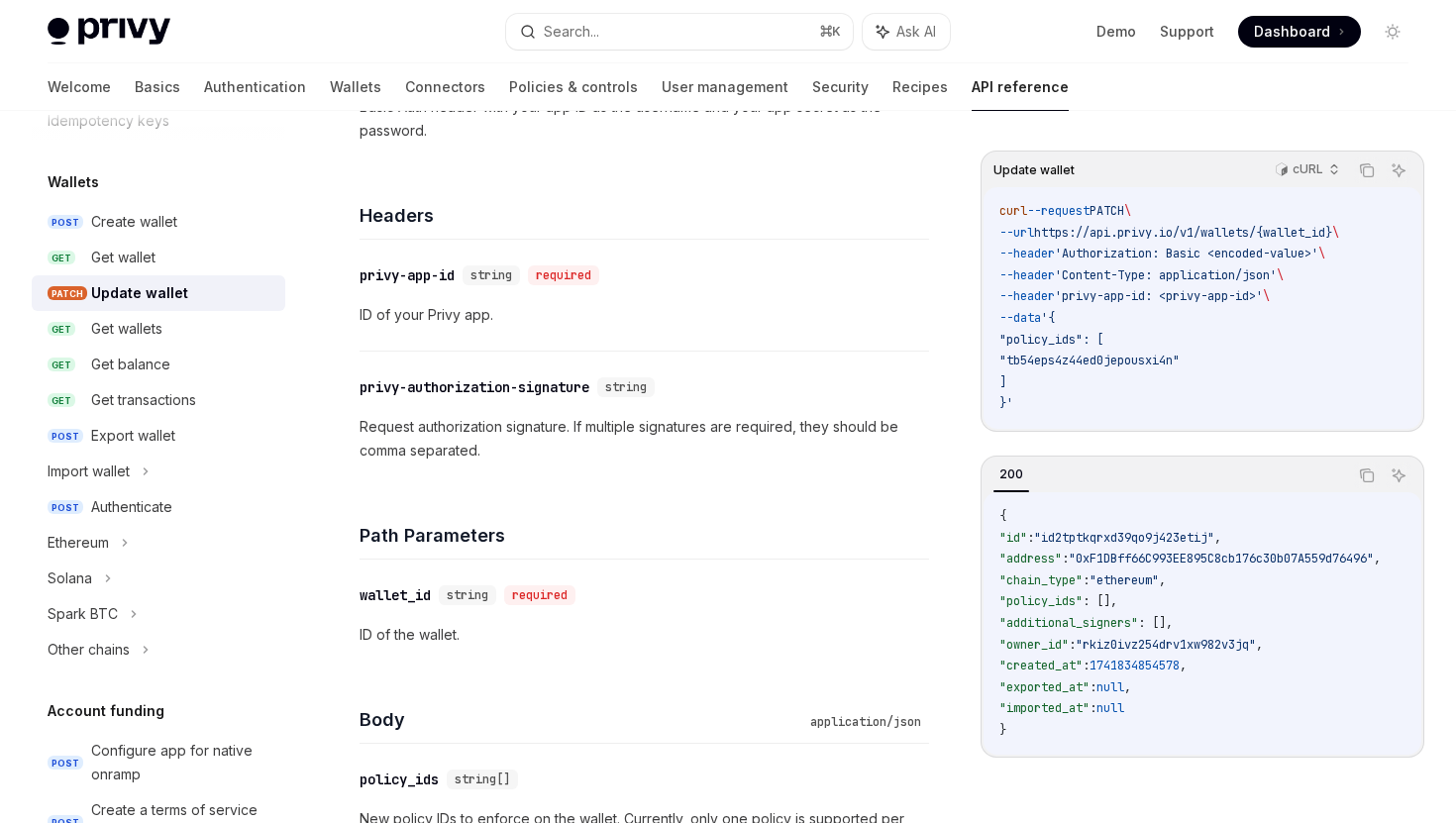 scroll, scrollTop: 0, scrollLeft: 0, axis: both 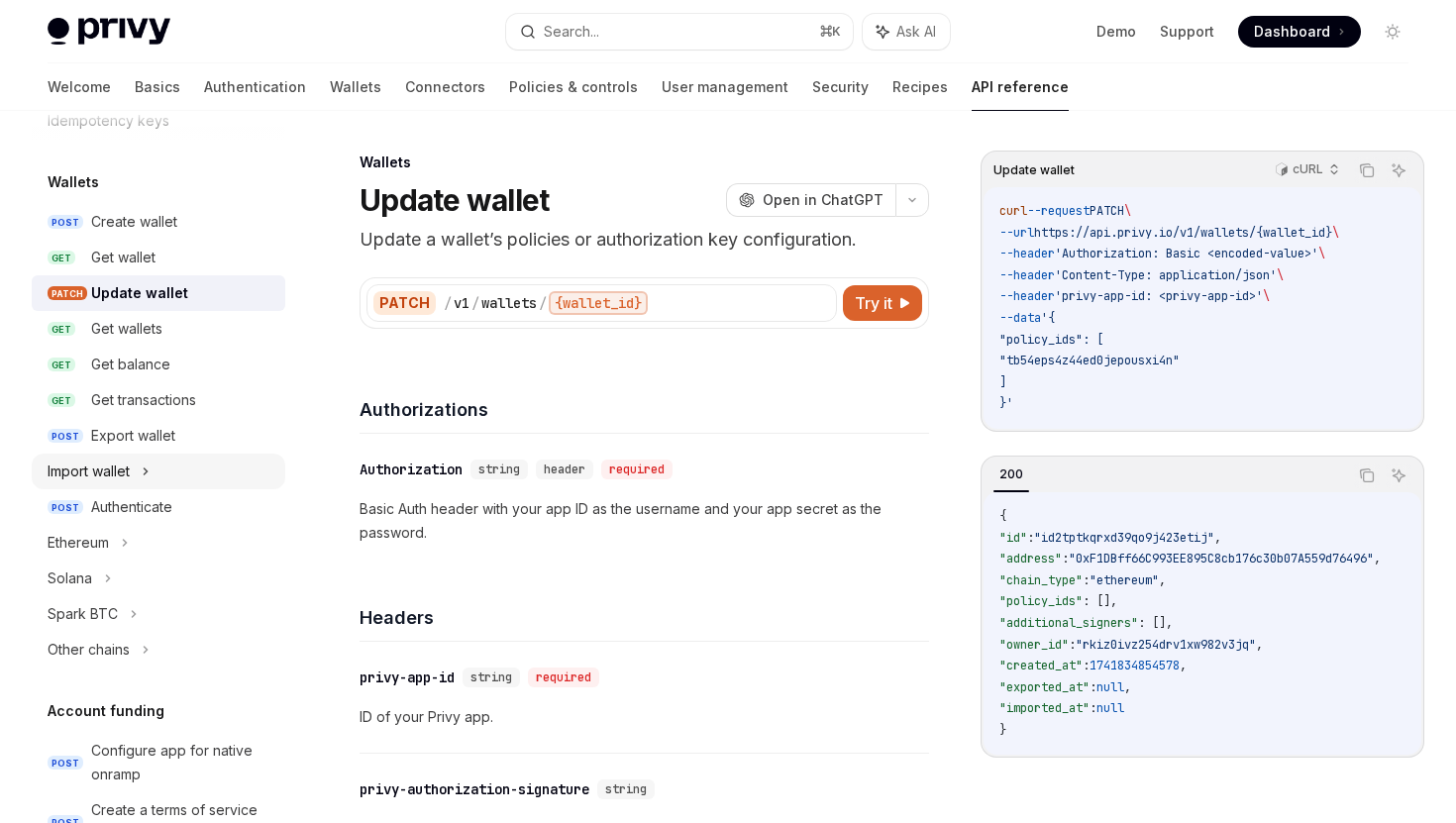 click on "Import wallet" at bounding box center (88, 471) 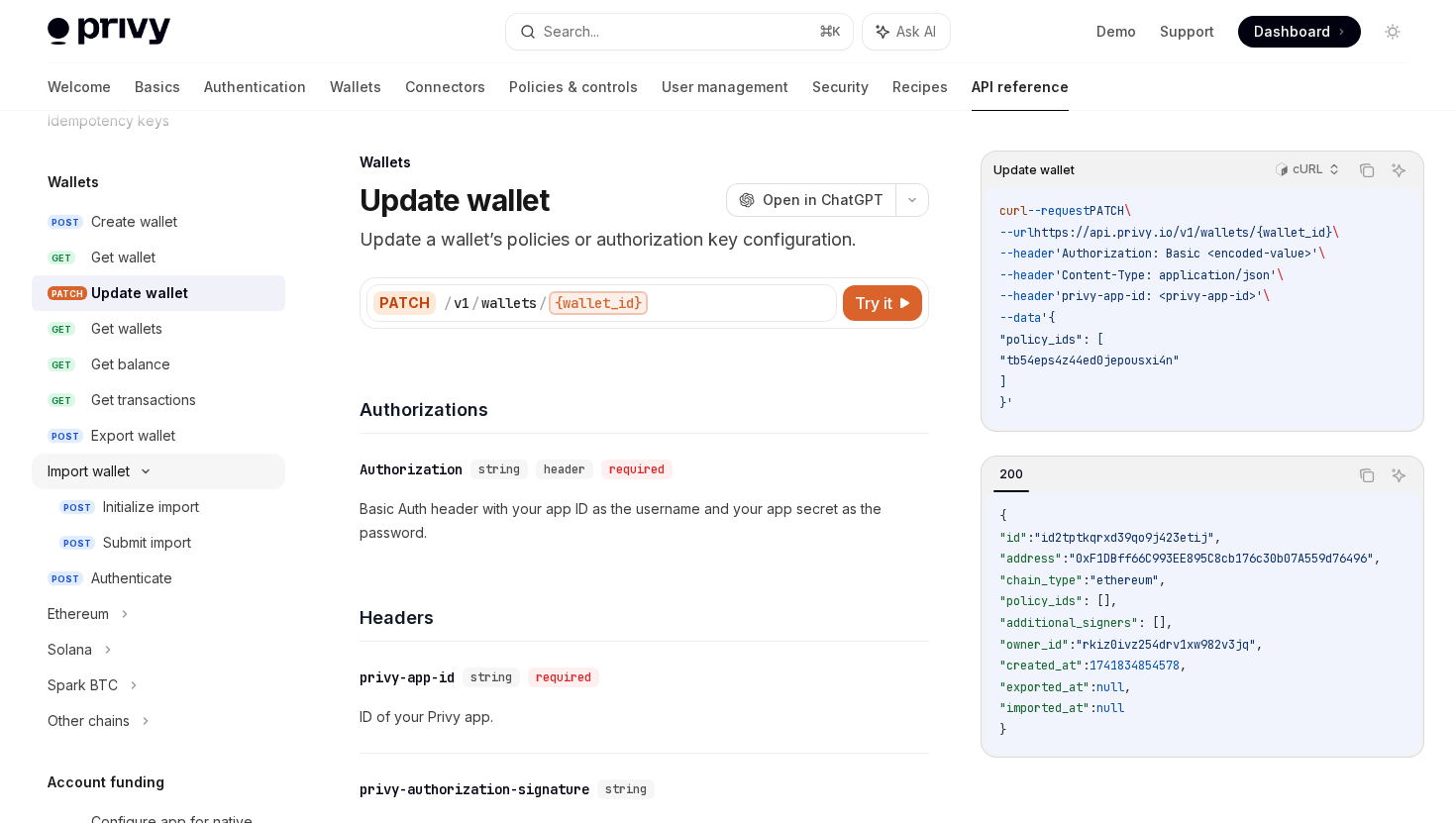 click on "Import wallet" at bounding box center (88, 471) 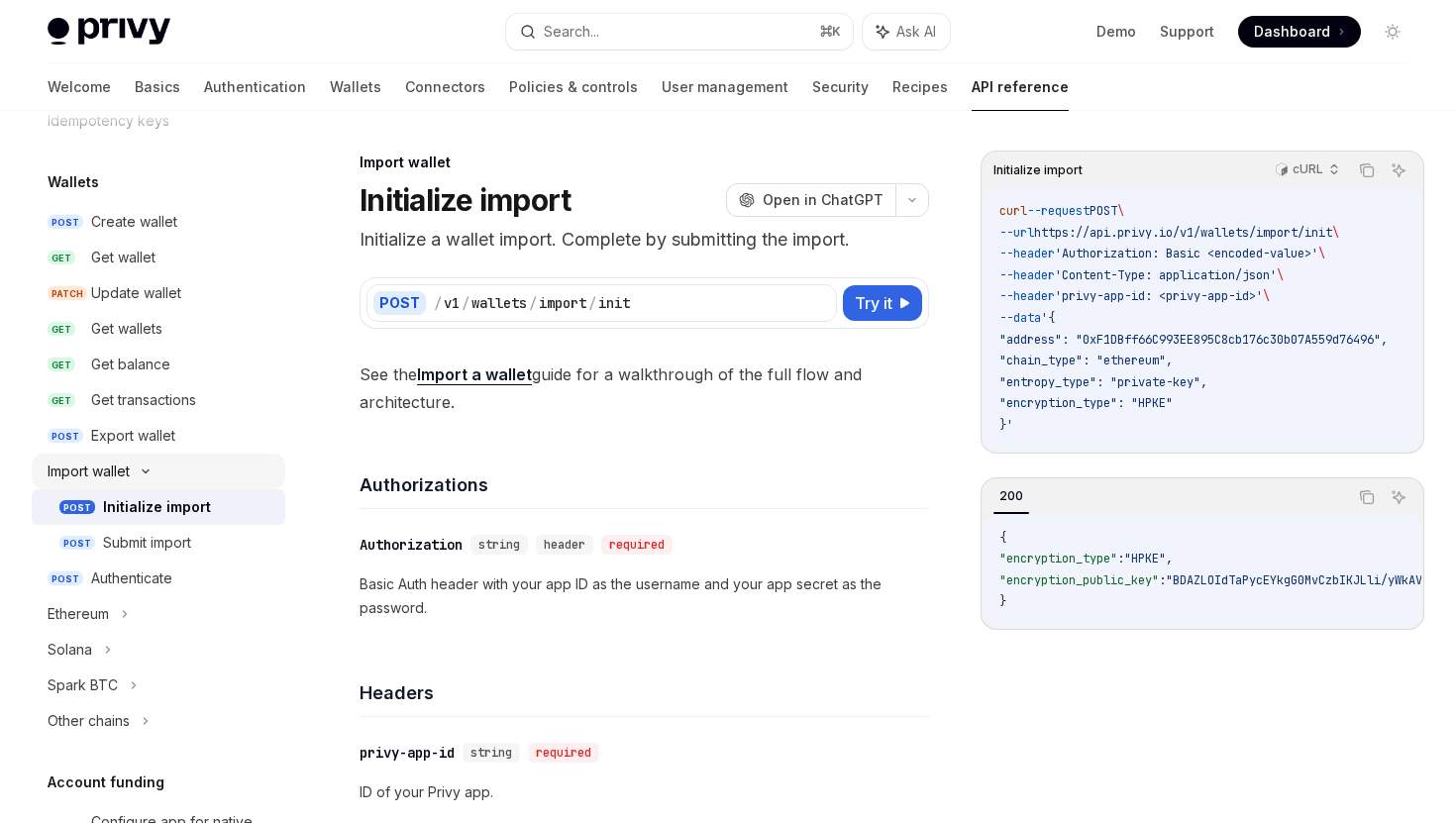 click on "Import wallet" at bounding box center [158, 471] 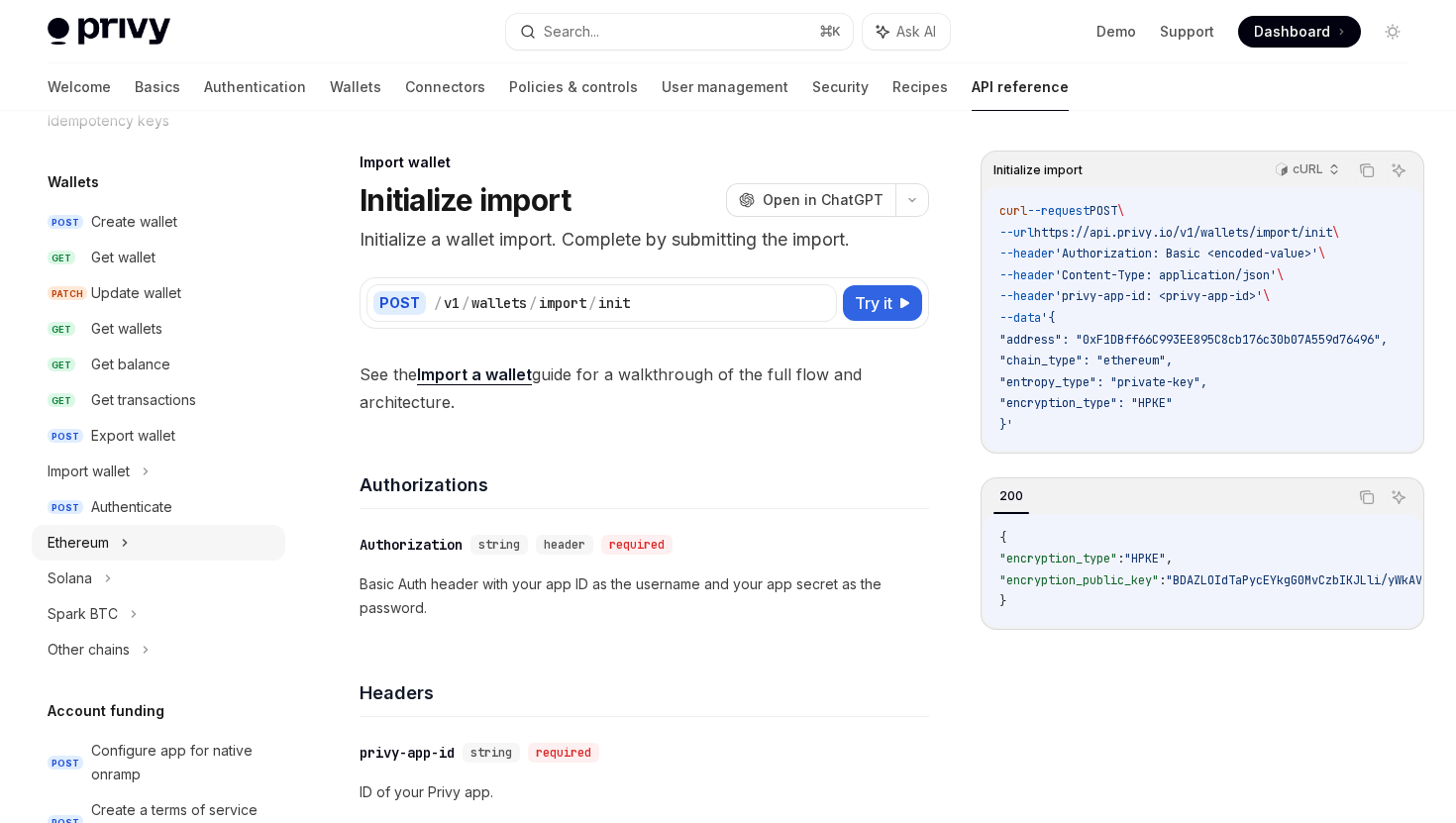 click on "Ethereum" at bounding box center (158, 543) 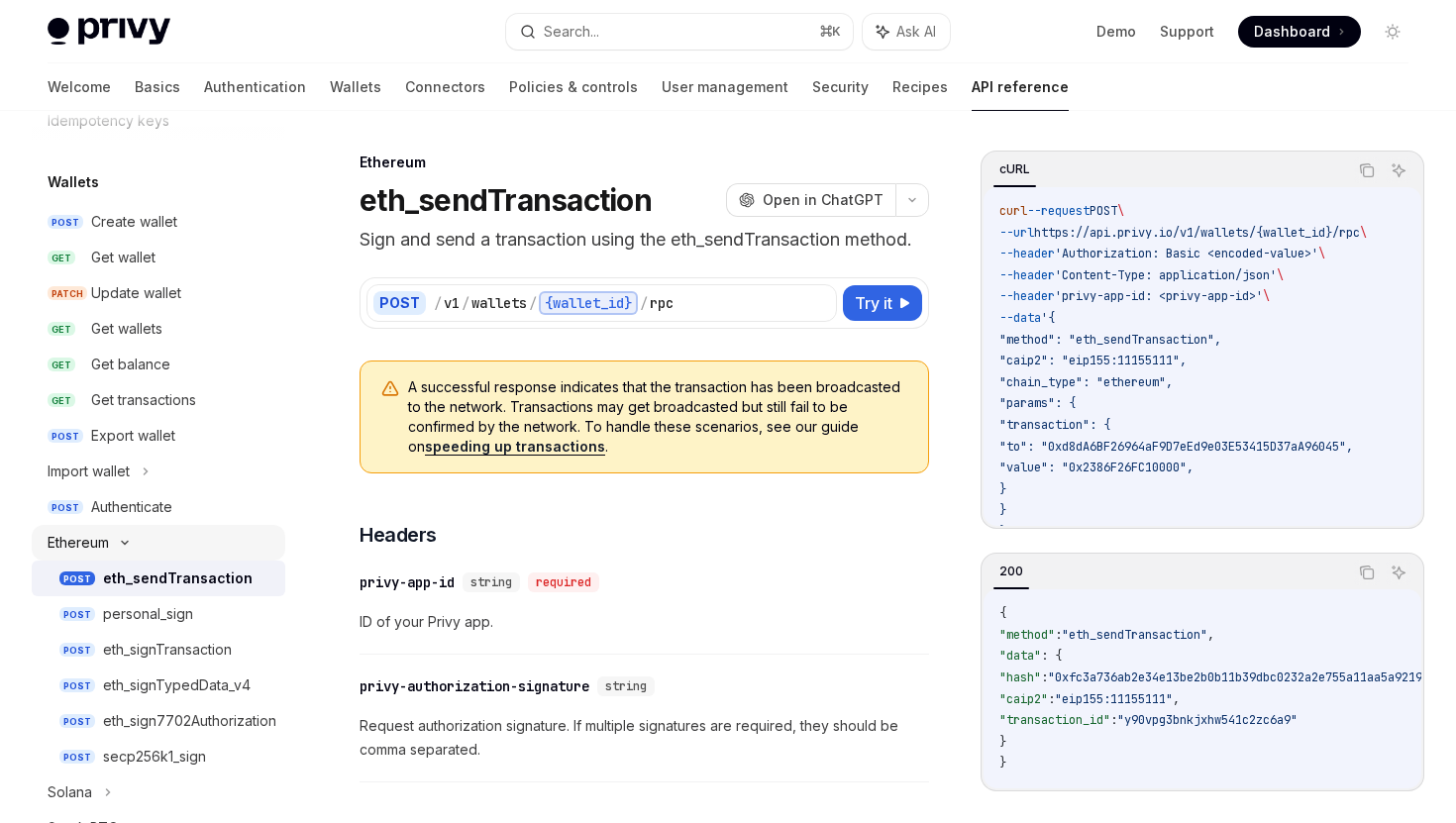 click on "Ethereum" at bounding box center (158, 543) 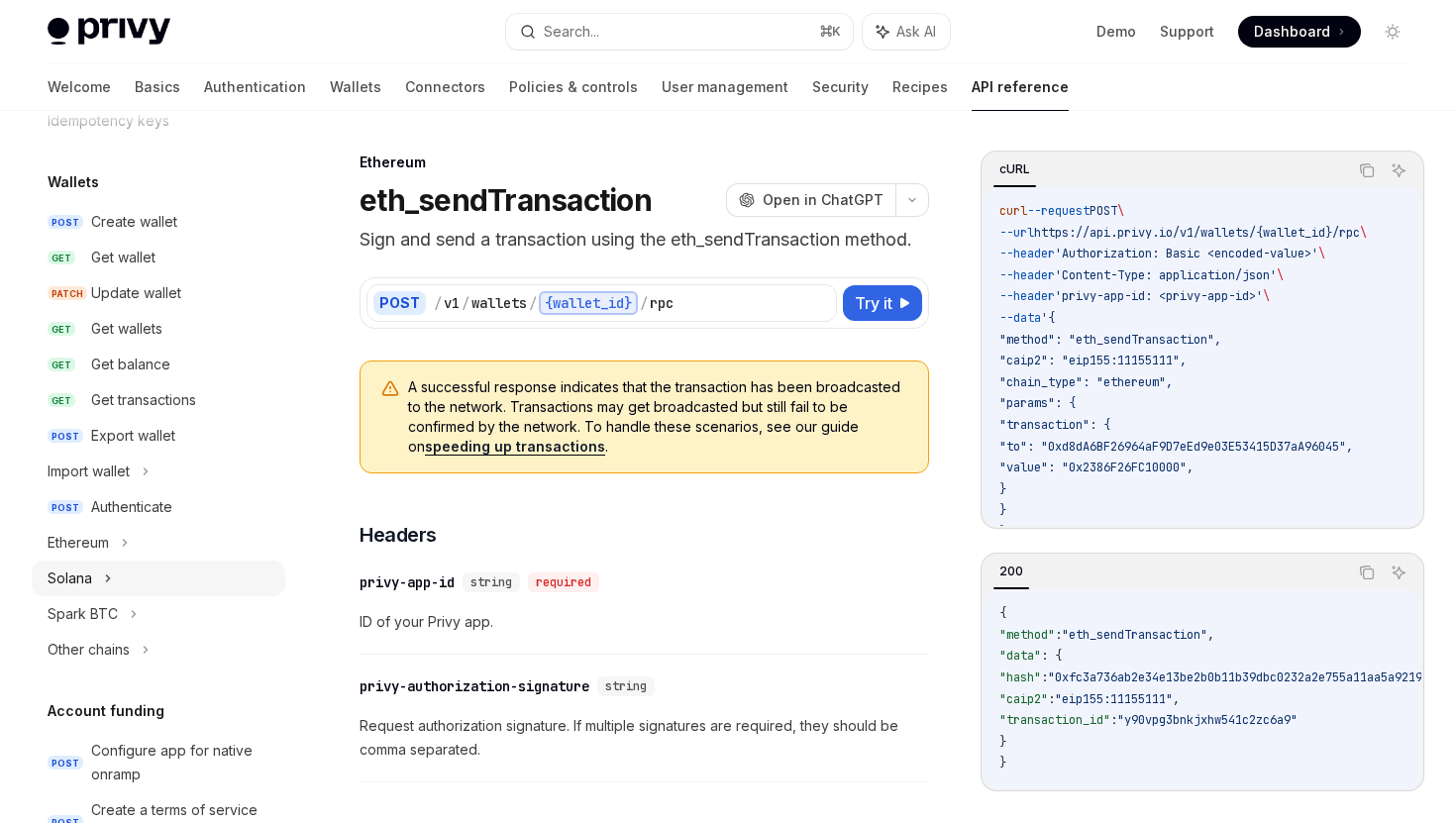click on "Solana" at bounding box center (158, 578) 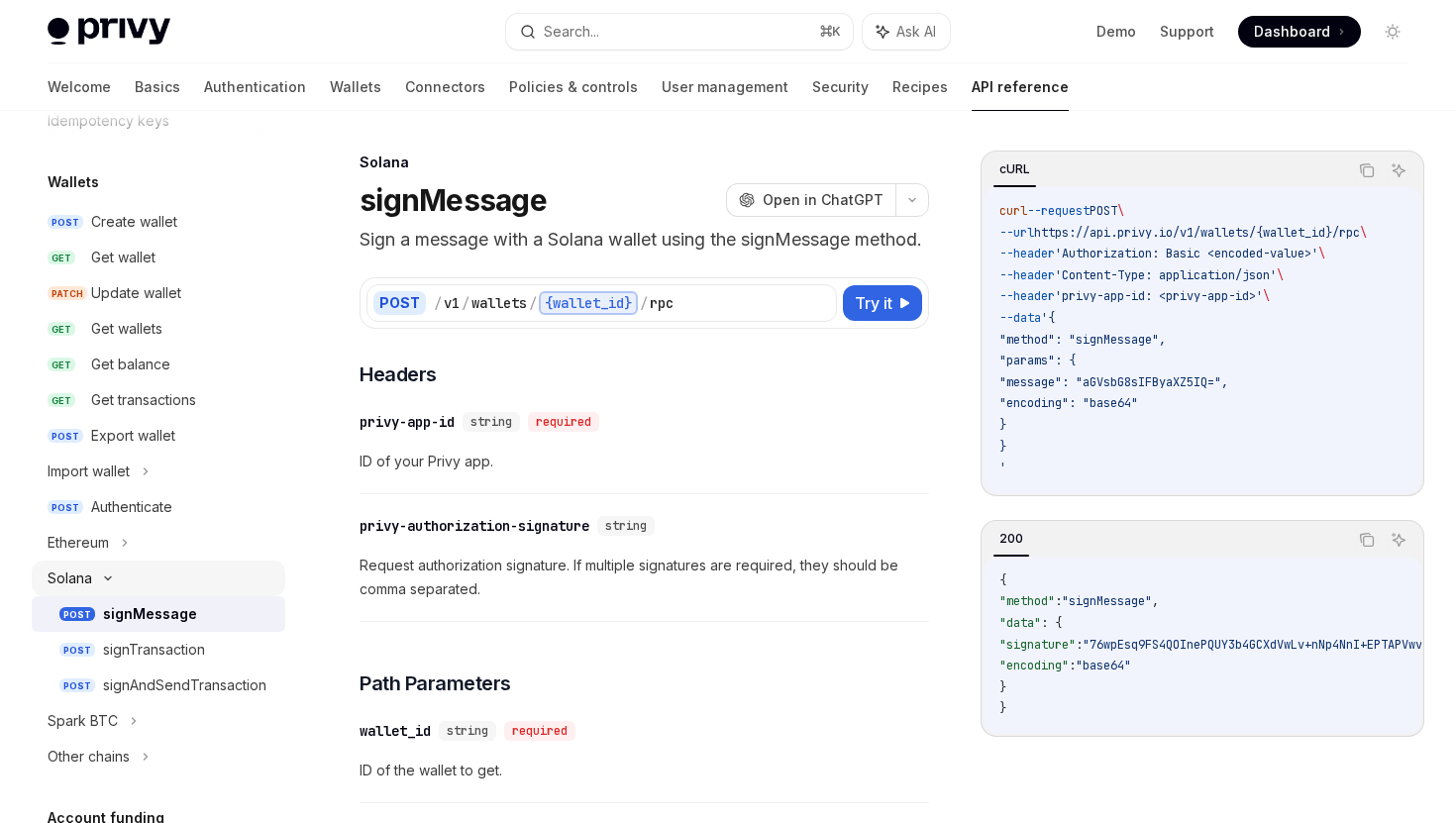 click 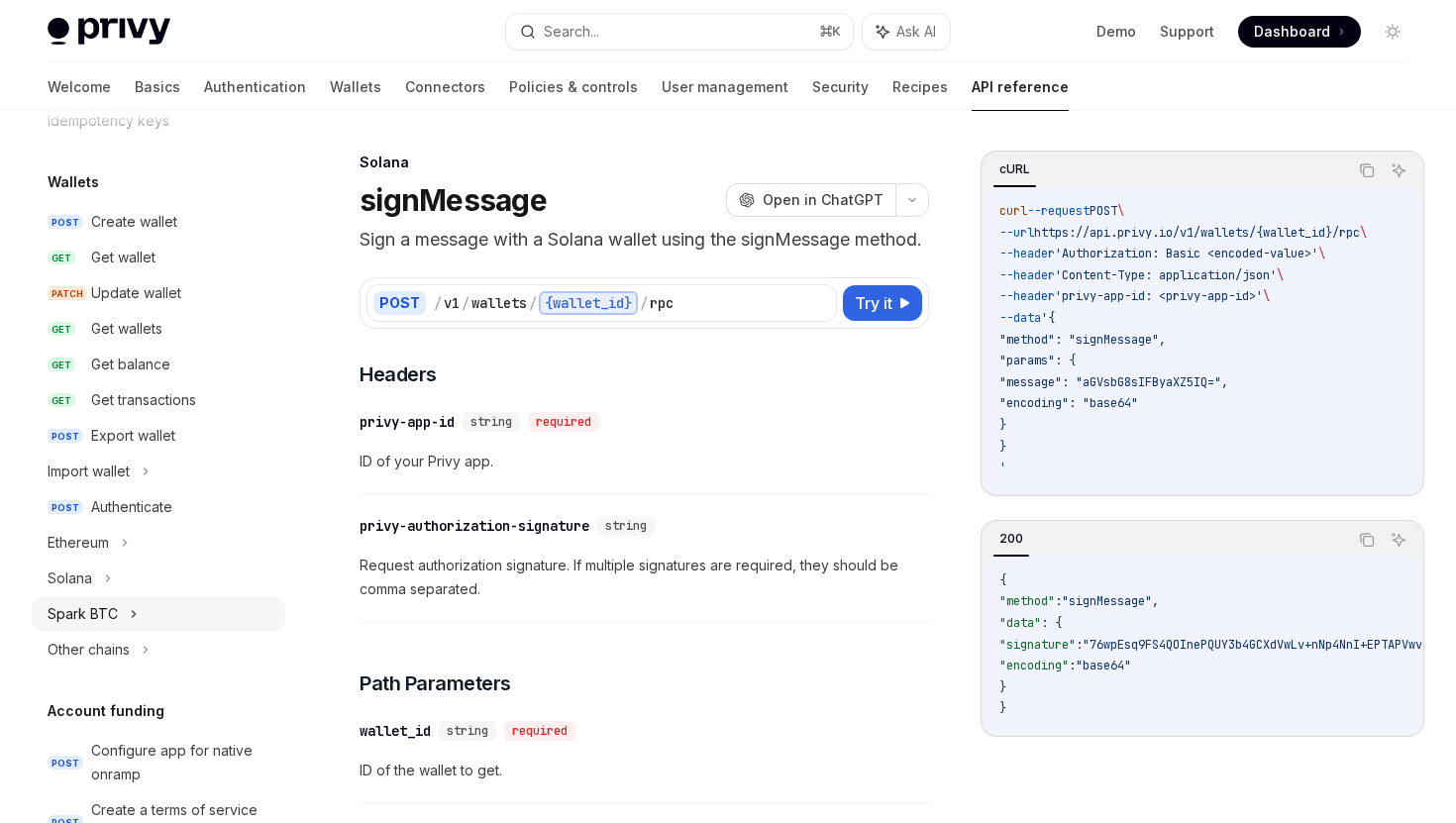 click on "Spark BTC" at bounding box center [158, 614] 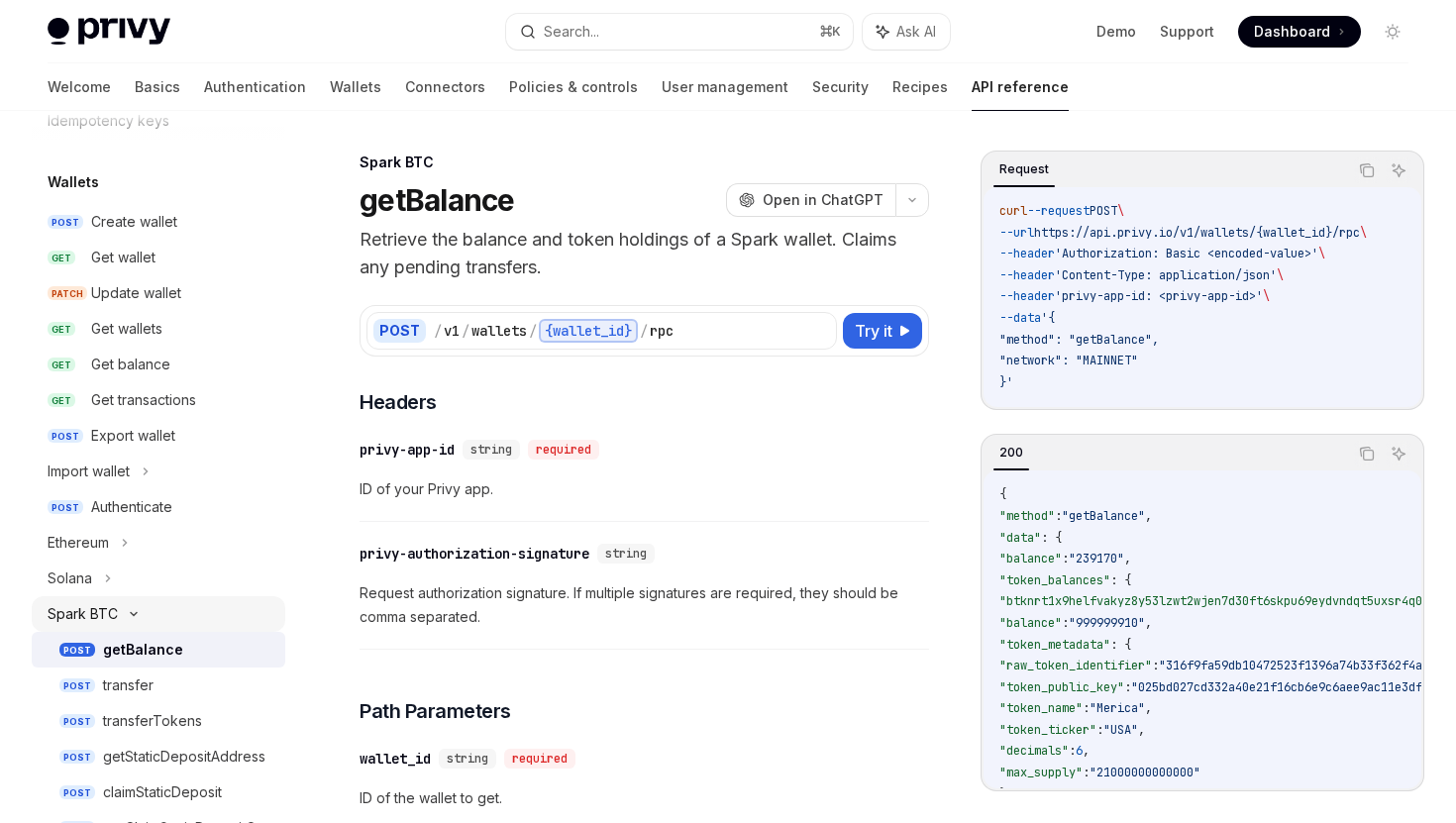 click on "Spark BTC" at bounding box center (158, 614) 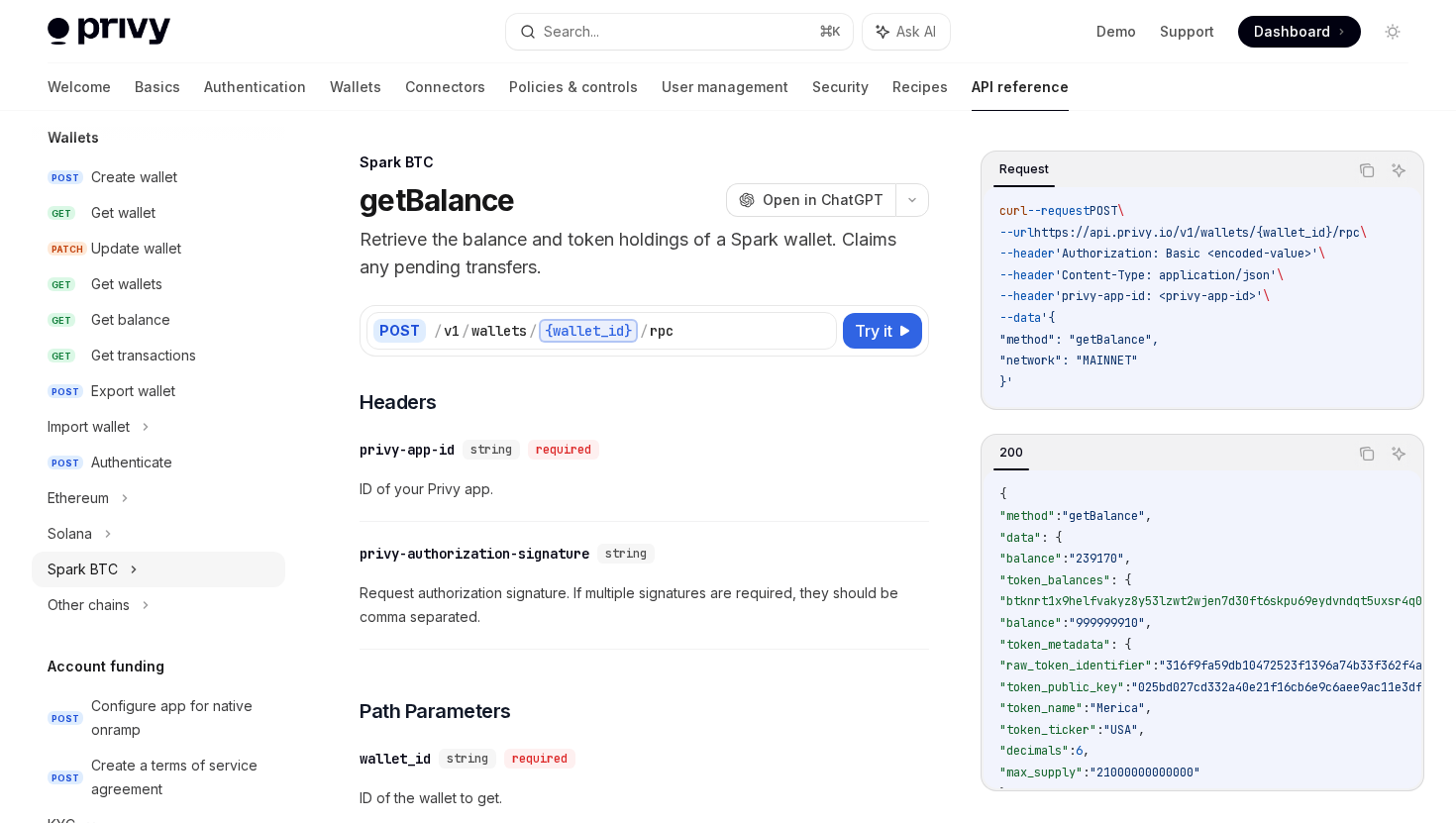 scroll, scrollTop: 192, scrollLeft: 0, axis: vertical 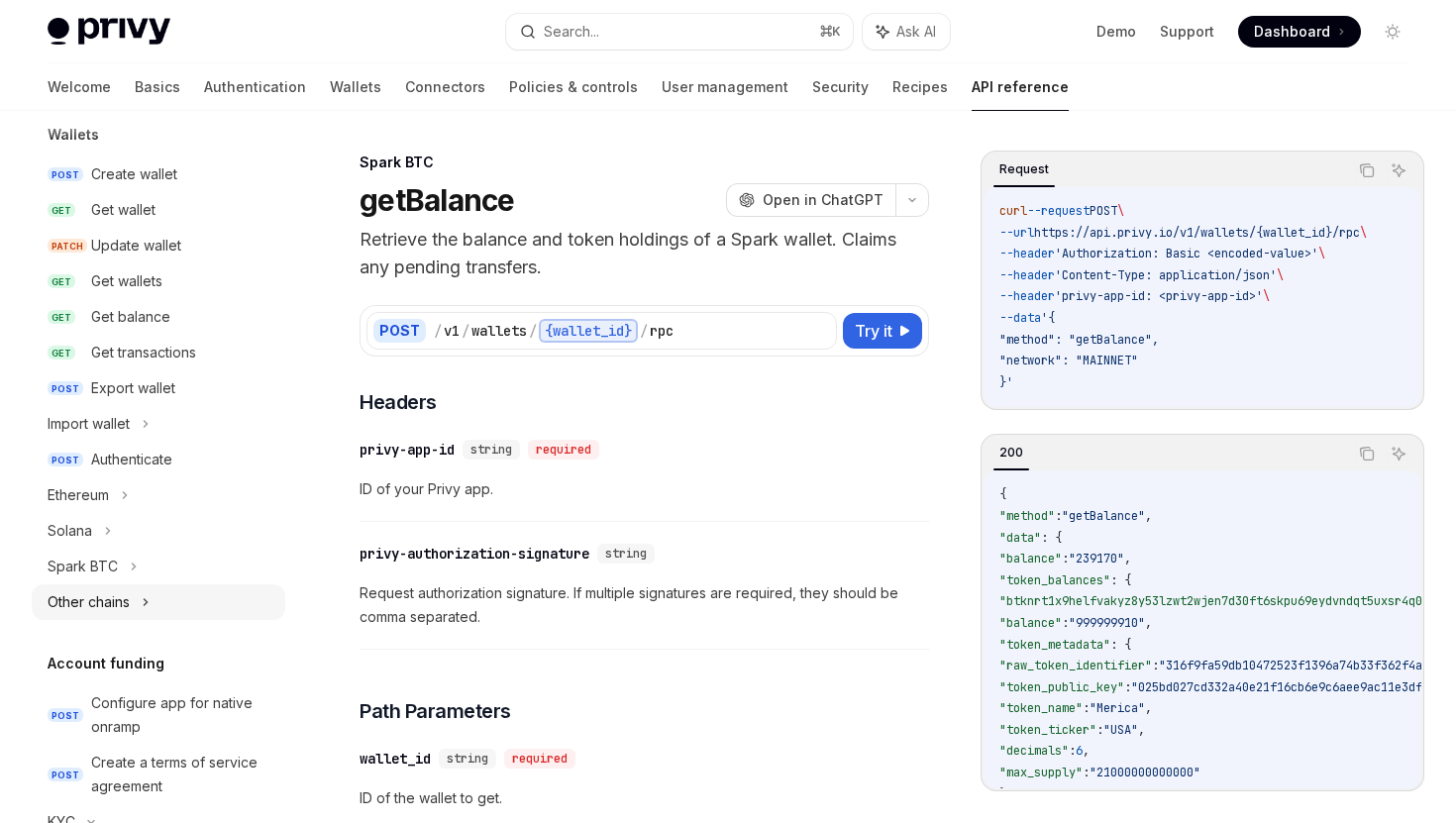 click 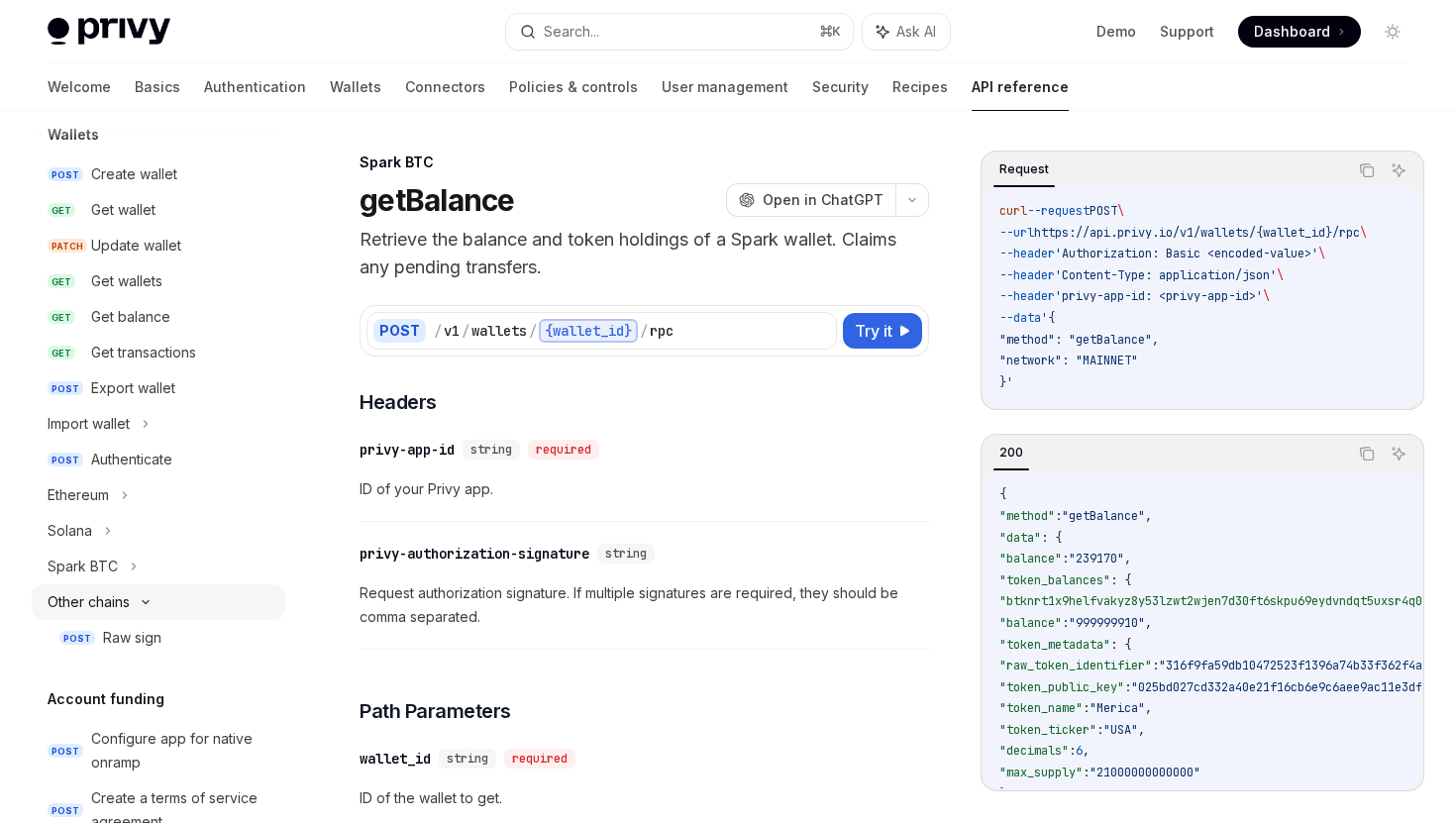 click 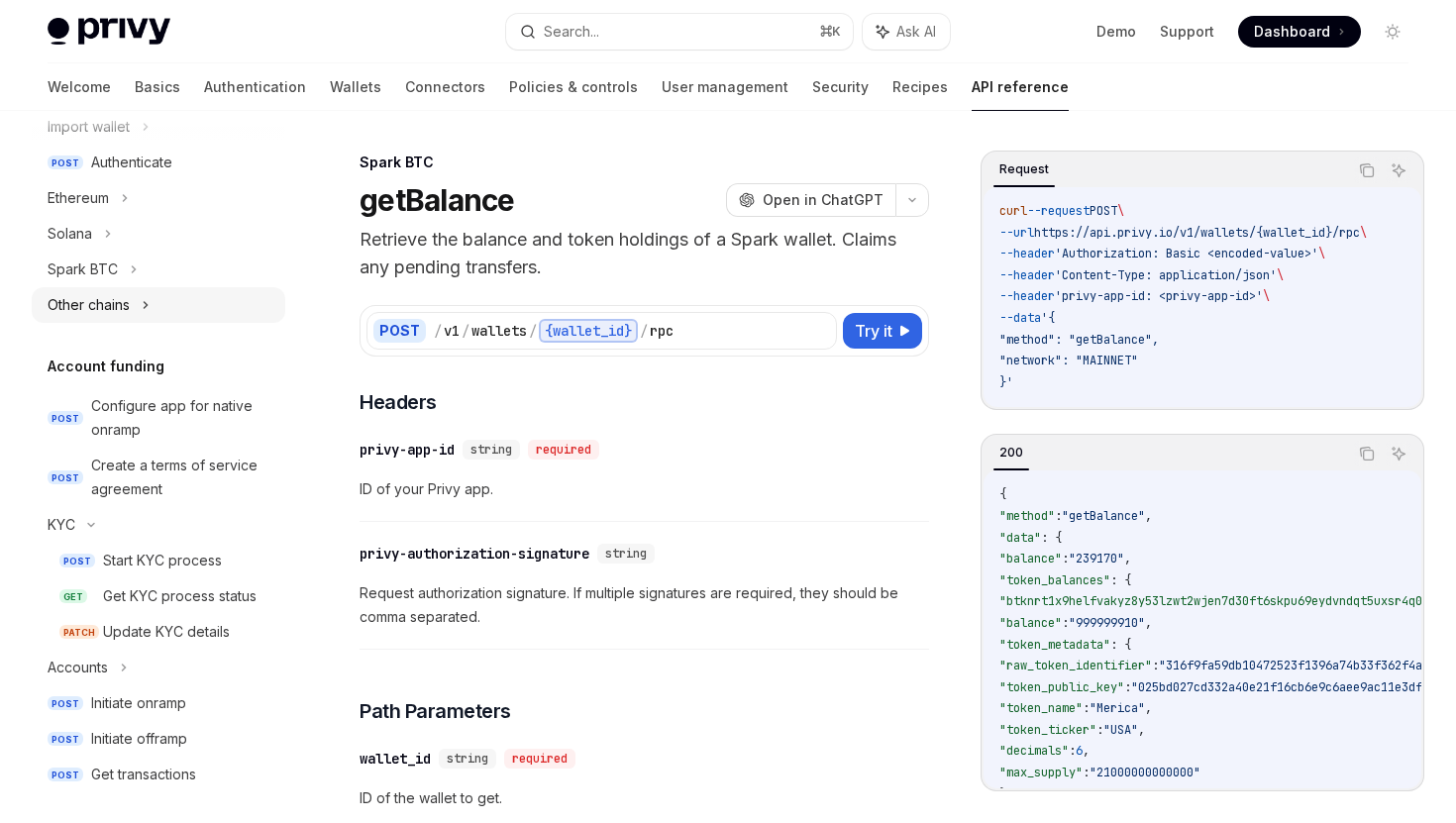 scroll, scrollTop: 490, scrollLeft: 0, axis: vertical 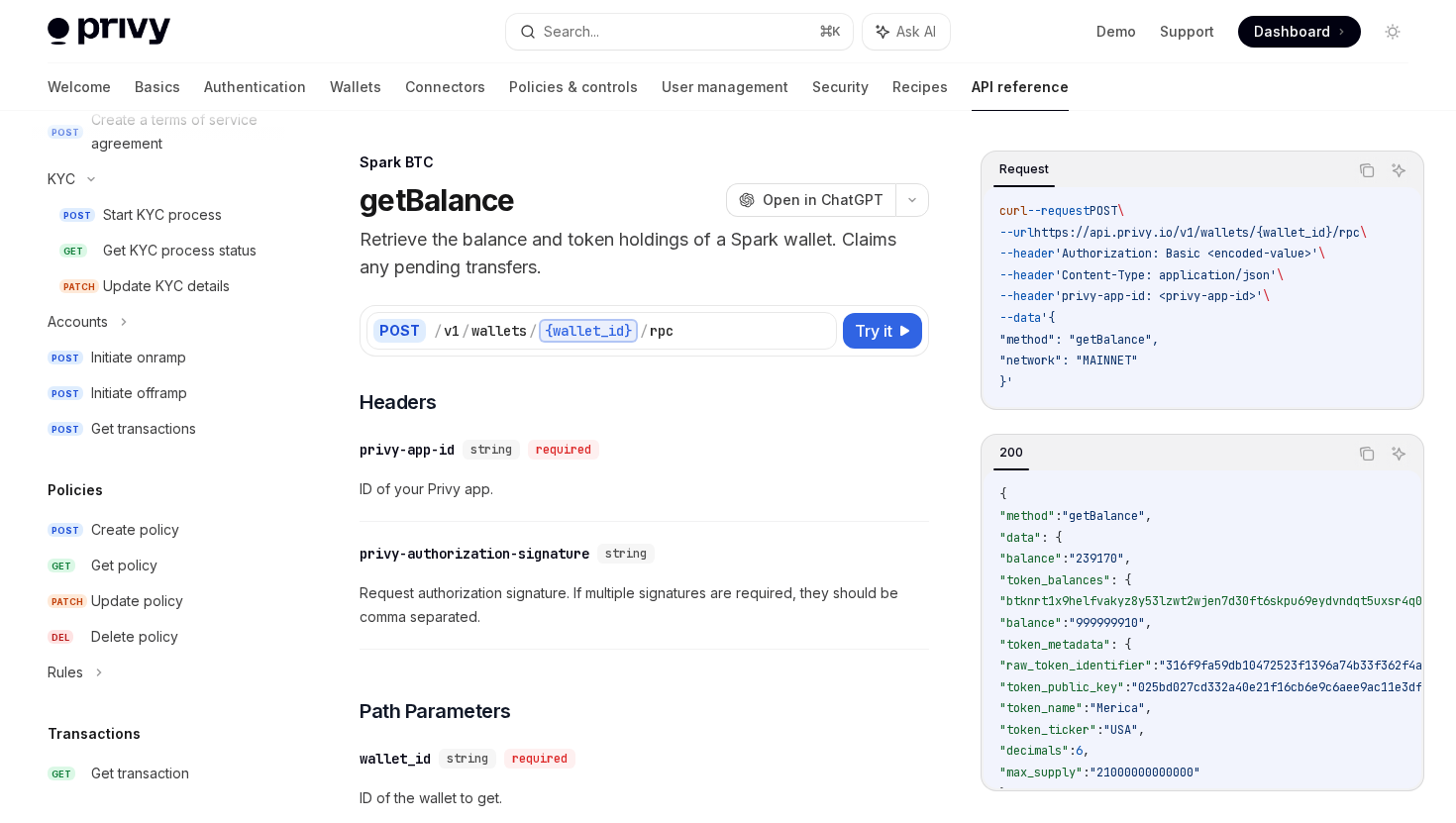 type on "*" 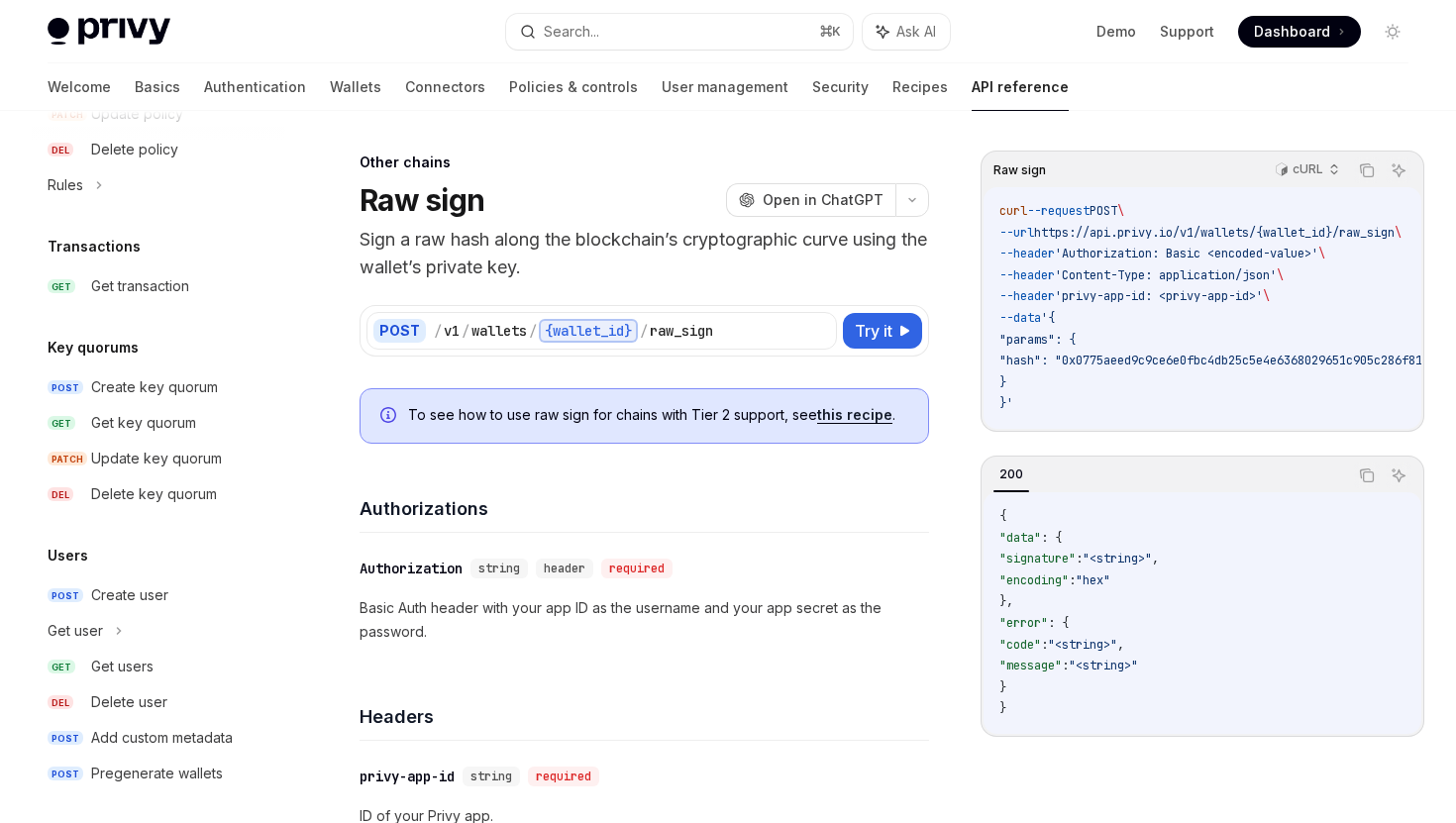 scroll, scrollTop: 1366, scrollLeft: 0, axis: vertical 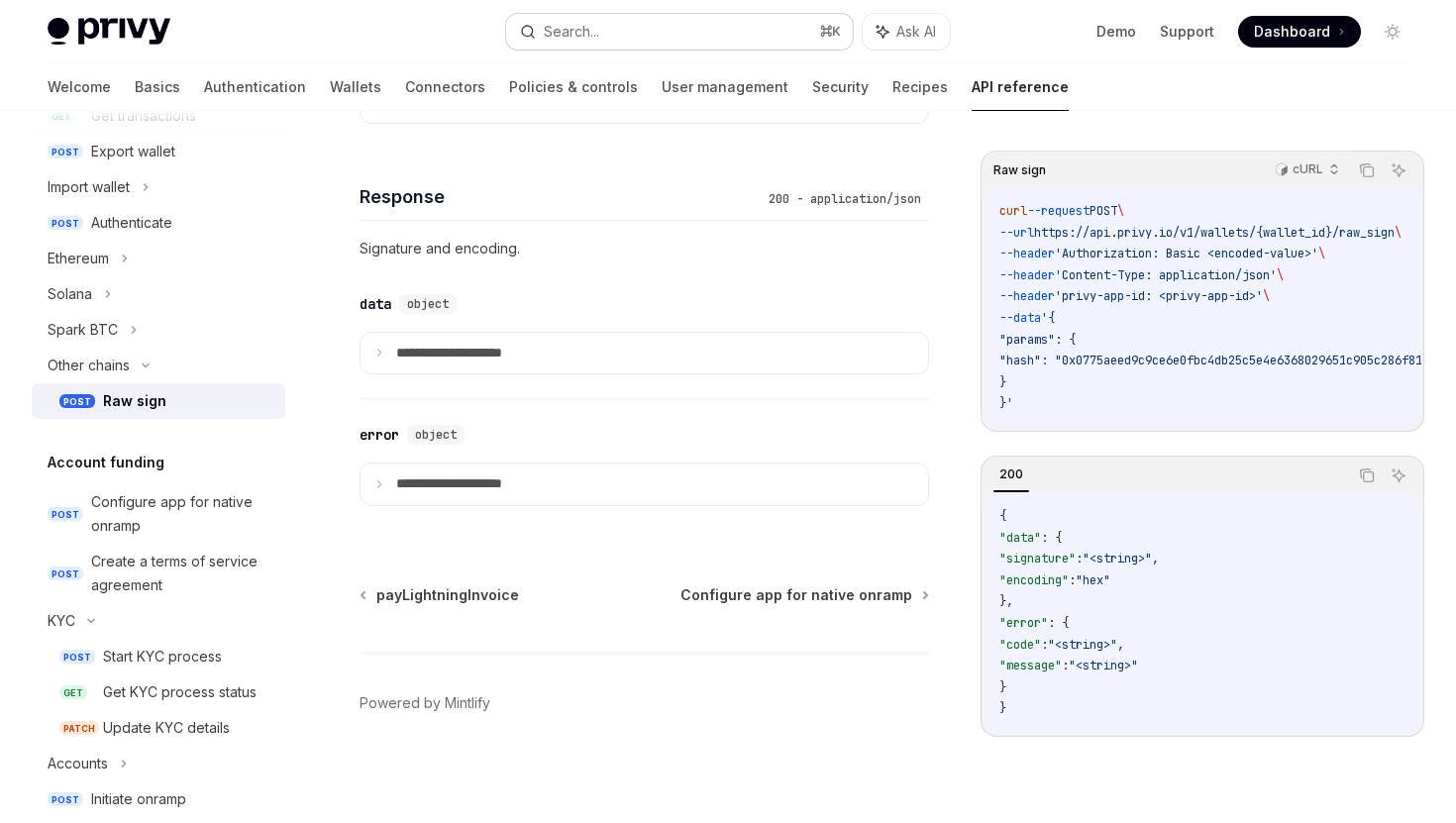 click on "Search... ⌘ K" at bounding box center [678, 32] 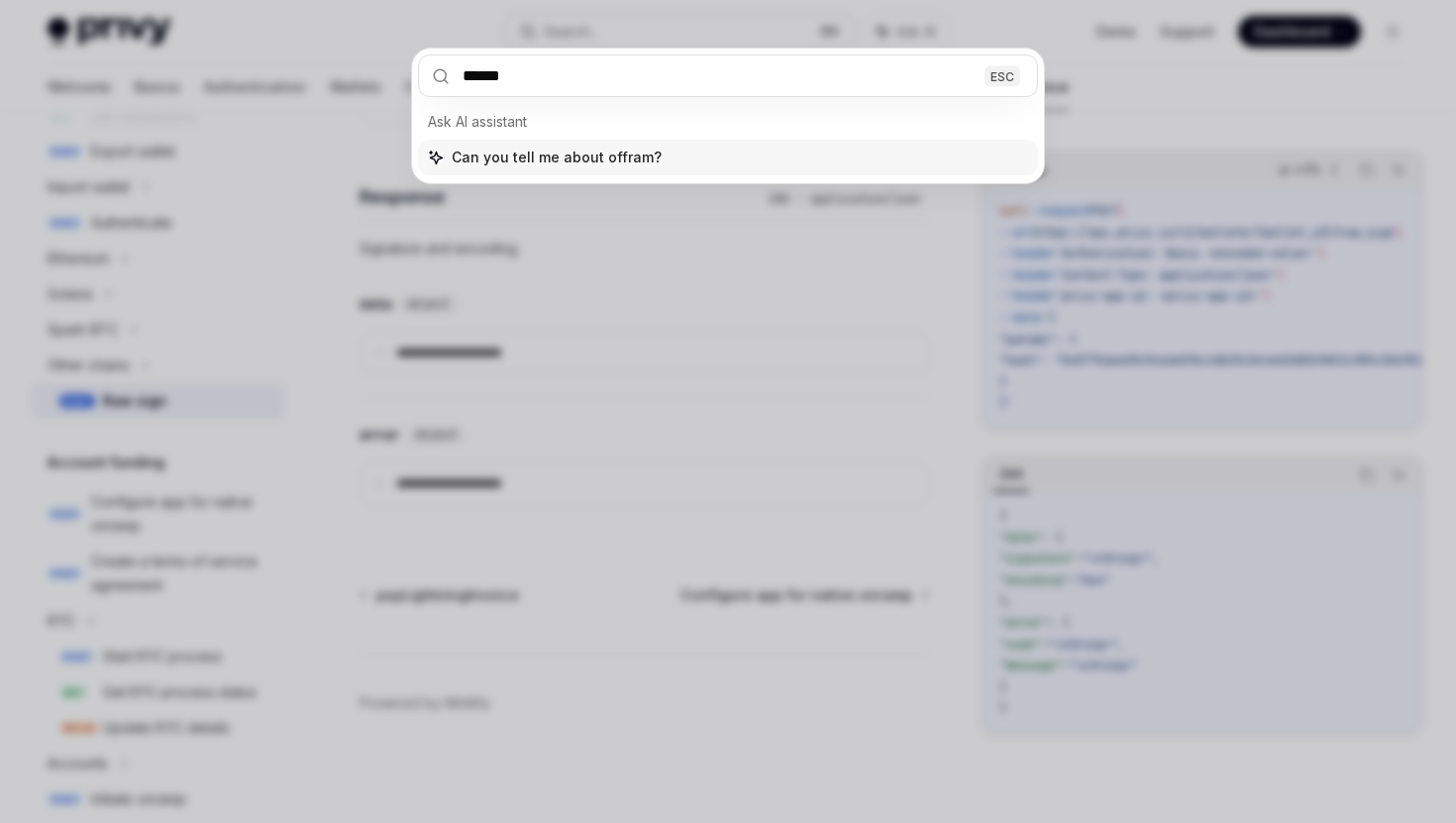 type on "*******" 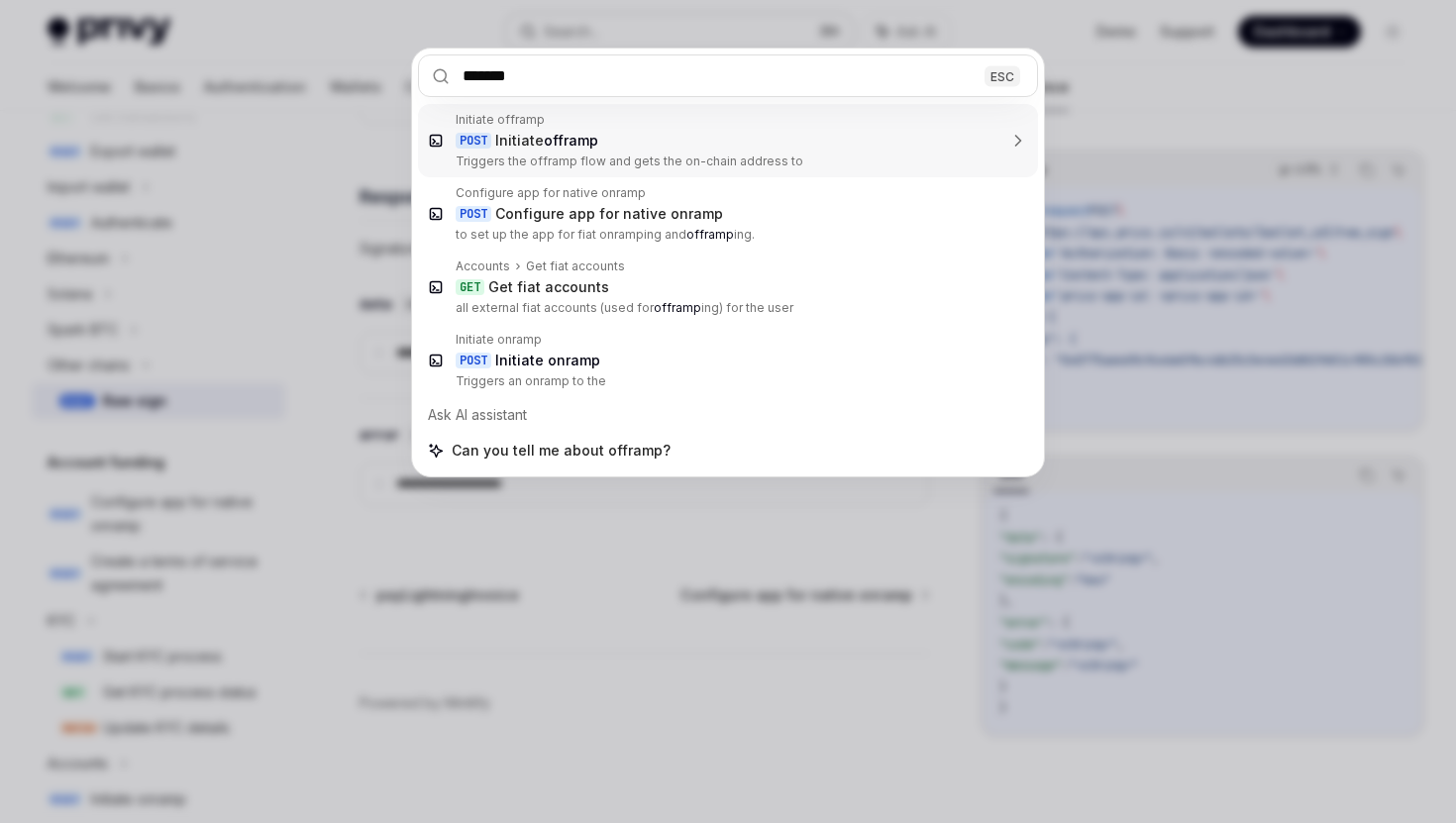 type 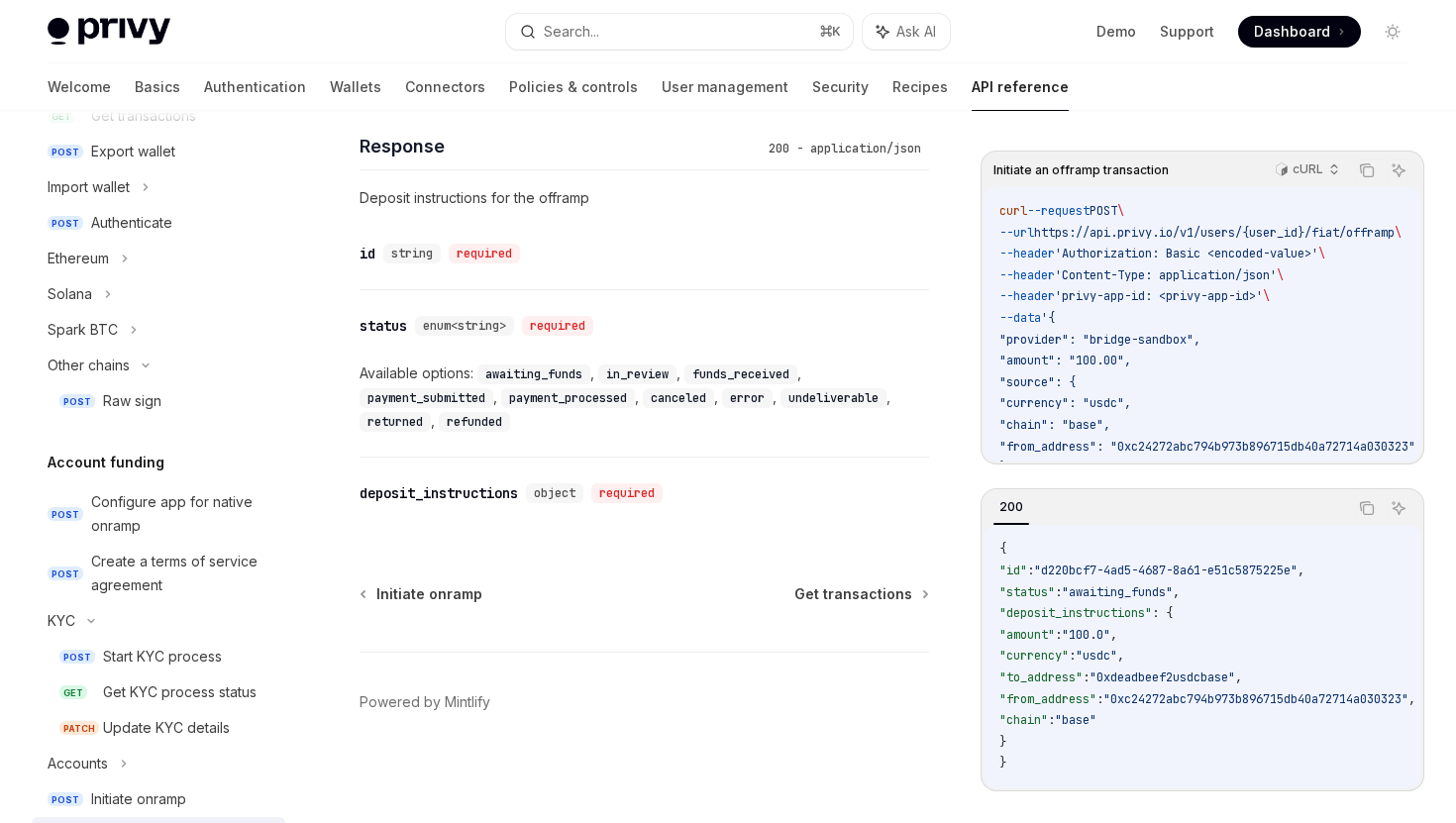 scroll, scrollTop: 111, scrollLeft: 0, axis: vertical 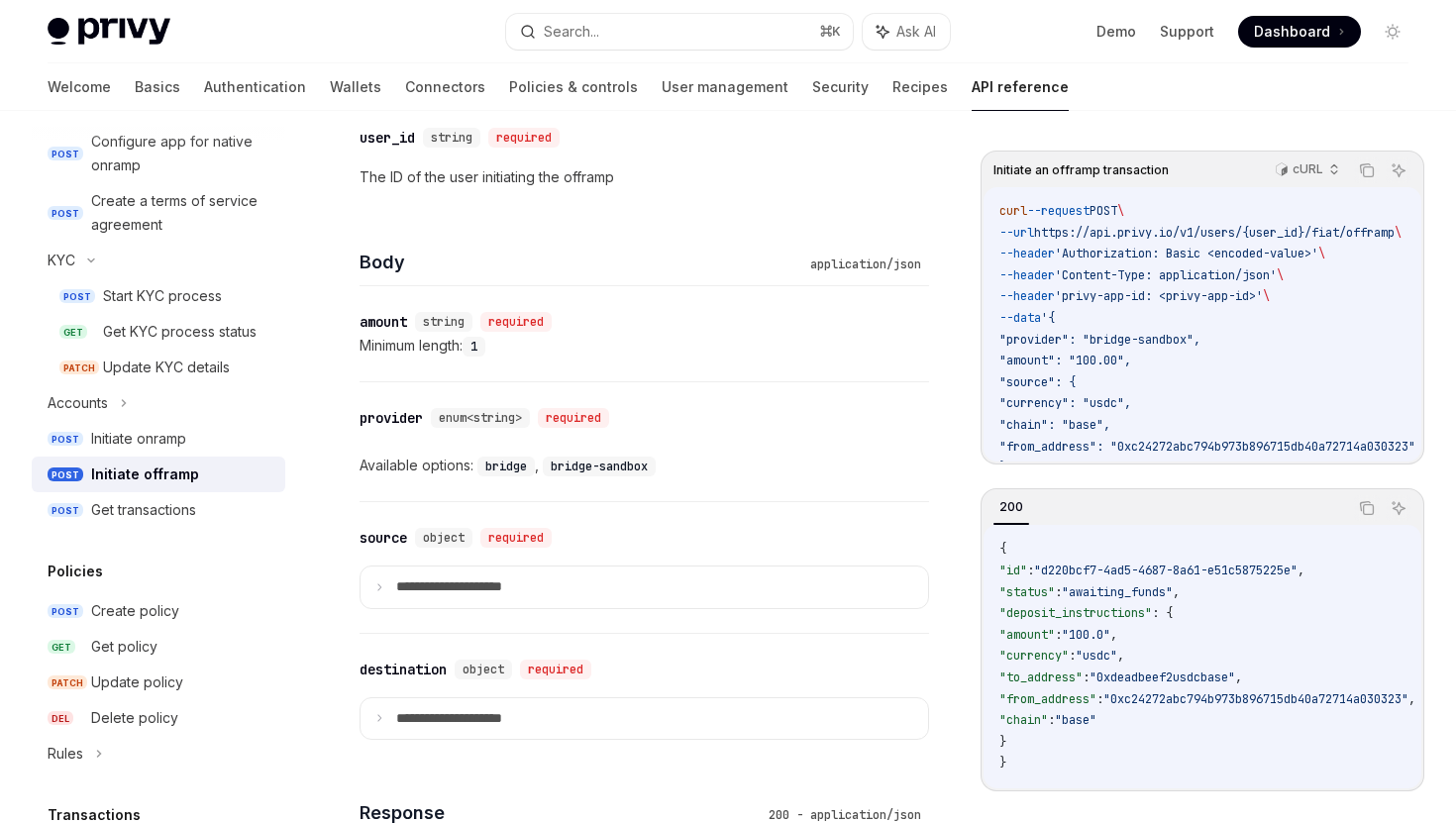 click on "bridge" at bounding box center (506, 466) 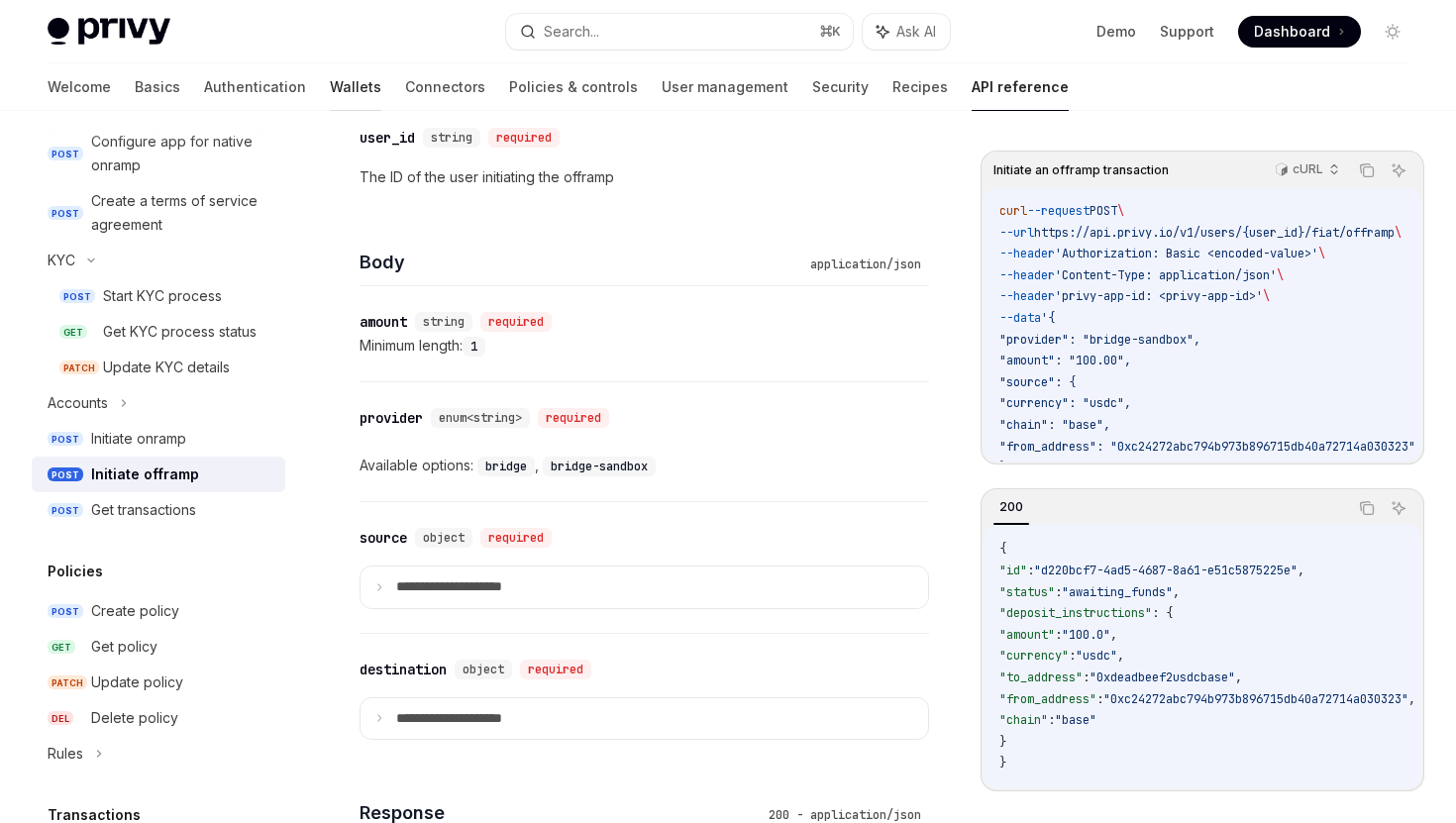 click on "Wallets" at bounding box center (356, 87) 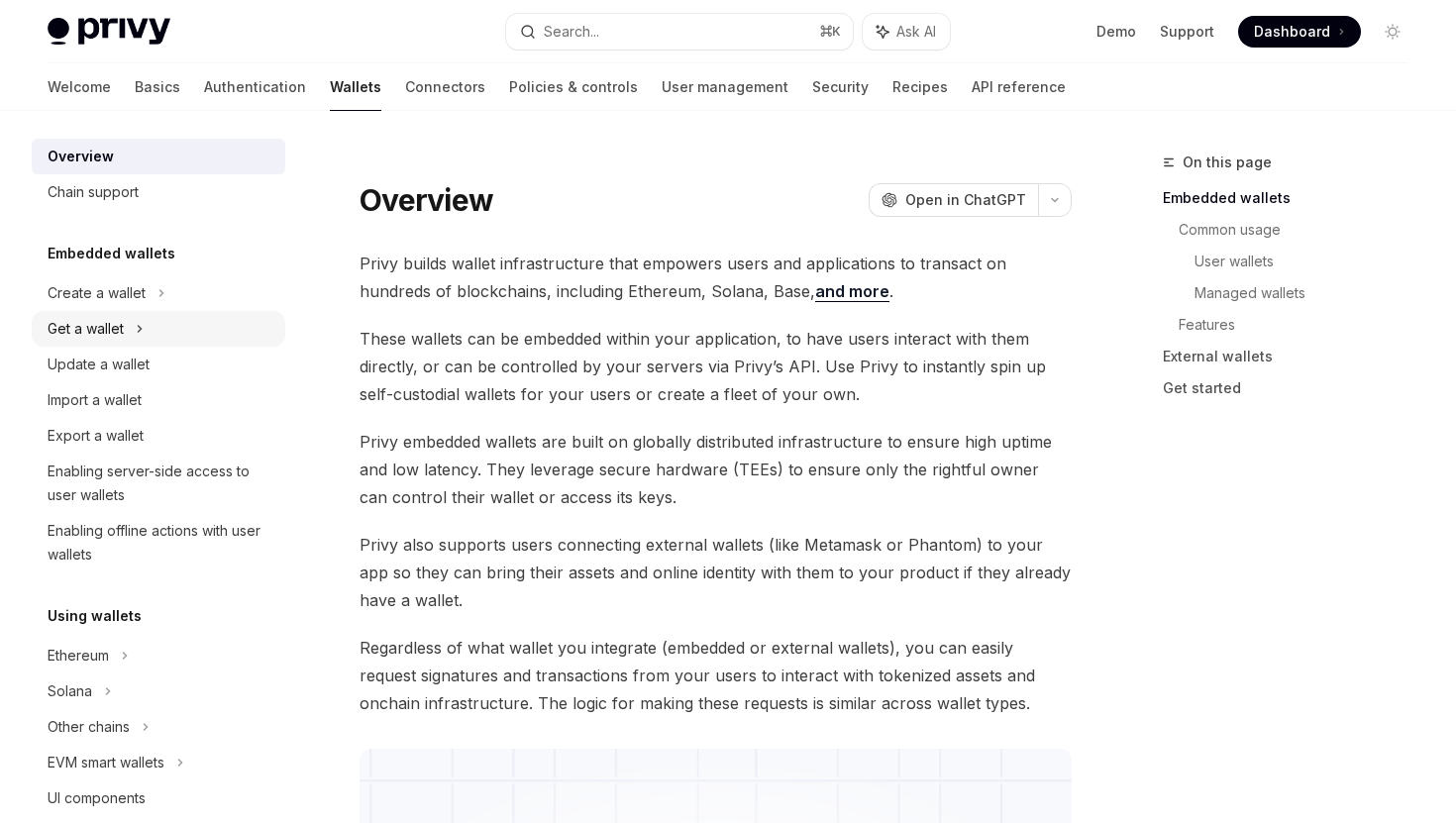 scroll, scrollTop: 0, scrollLeft: 0, axis: both 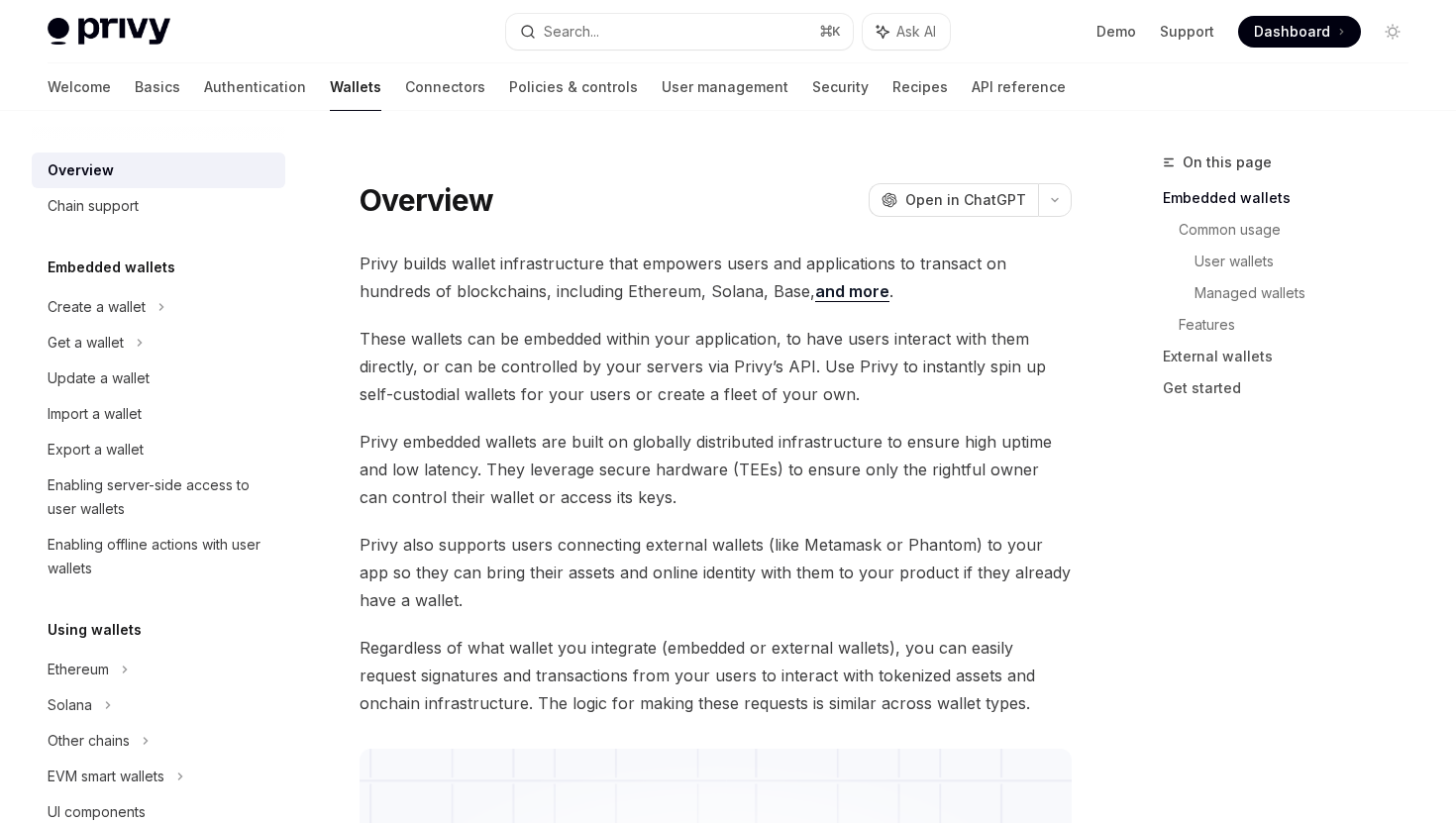 click on "Embedded wallets" at bounding box center (111, 267) 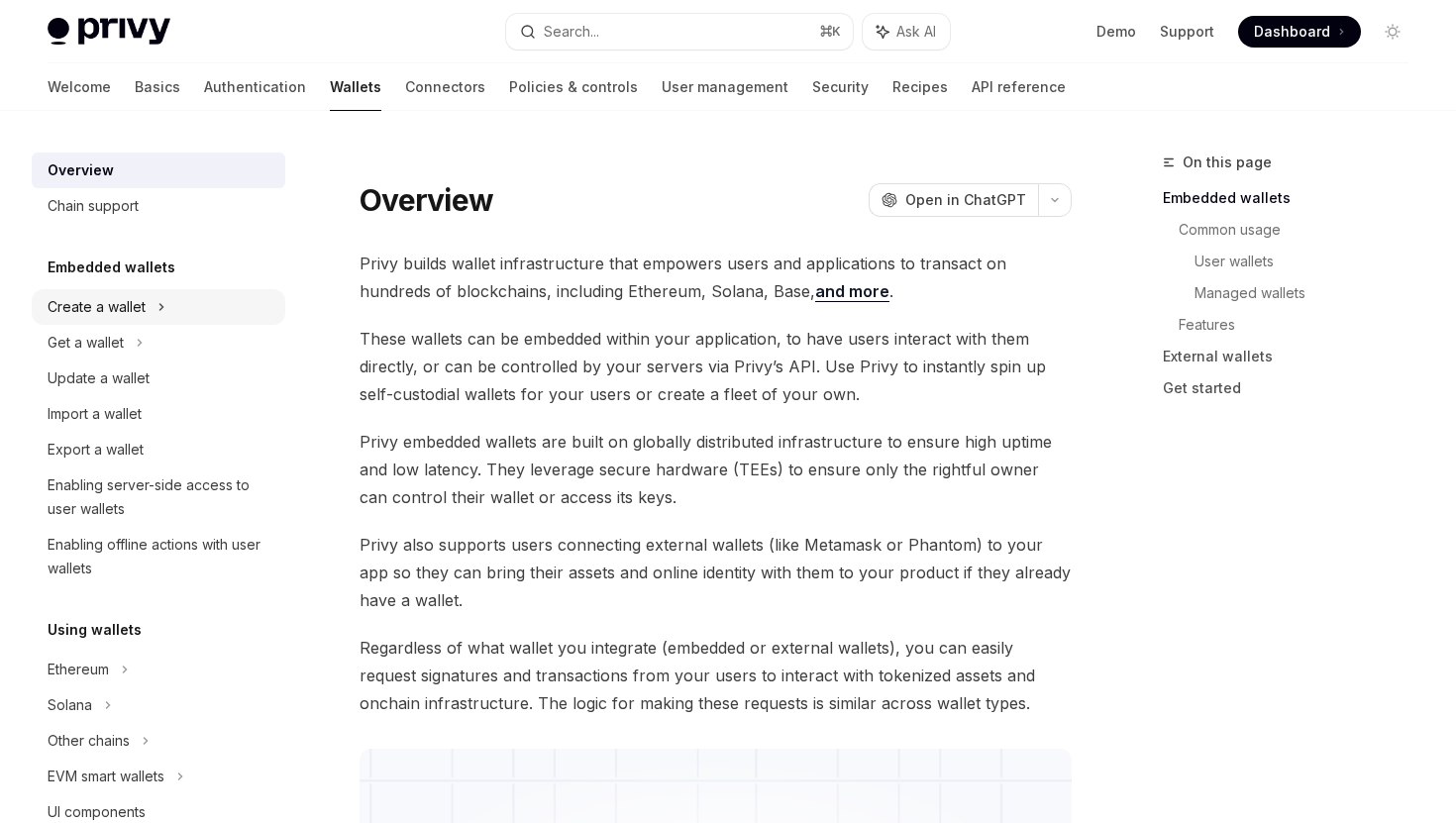 click on "Create a wallet" at bounding box center [96, 307] 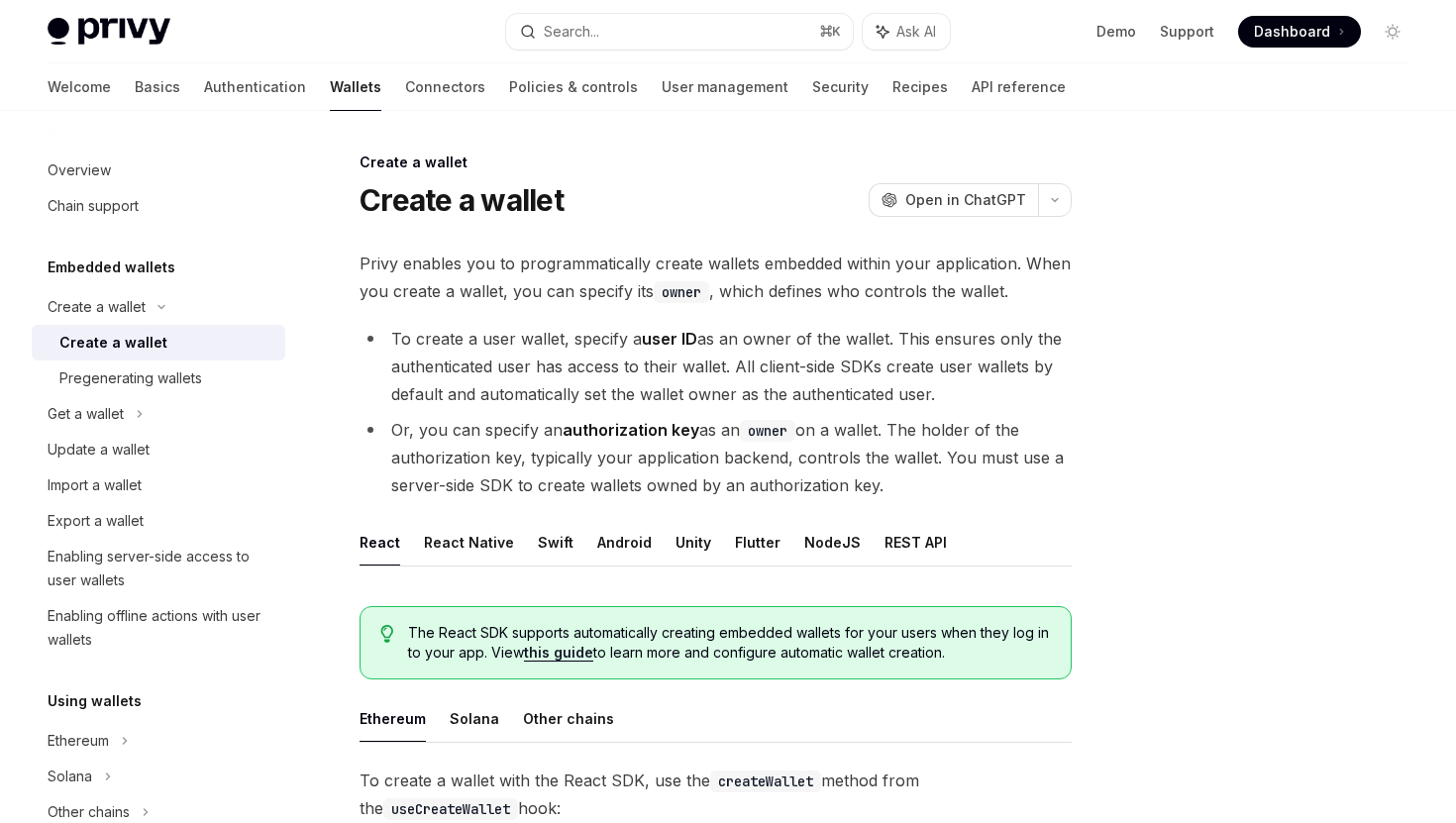 click on "Create a wallet" at bounding box center [113, 343] 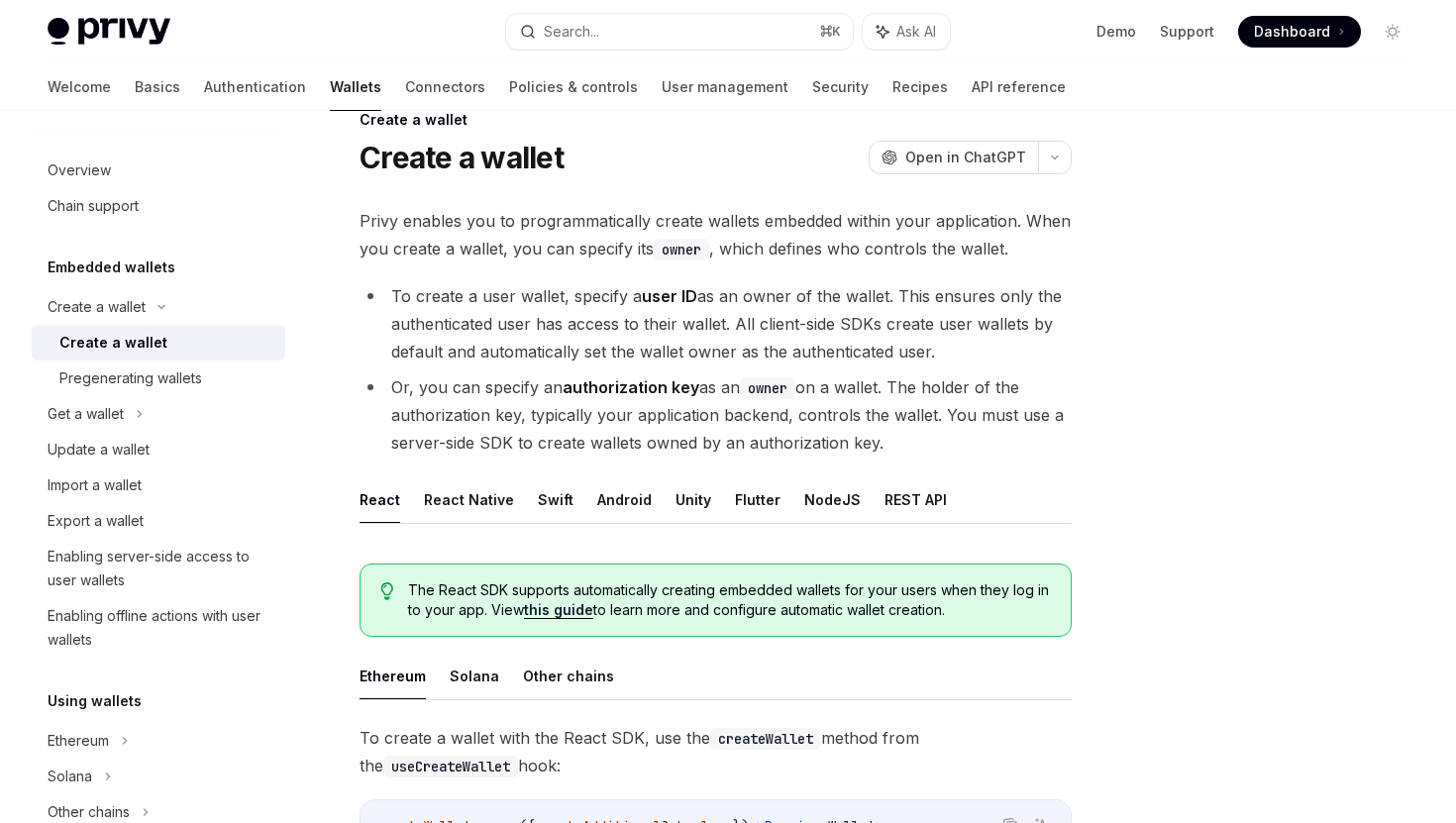 scroll, scrollTop: 45, scrollLeft: 0, axis: vertical 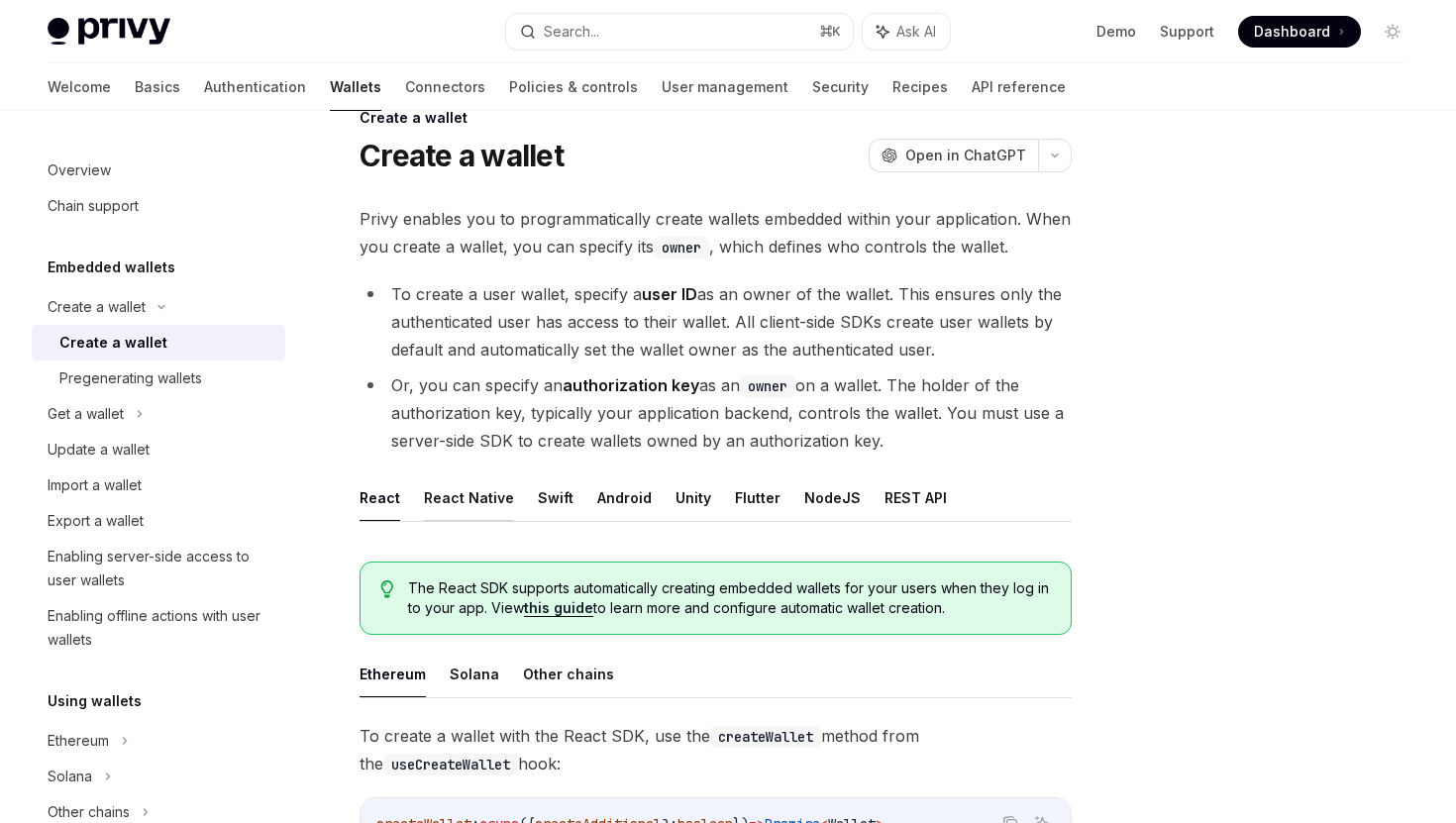 click on "React Native" at bounding box center (468, 497) 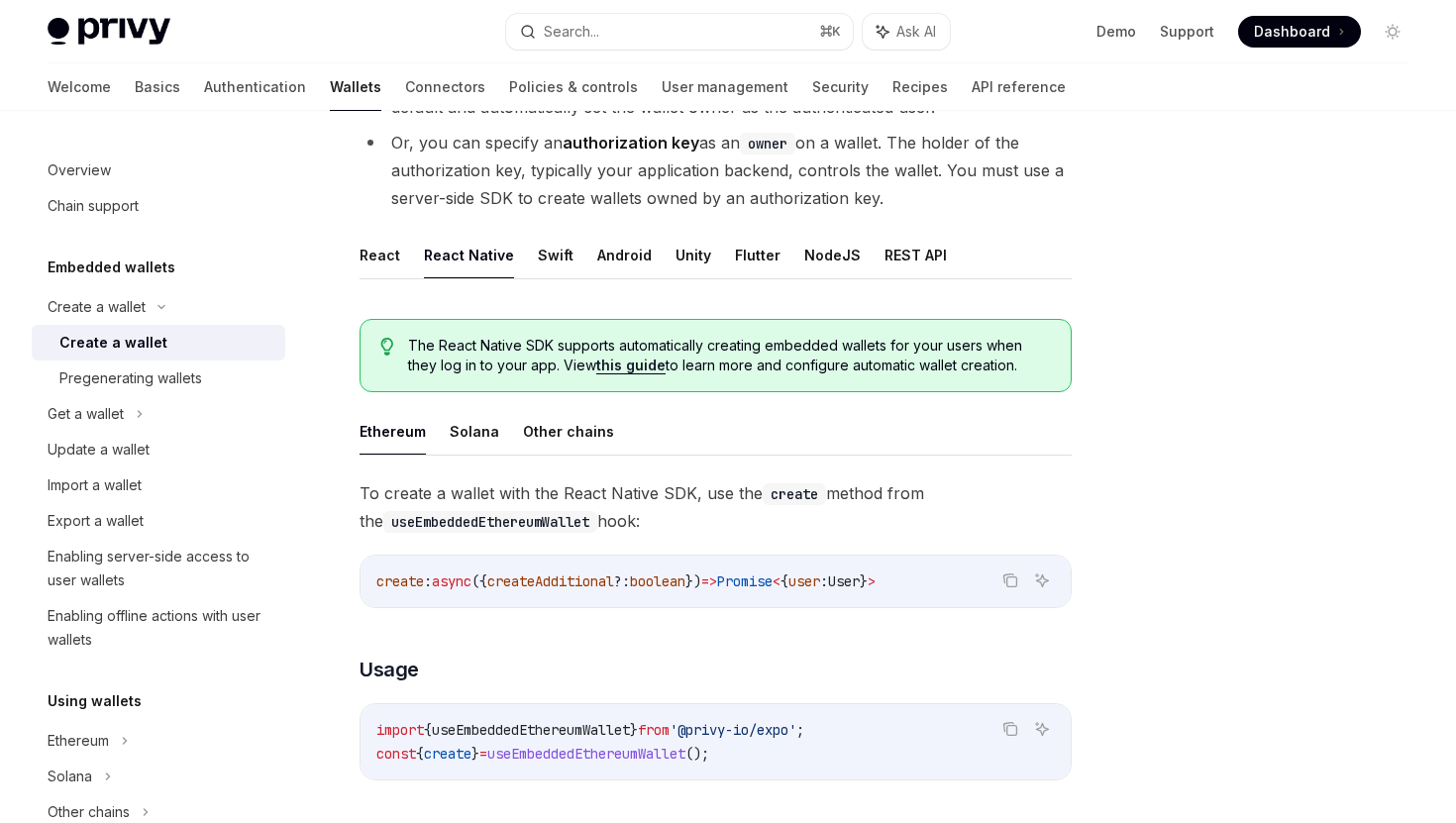 scroll, scrollTop: 0, scrollLeft: 0, axis: both 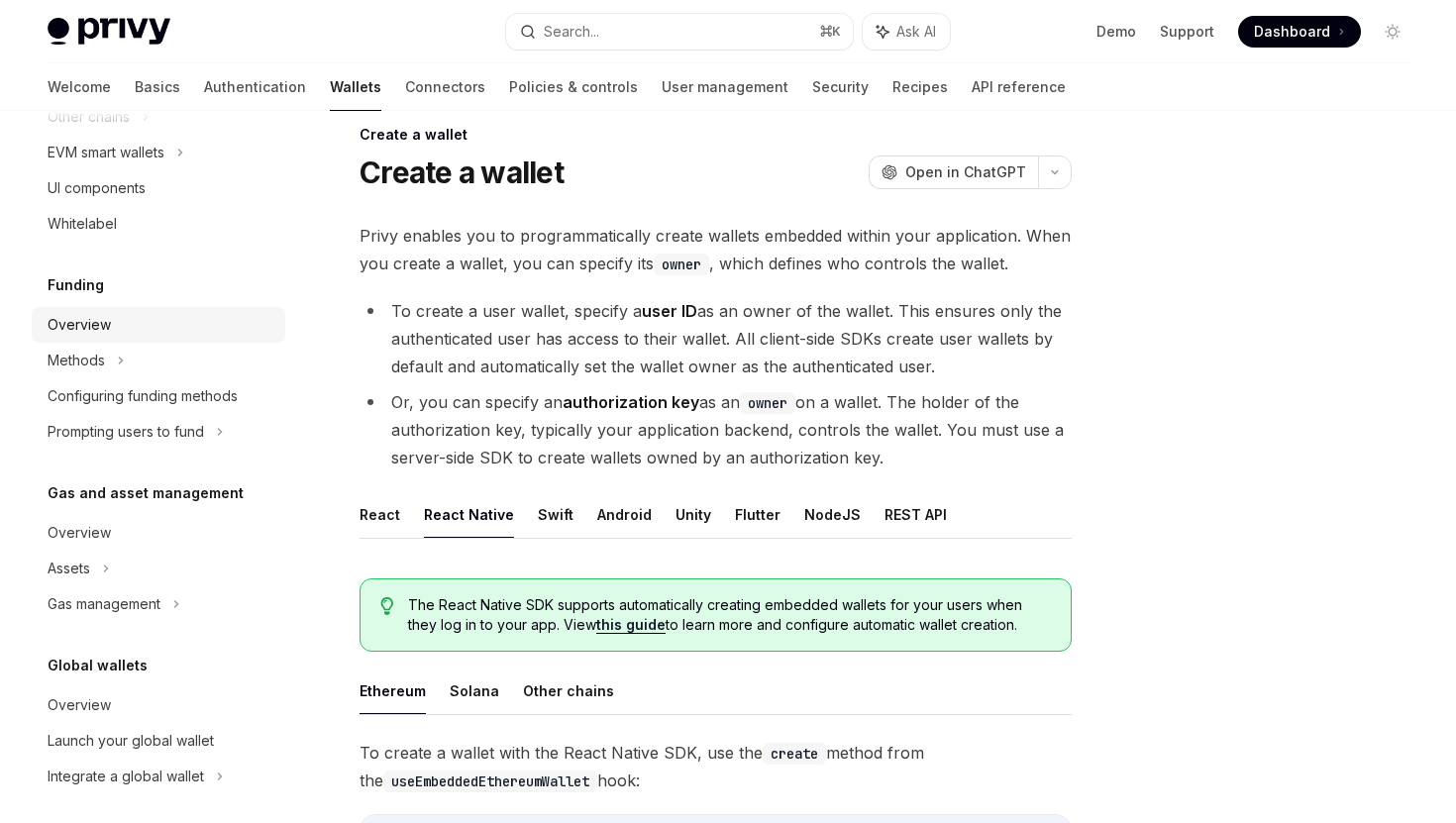 click on "Overview" at bounding box center [79, 325] 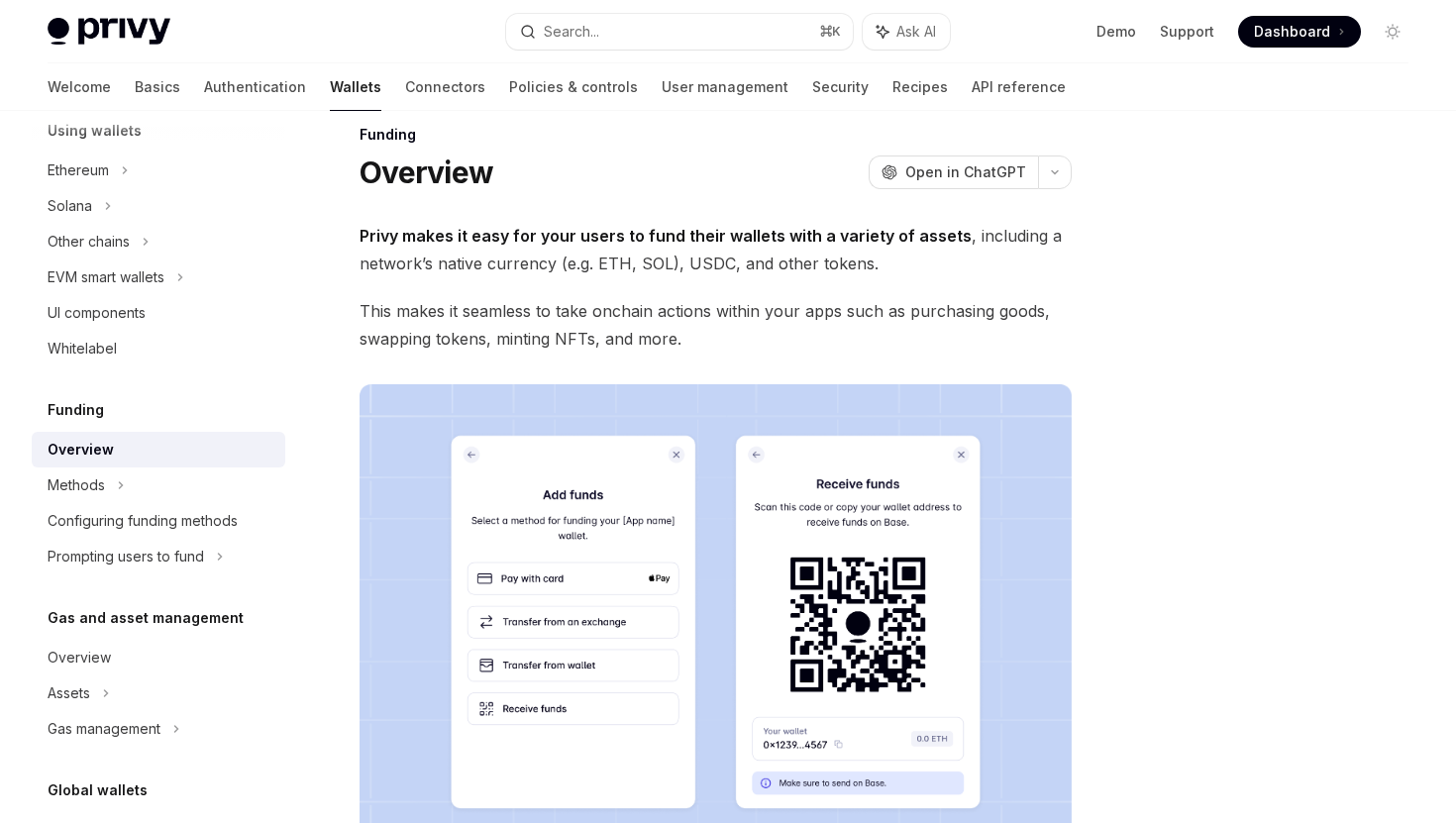 scroll, scrollTop: 578, scrollLeft: 0, axis: vertical 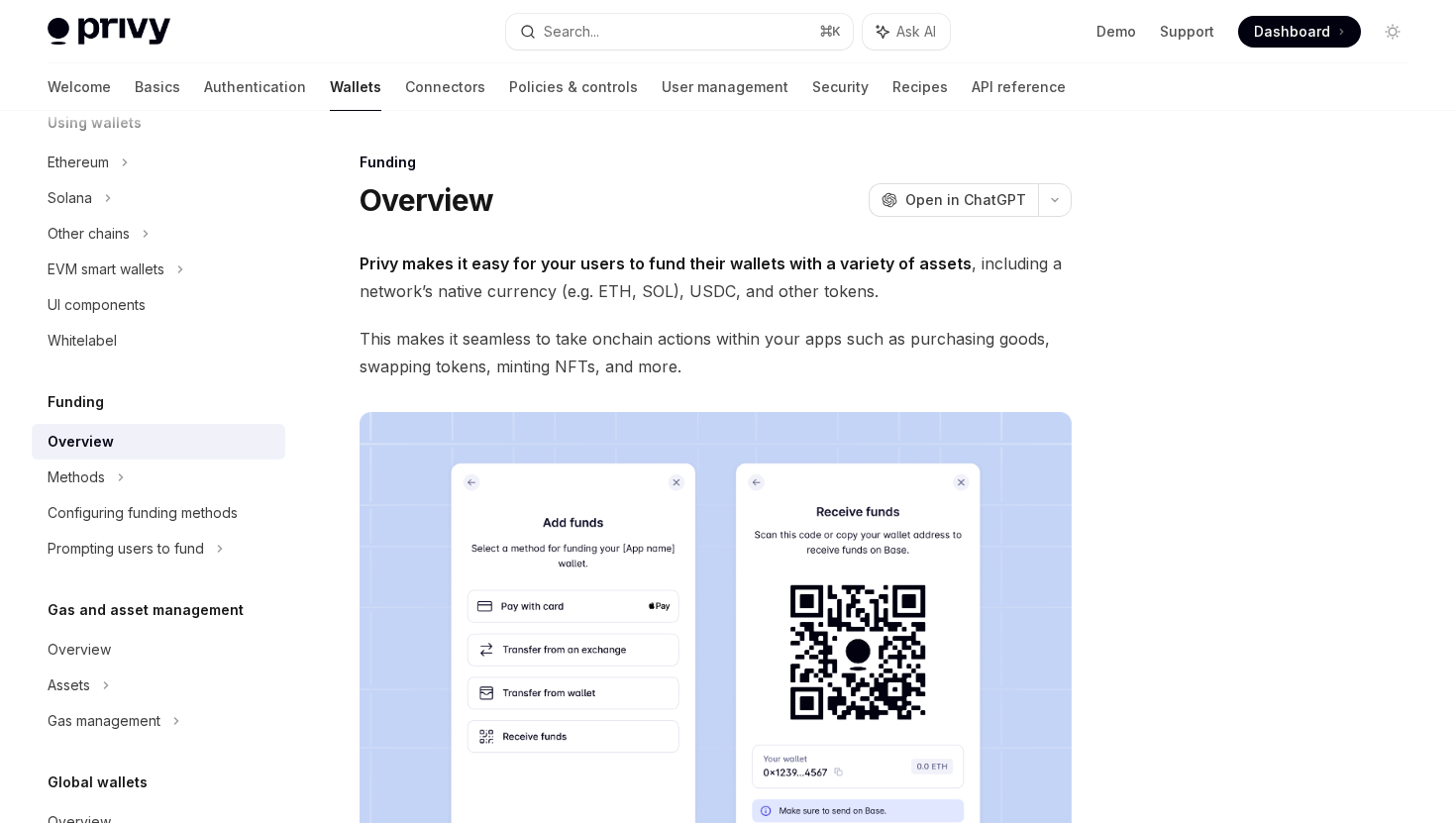 click on "This makes it seamless to take onchain actions within your apps such as purchasing goods, swapping tokens, minting NFTs, and more." at bounding box center [715, 353] 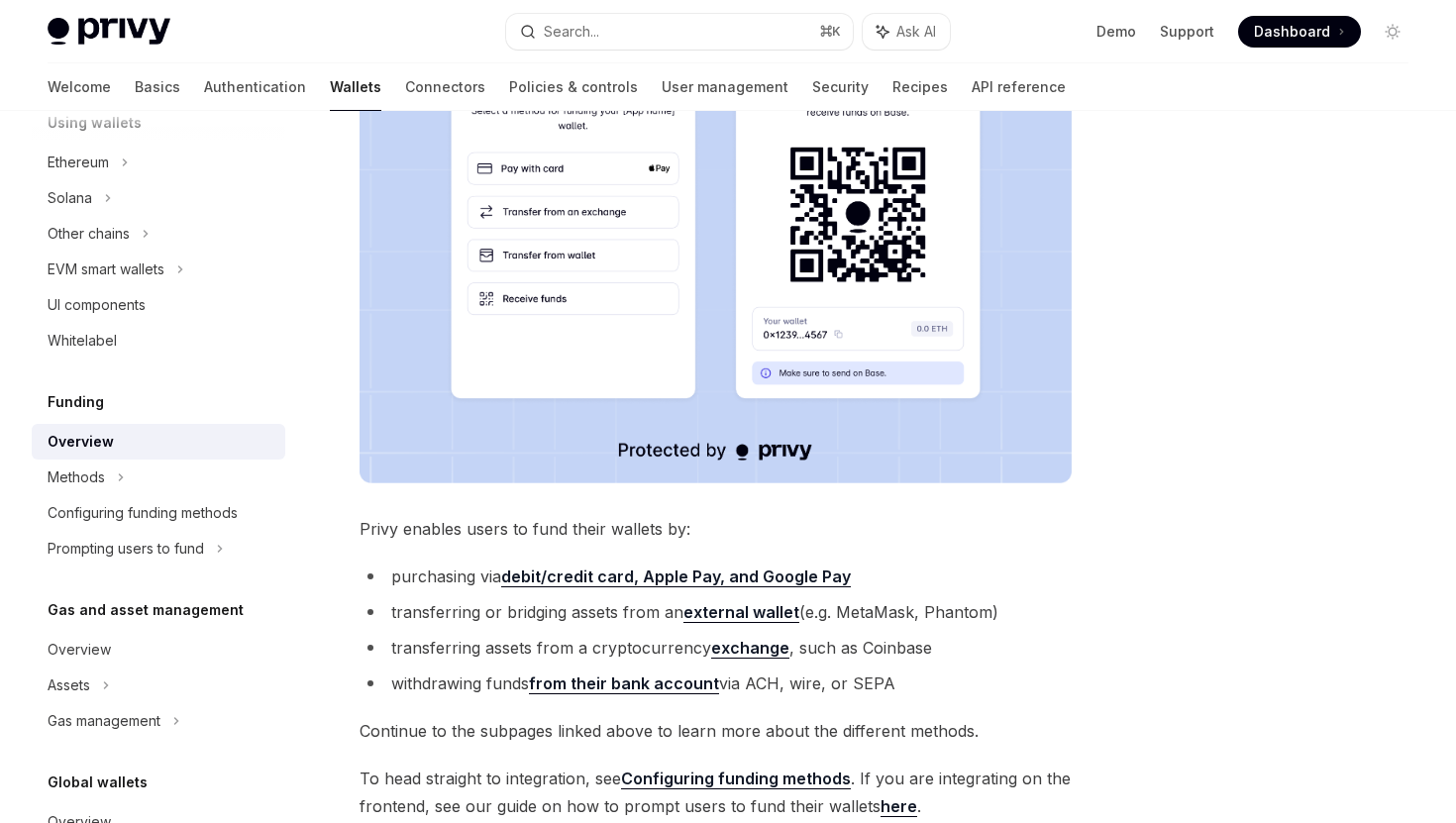 scroll, scrollTop: 728, scrollLeft: 0, axis: vertical 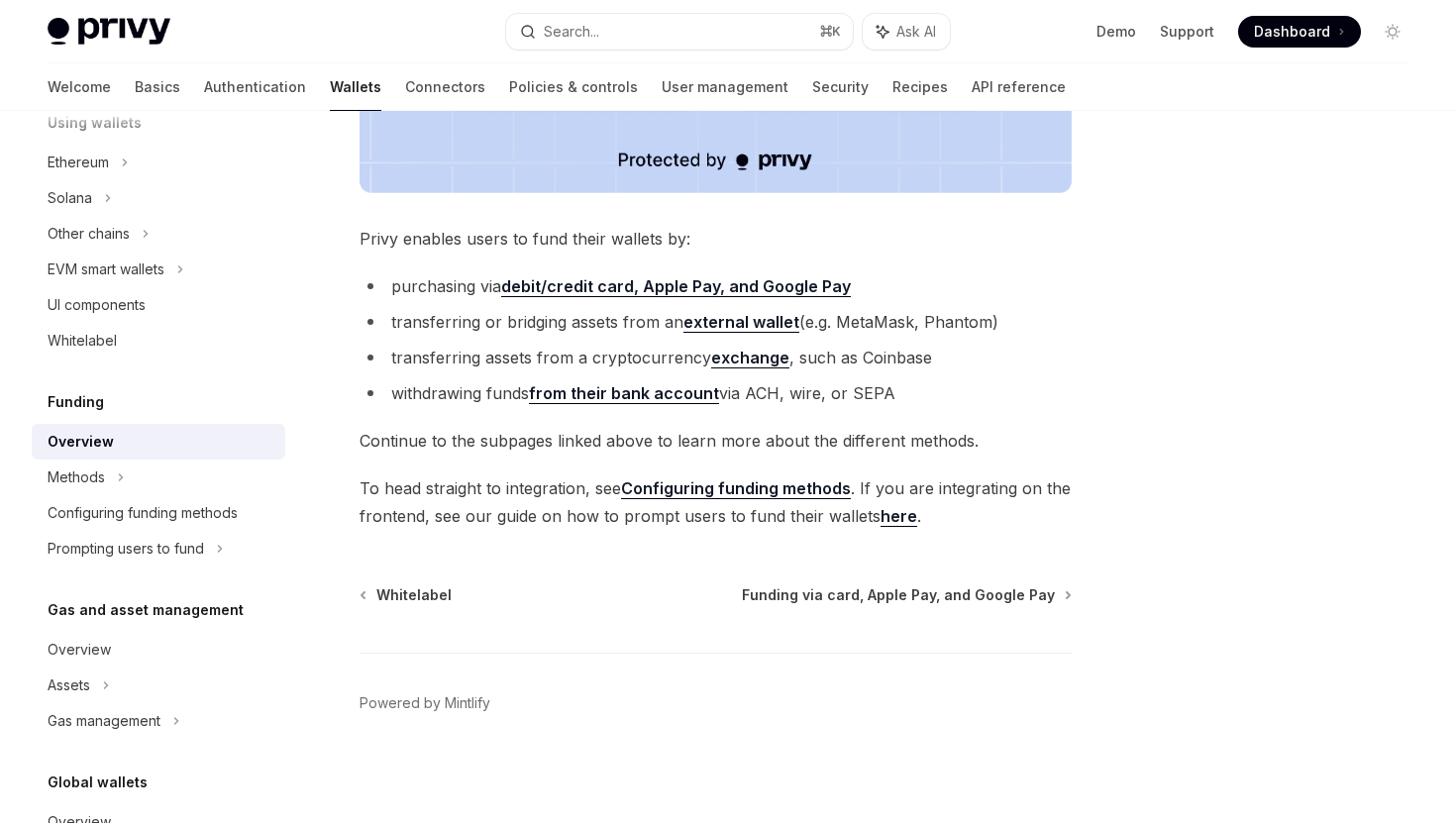 click on "Continue to the subpages linked above to learn more about the different methods." at bounding box center (715, 441) 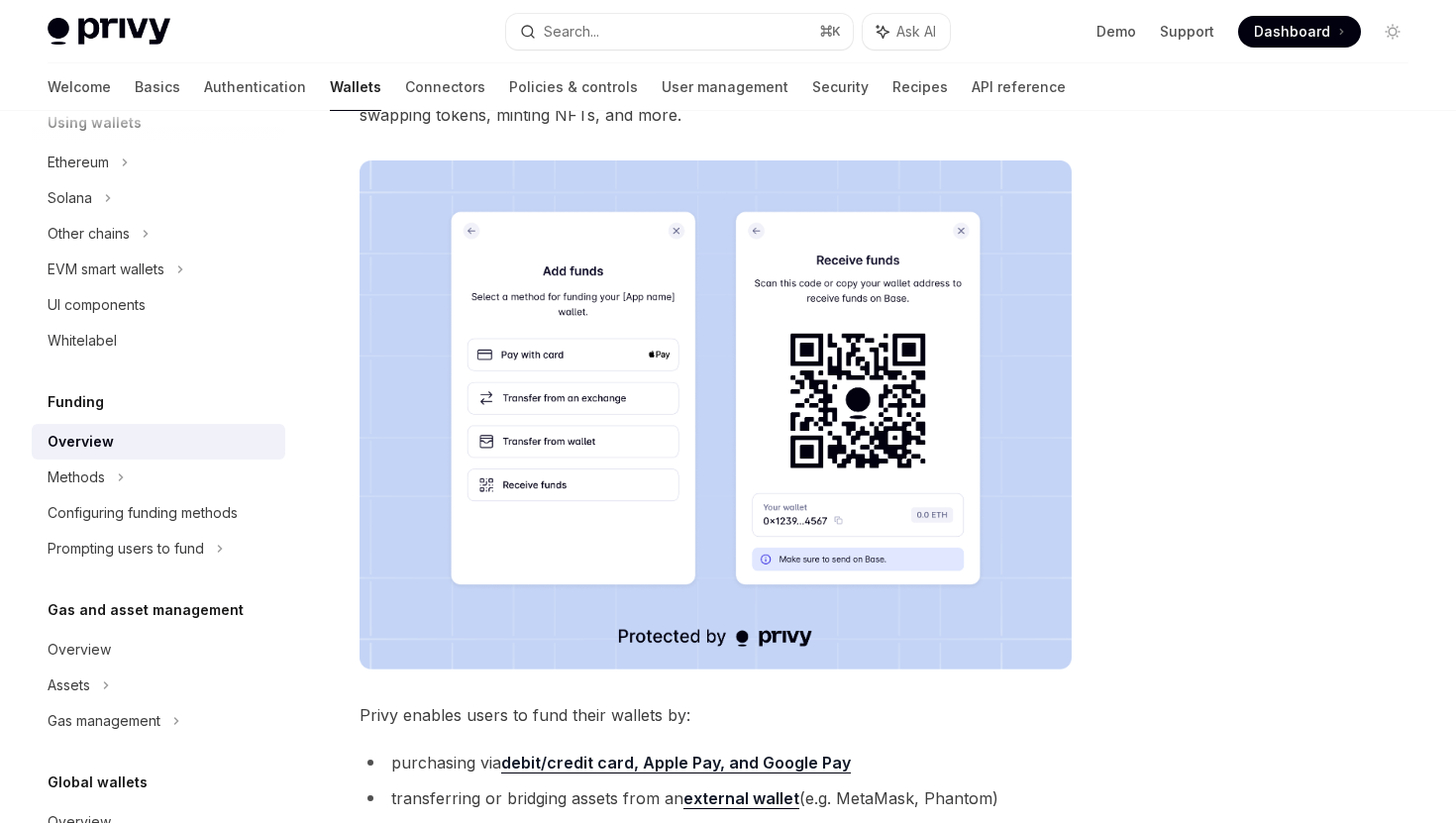 scroll, scrollTop: 0, scrollLeft: 0, axis: both 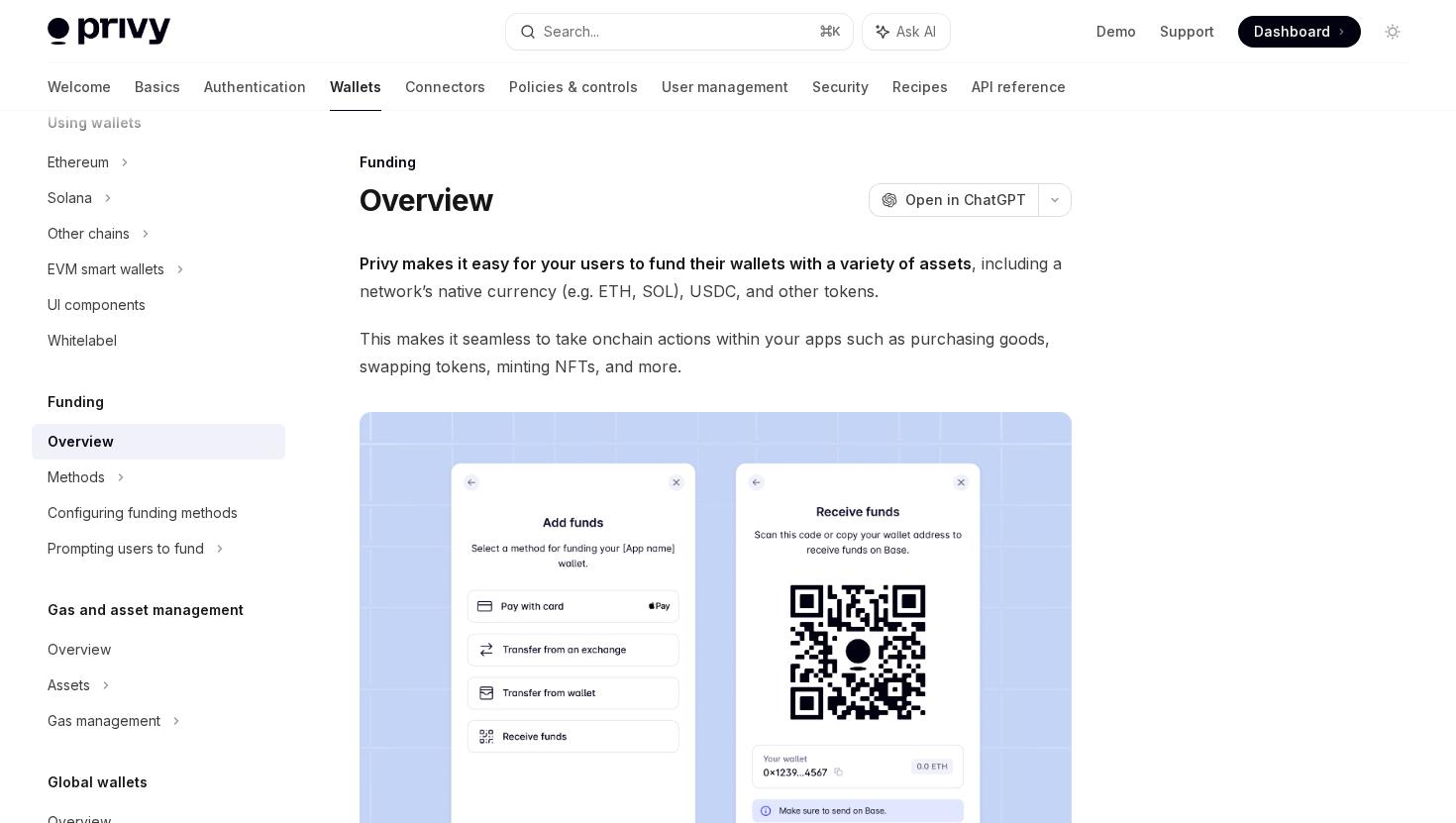 click on "This makes it seamless to take onchain actions within your apps such as purchasing goods, swapping tokens, minting NFTs, and more." at bounding box center [715, 353] 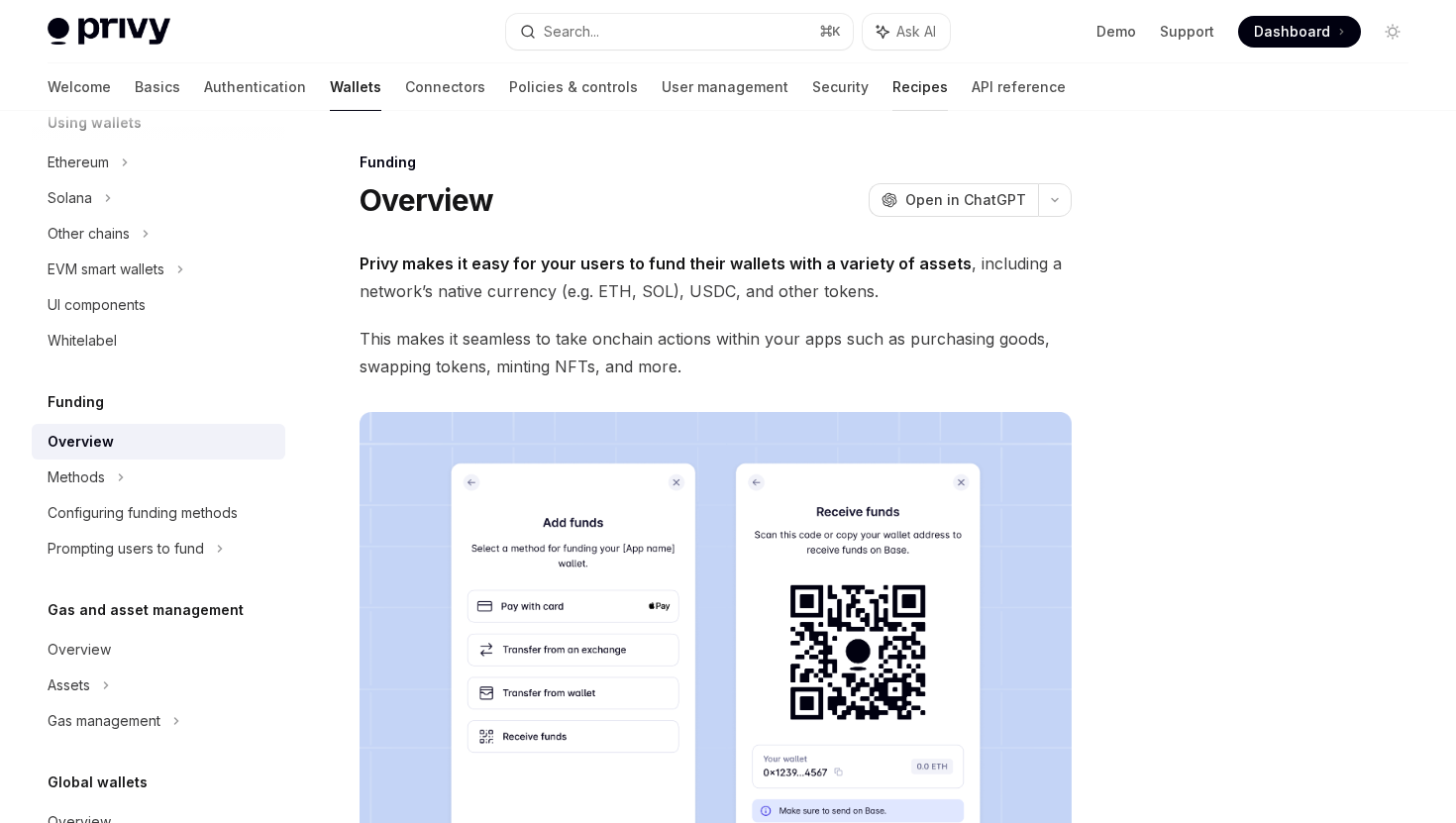 click on "Recipes" at bounding box center (920, 87) 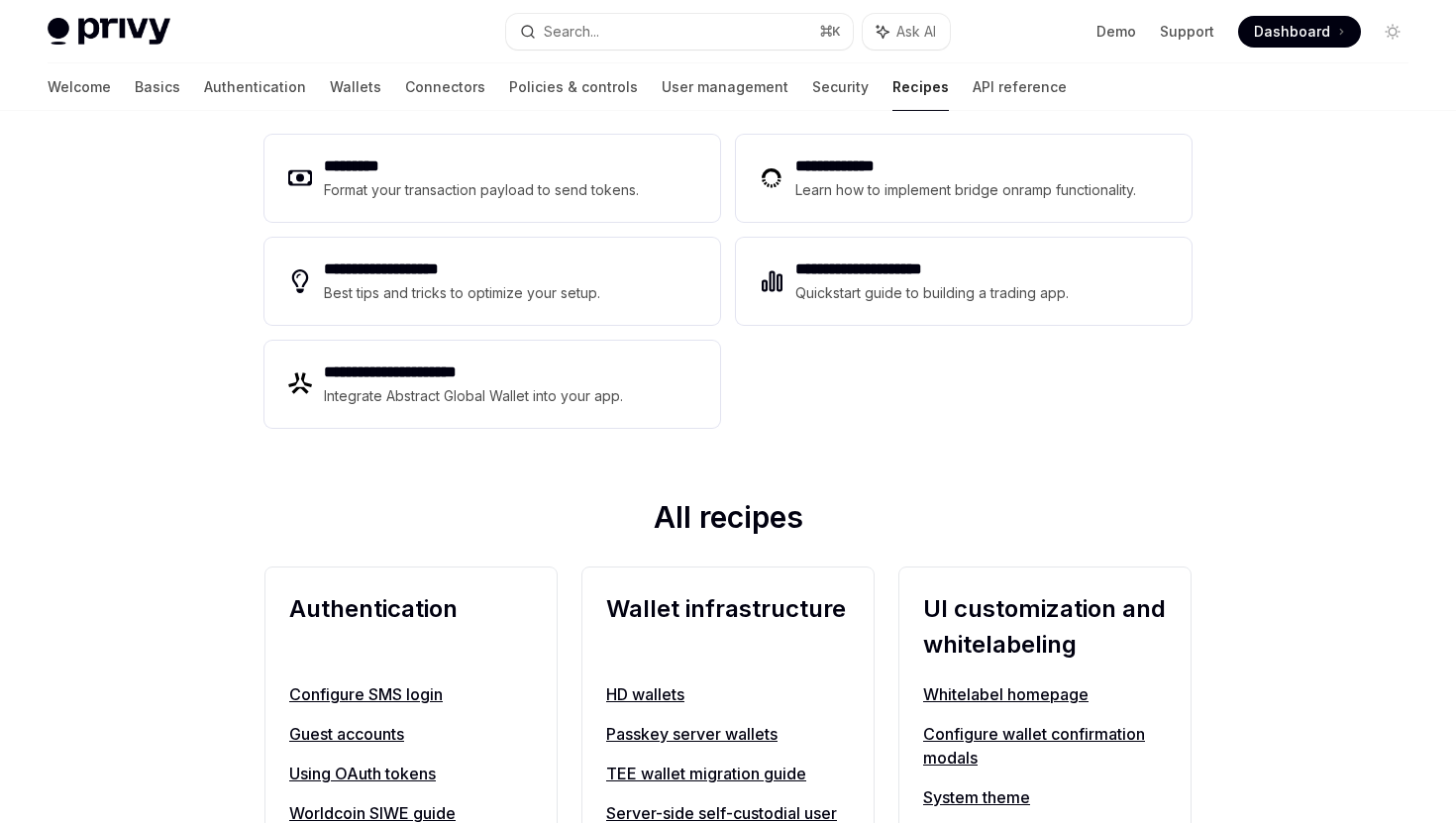 scroll, scrollTop: 0, scrollLeft: 0, axis: both 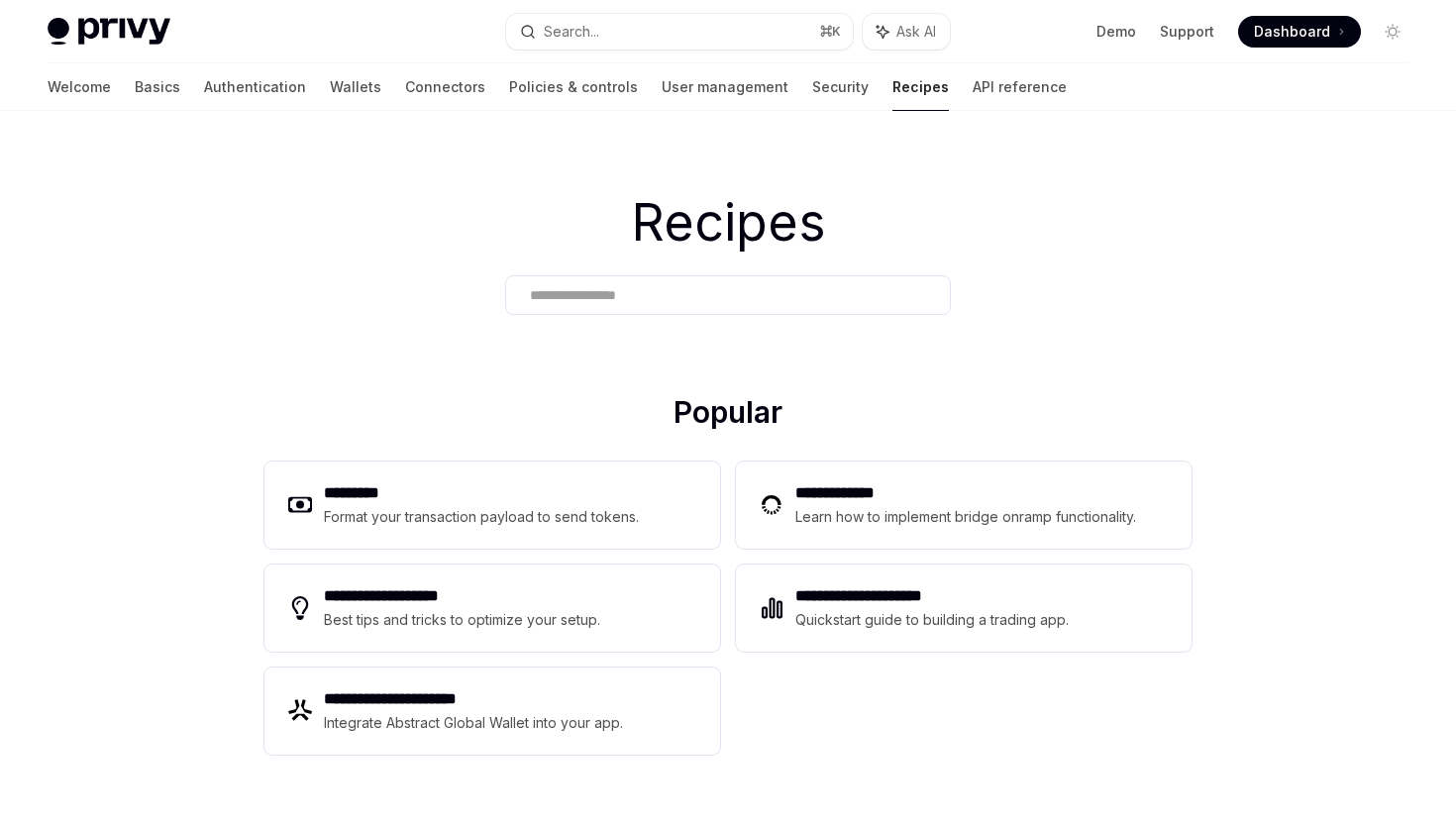 click at bounding box center [728, 295] 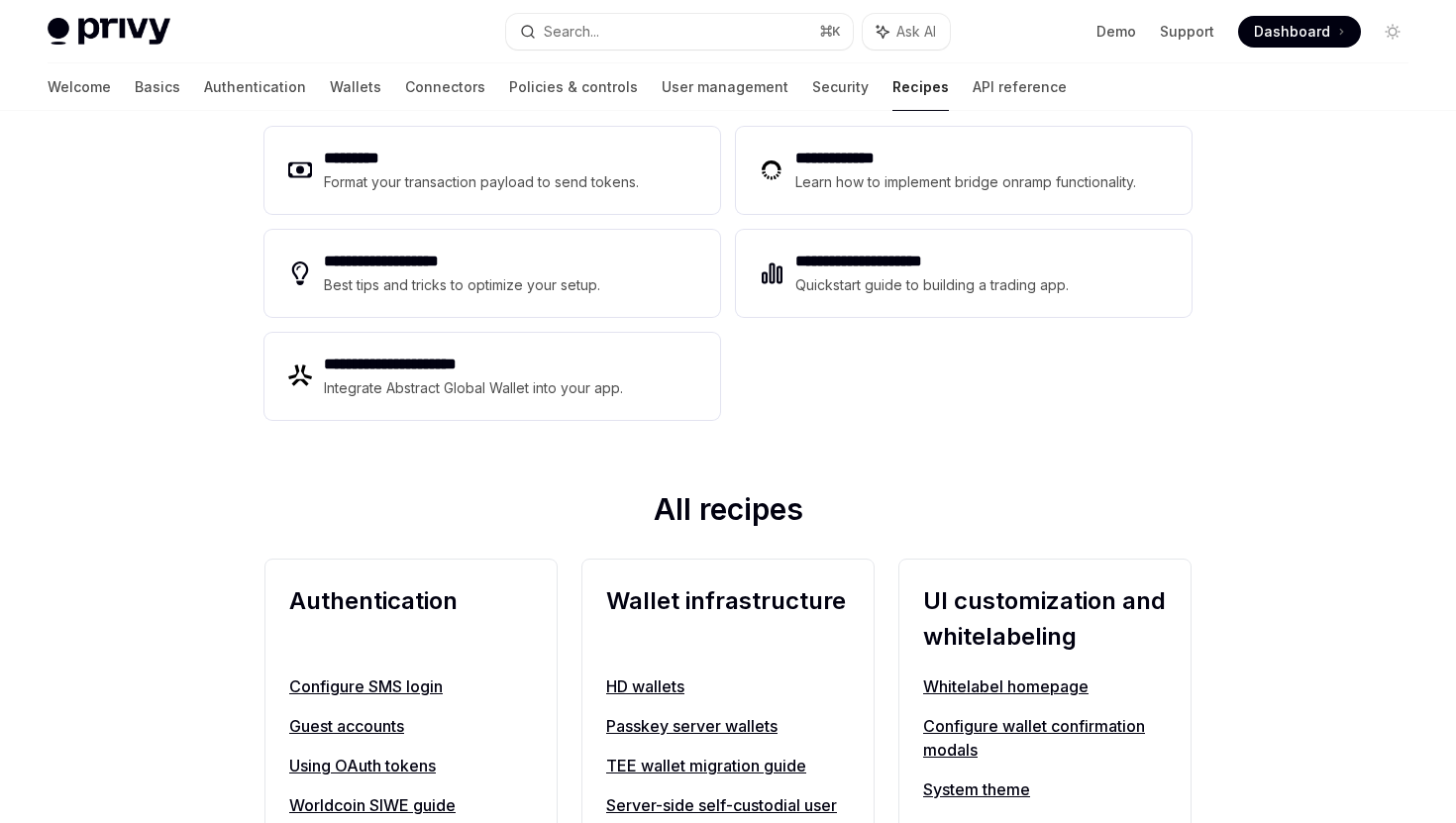 scroll, scrollTop: 407, scrollLeft: 0, axis: vertical 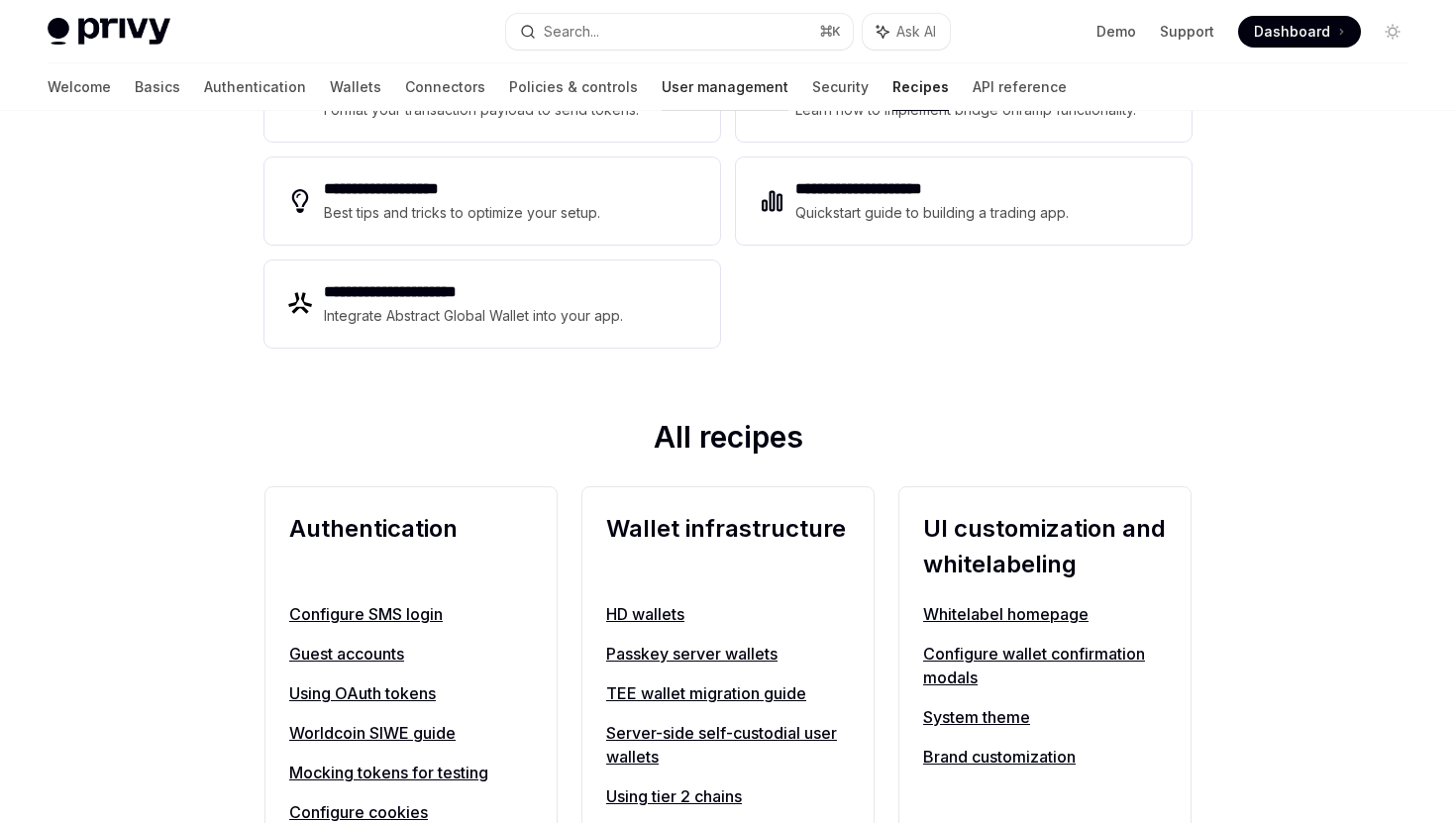 click on "User management" at bounding box center (725, 87) 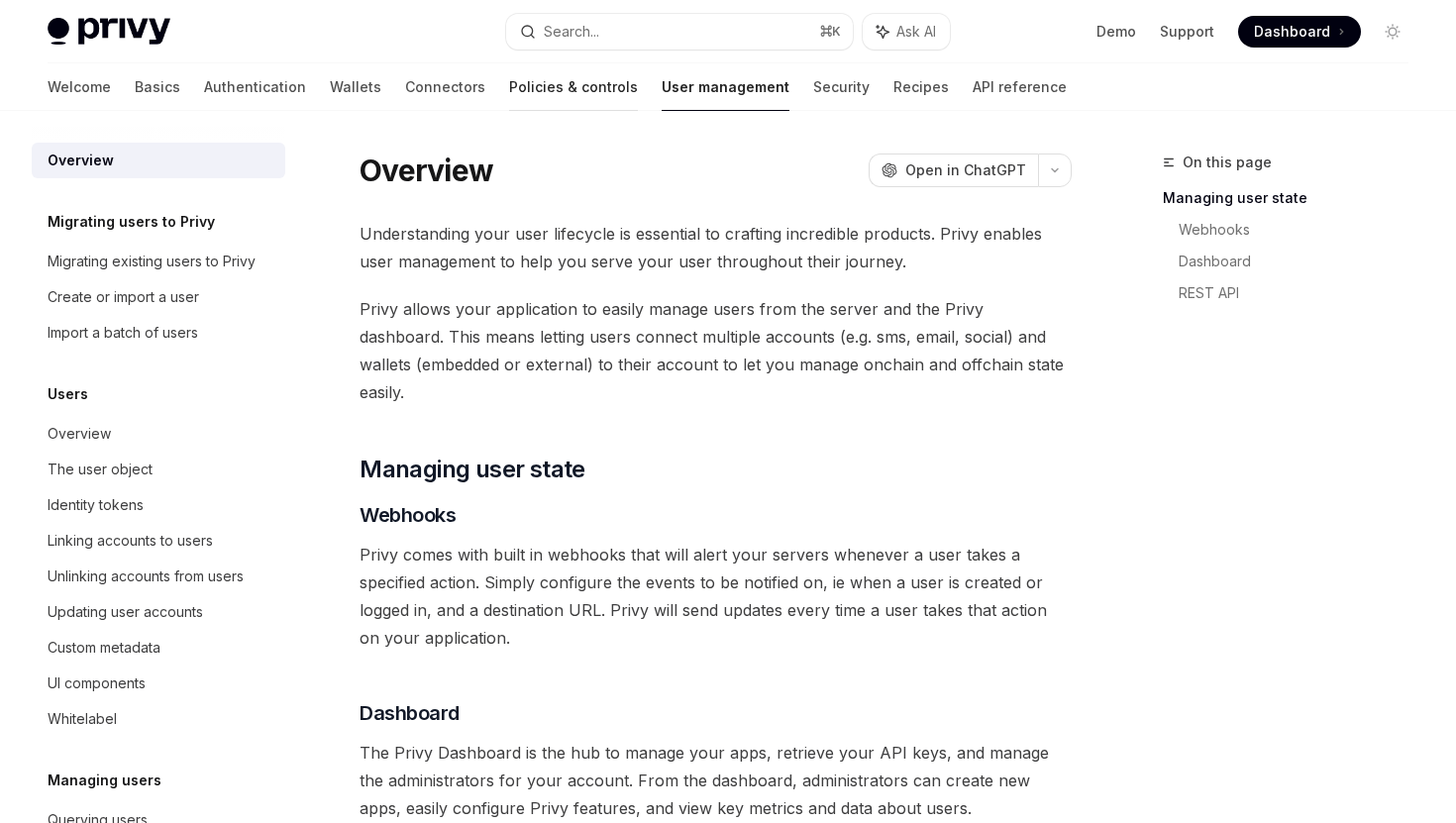 click on "Policies & controls" at bounding box center (573, 87) 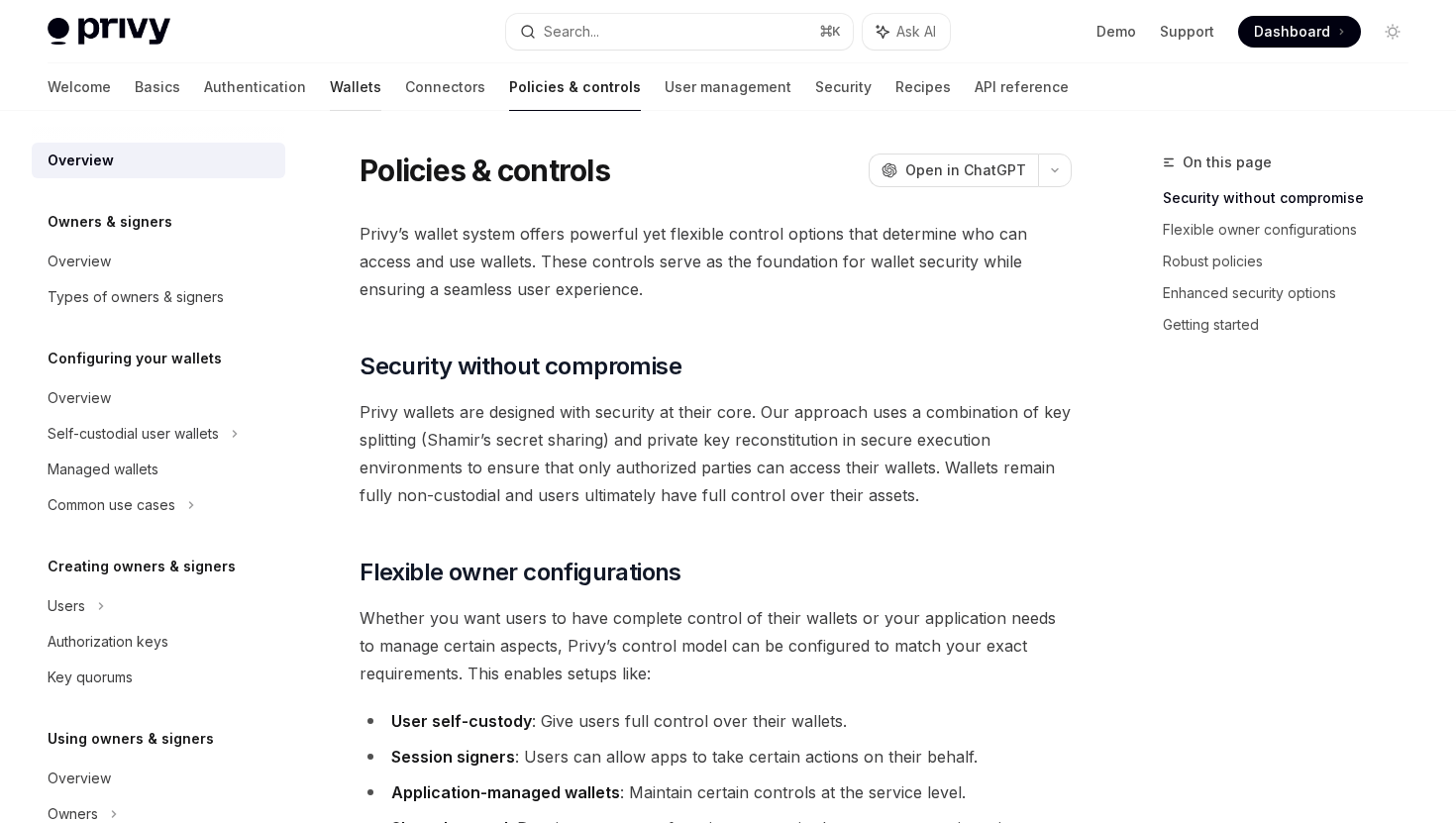 click on "Wallets" at bounding box center (356, 87) 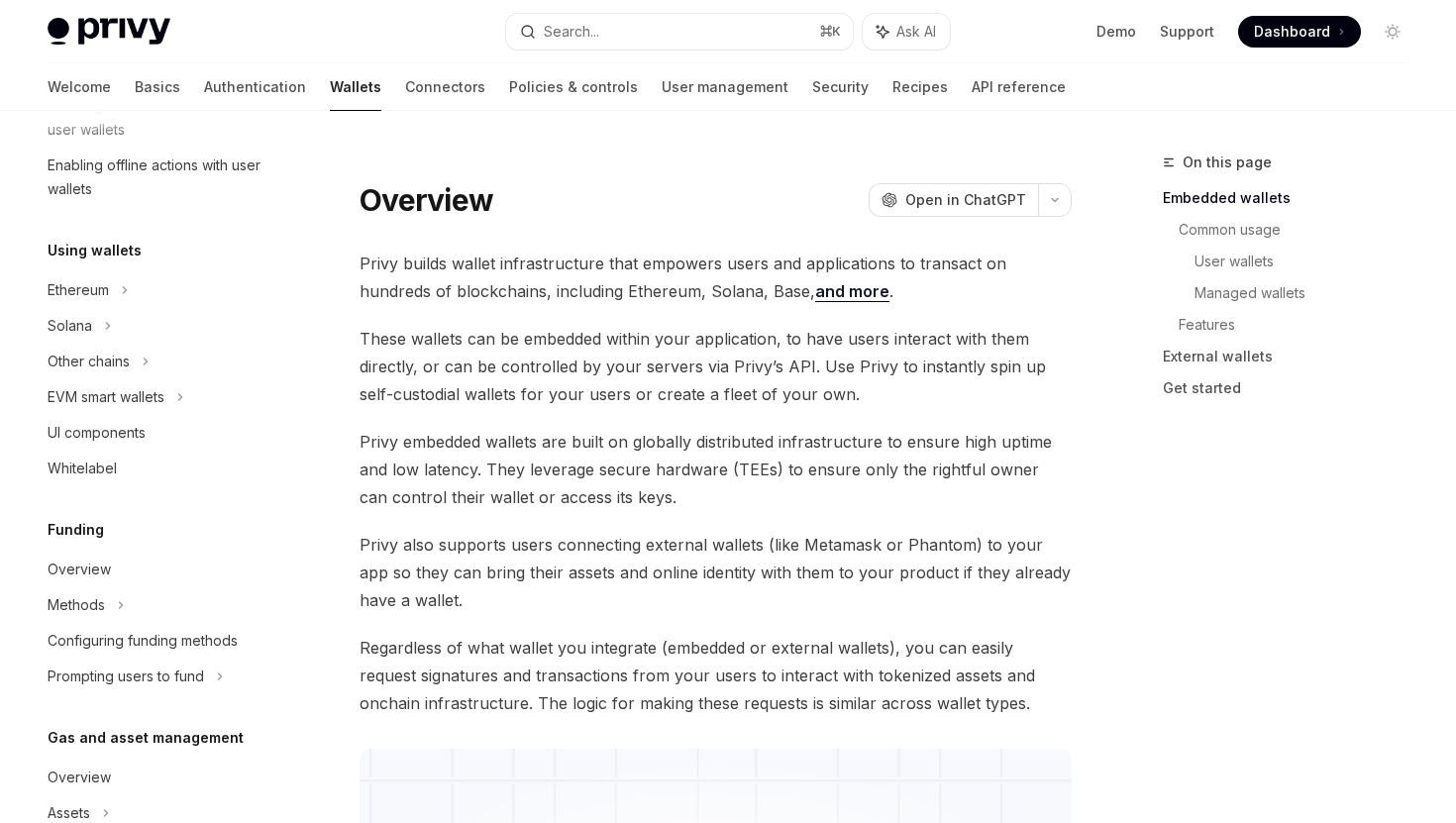 scroll, scrollTop: 434, scrollLeft: 0, axis: vertical 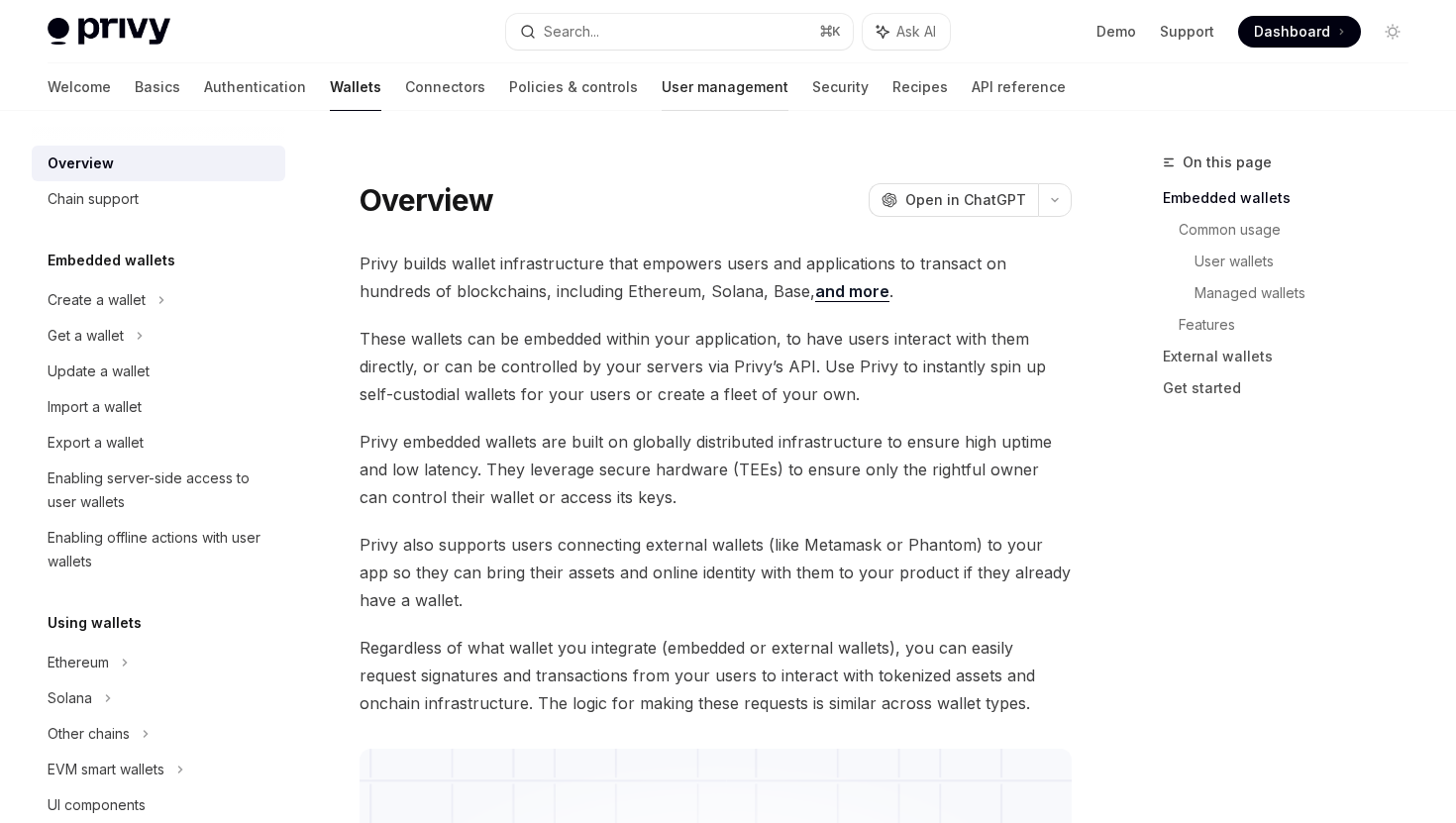 click on "User management" at bounding box center [725, 87] 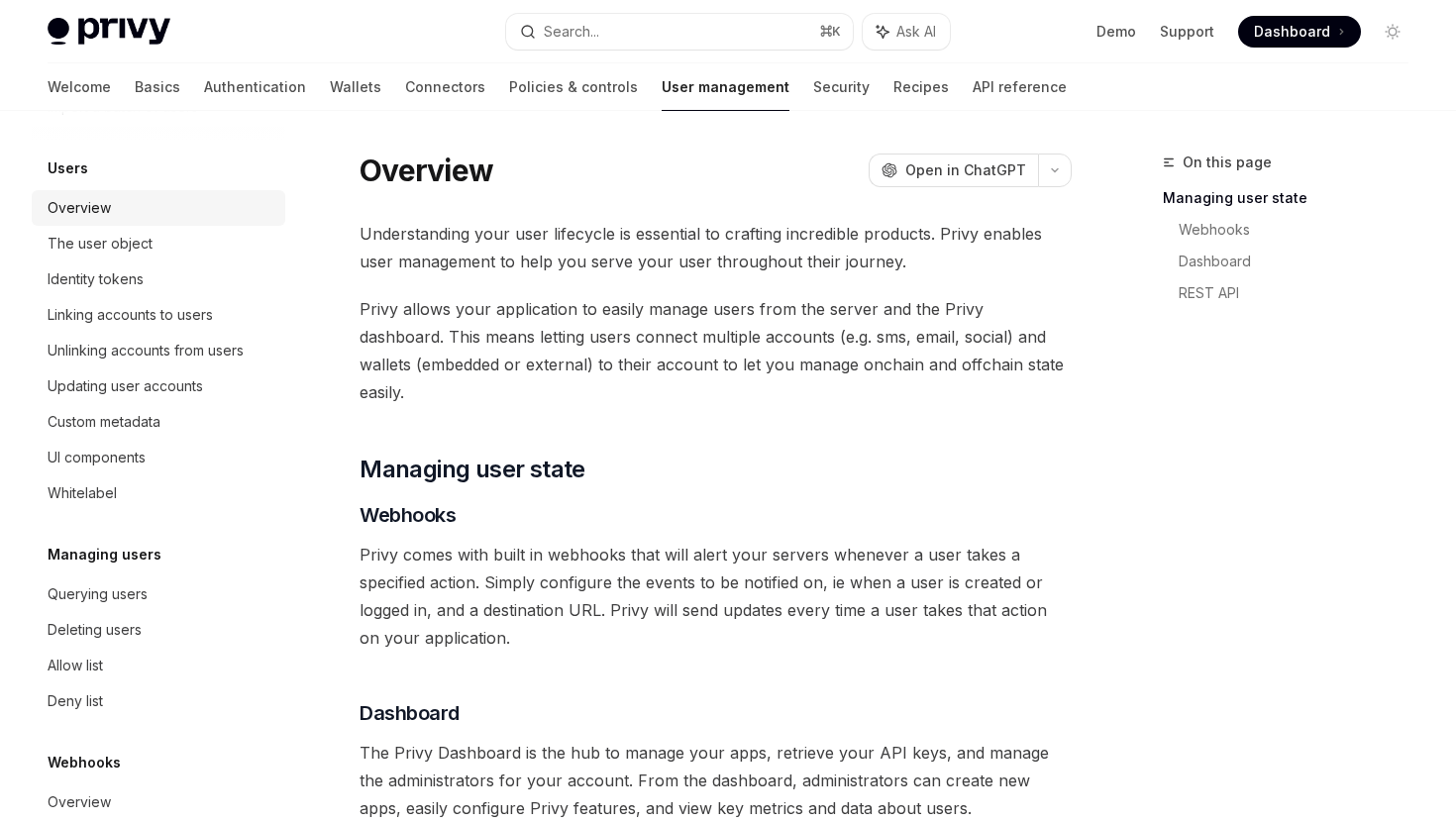 scroll, scrollTop: 298, scrollLeft: 0, axis: vertical 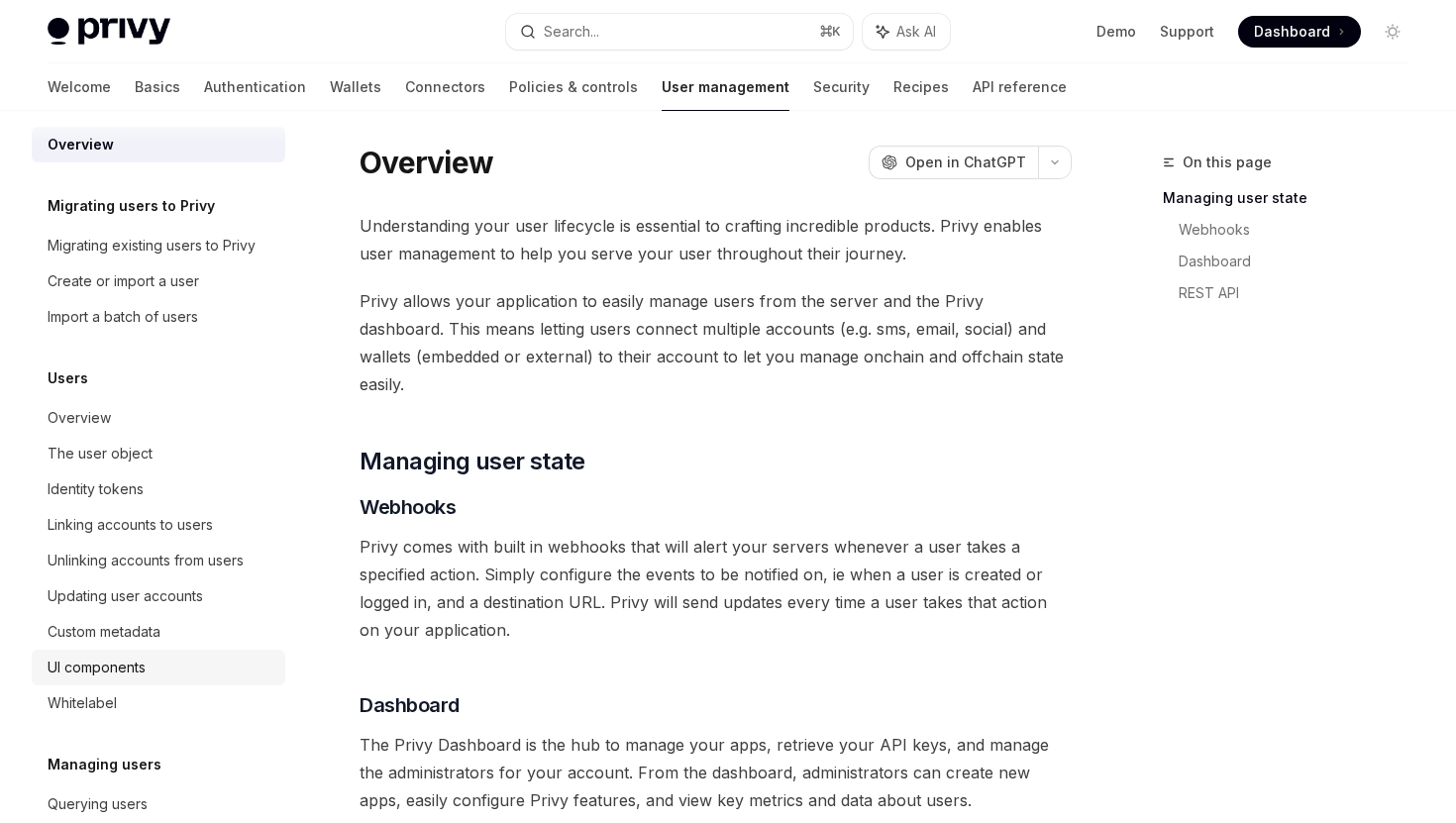 click on "UI components" at bounding box center [96, 668] 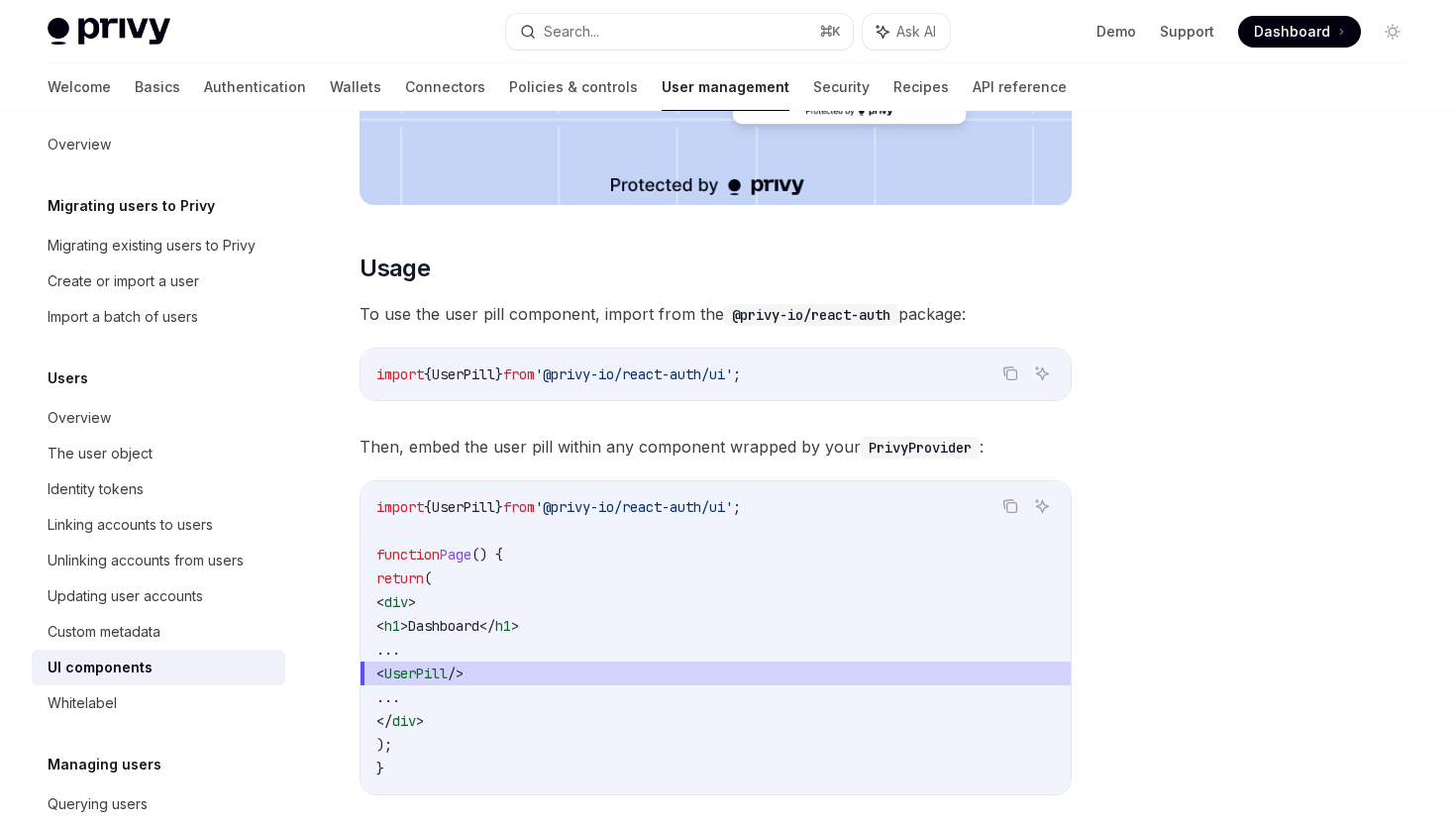 scroll, scrollTop: 731, scrollLeft: 0, axis: vertical 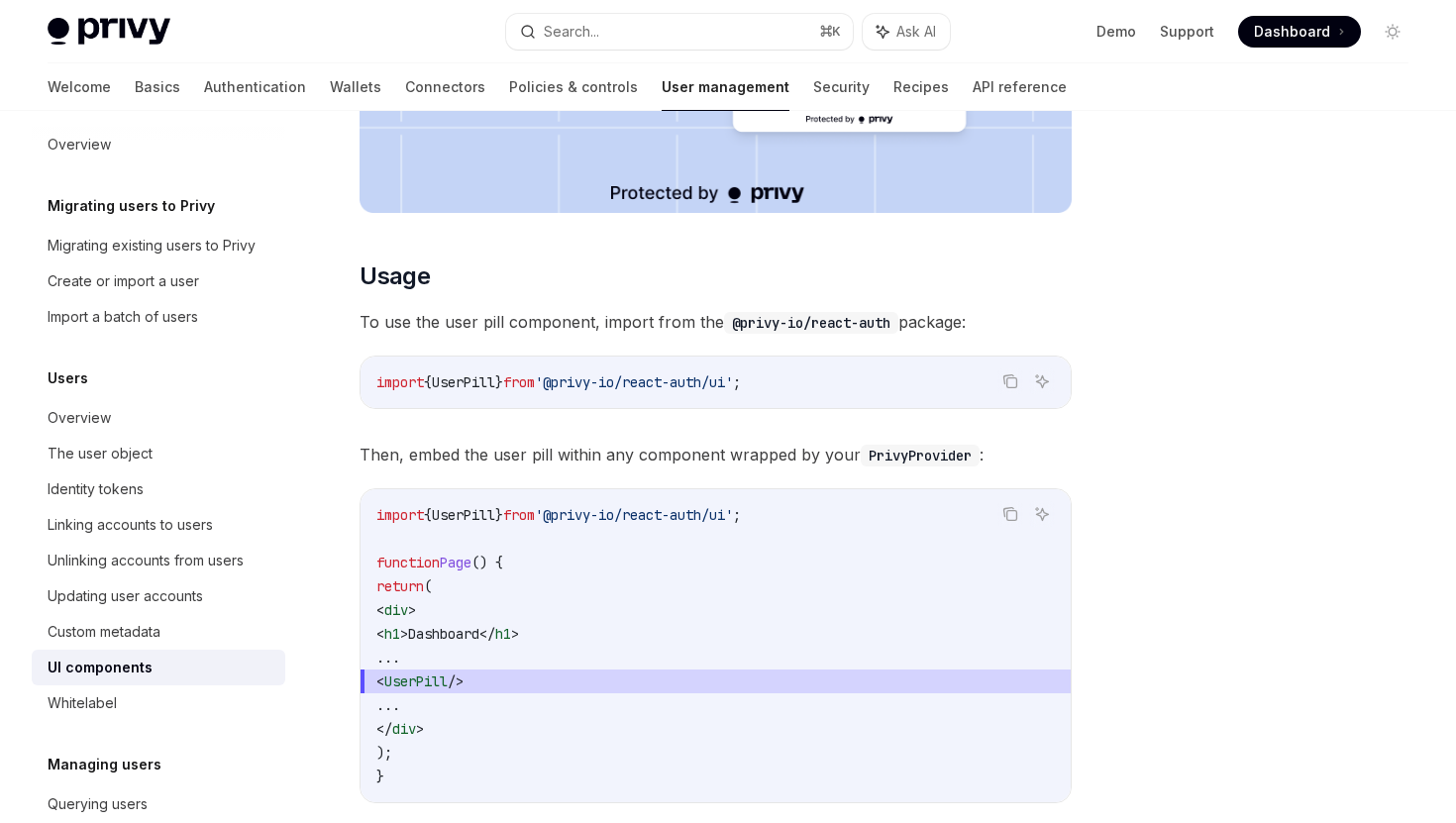 click on "Users UI components OpenAI Open in ChatGPT OpenAI Open in ChatGPT   React Privy provides a  UserPill  component to easily embed in your application. Users can login or connect their wallet from the user pill. Once authenticated, users can interact with the pill to quickly view their account information and use their wallets. ​ Usage To use the user pill component, import from the  @privy-io/react-auth  package: Copy Ask AI import  { UserPill }  from  '@privy-io/react-auth/ui' ;
Then, embed the user pill within any component wrapped by your  PrivyProvider : Copy Ask AI import  { UserPill }  from  '@privy-io/react-auth/ui' ;
function  Page () {
return  (
< div >
< h1 > Dashboard </ h1 >
...
< UserPill  />
...
</ div >
);
}
You can also customize the user pill by passing the props describing the desired action, label, and size for the component. See more on these props below. Copy Ask AI import  { UserPill }  from  '@privy-io/react-auth/ui' ;
=" at bounding box center (530, 1551) 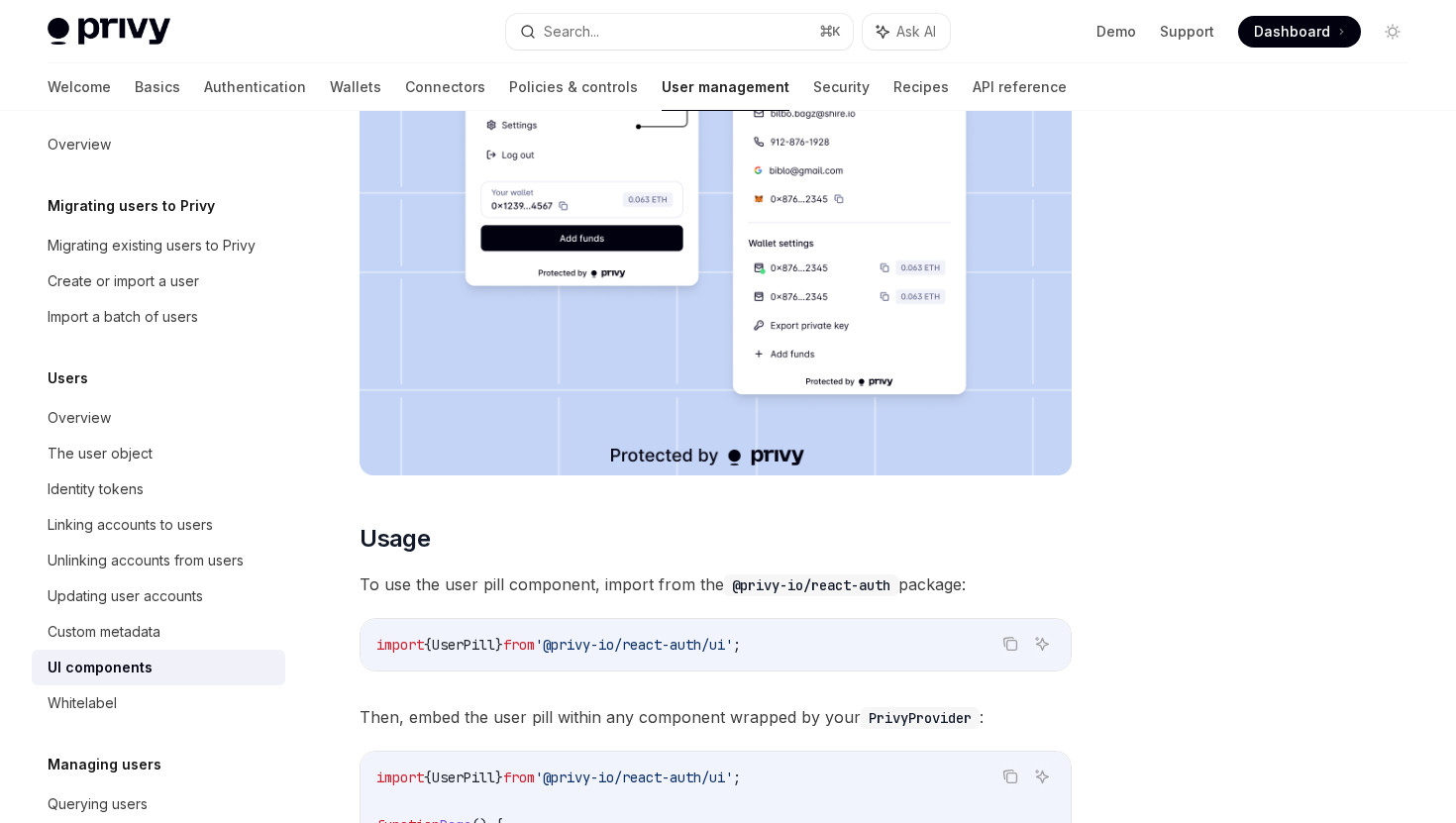 scroll, scrollTop: 0, scrollLeft: 0, axis: both 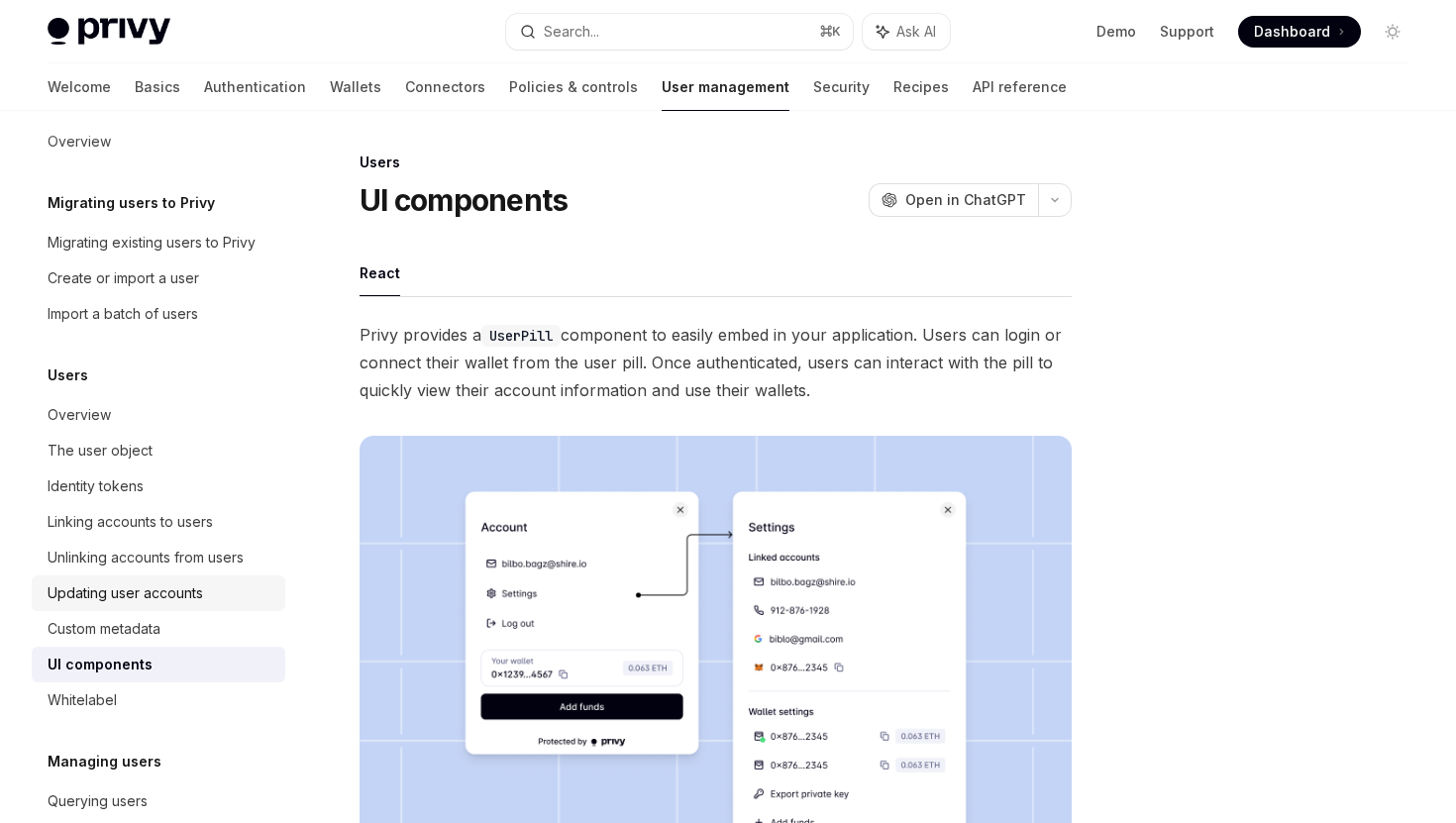 click on "Updating user accounts" at bounding box center (125, 593) 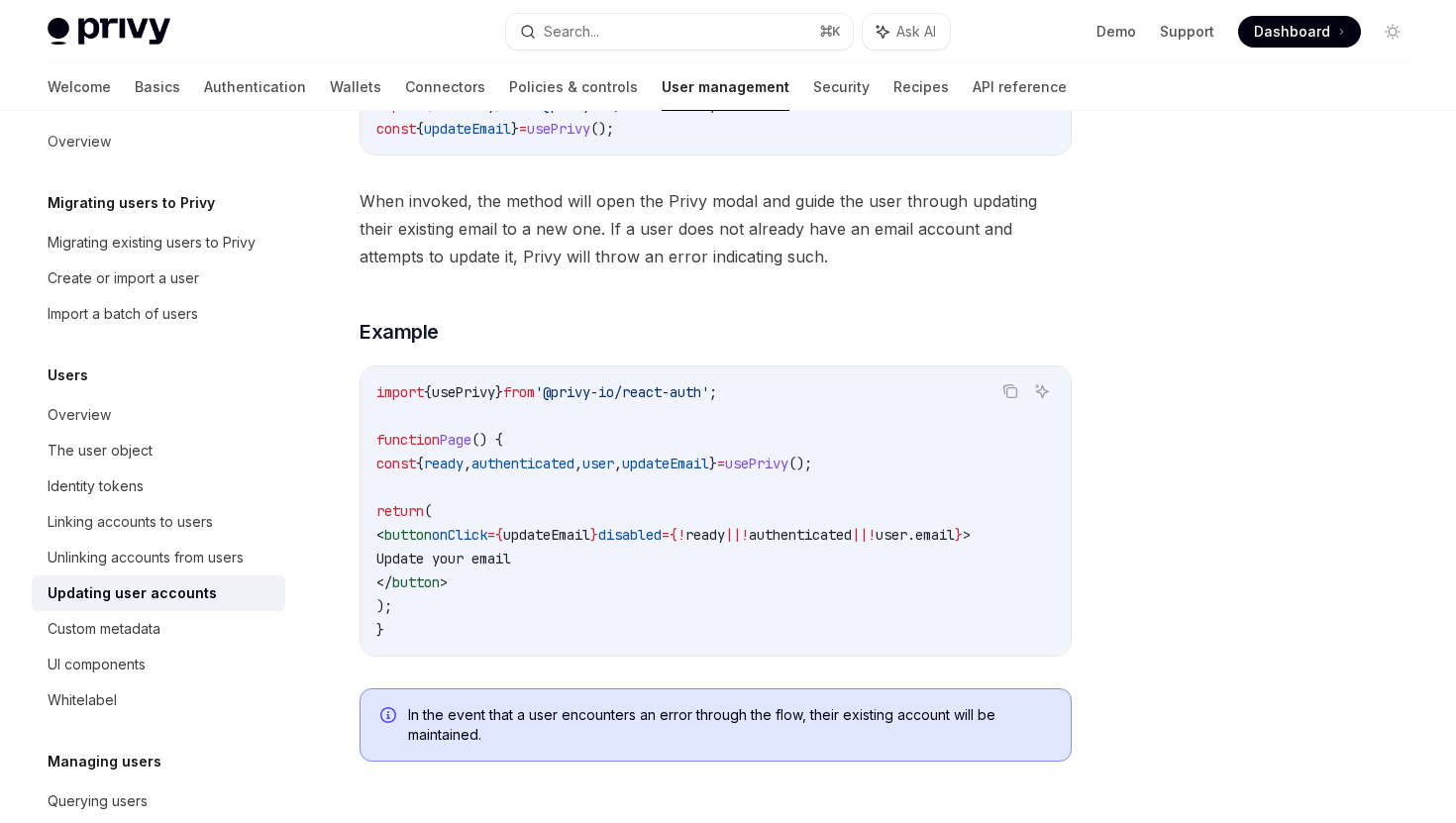 scroll, scrollTop: 539, scrollLeft: 0, axis: vertical 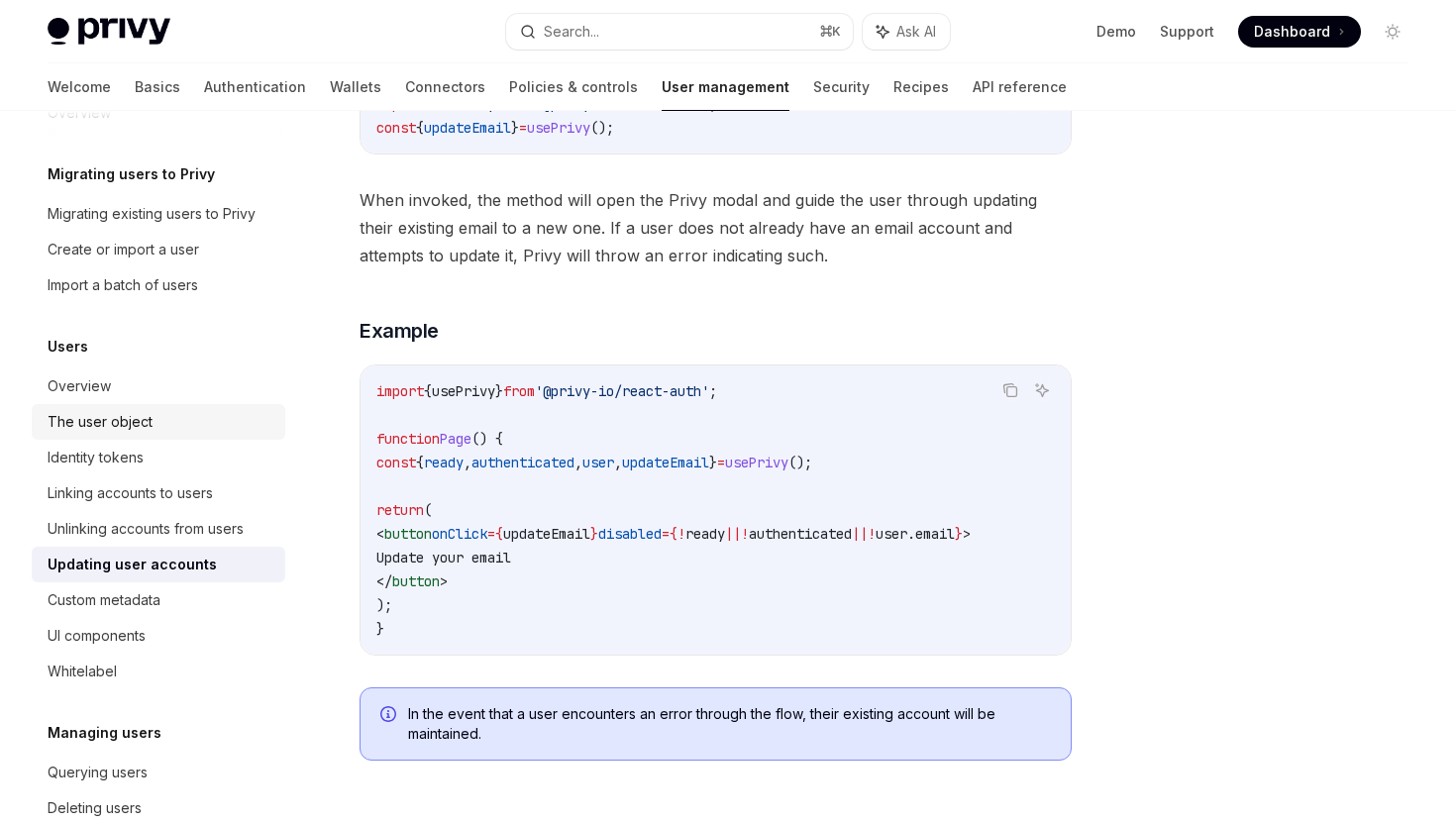 click on "The user object" at bounding box center (158, 422) 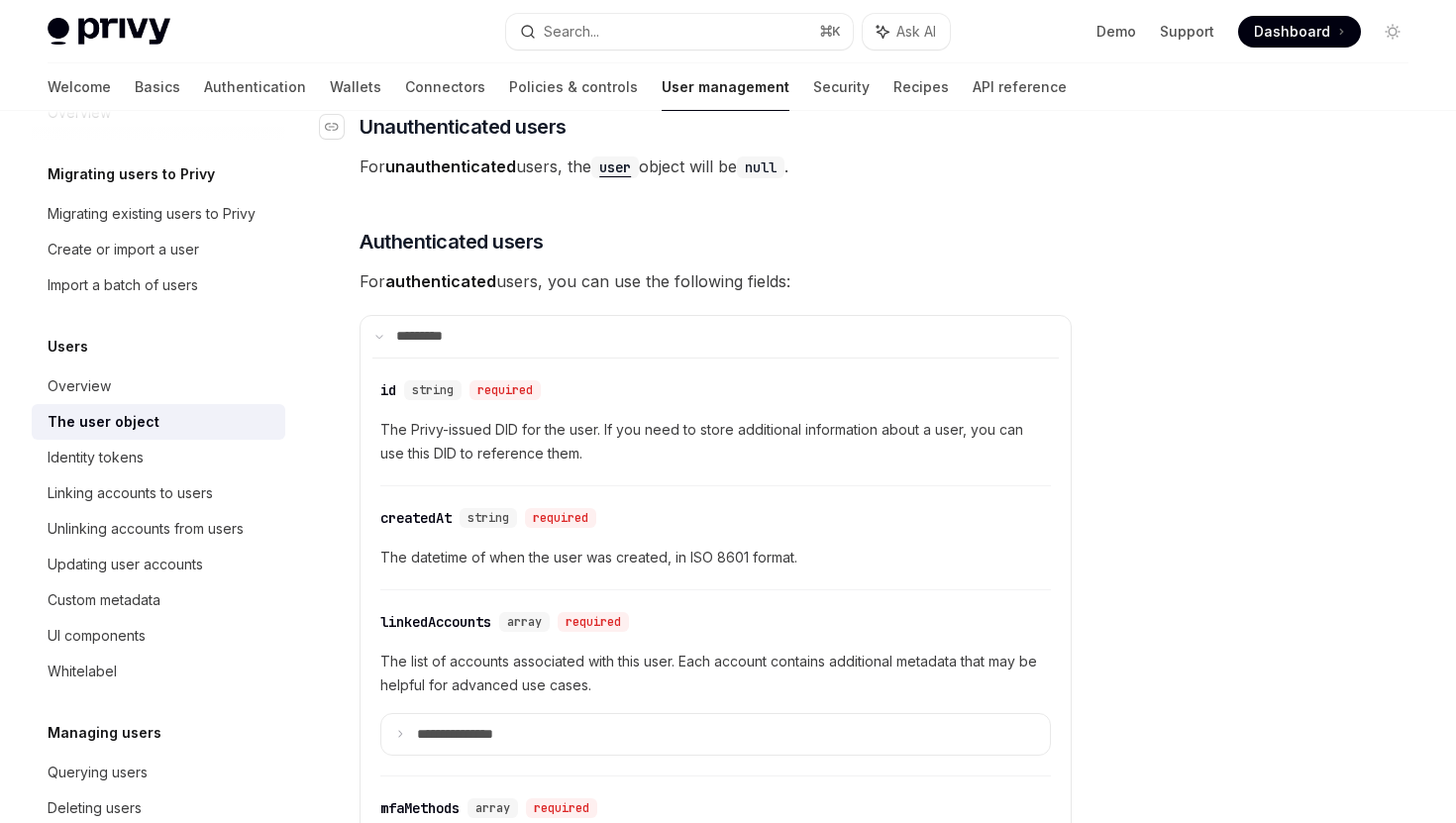 scroll, scrollTop: 298, scrollLeft: 0, axis: vertical 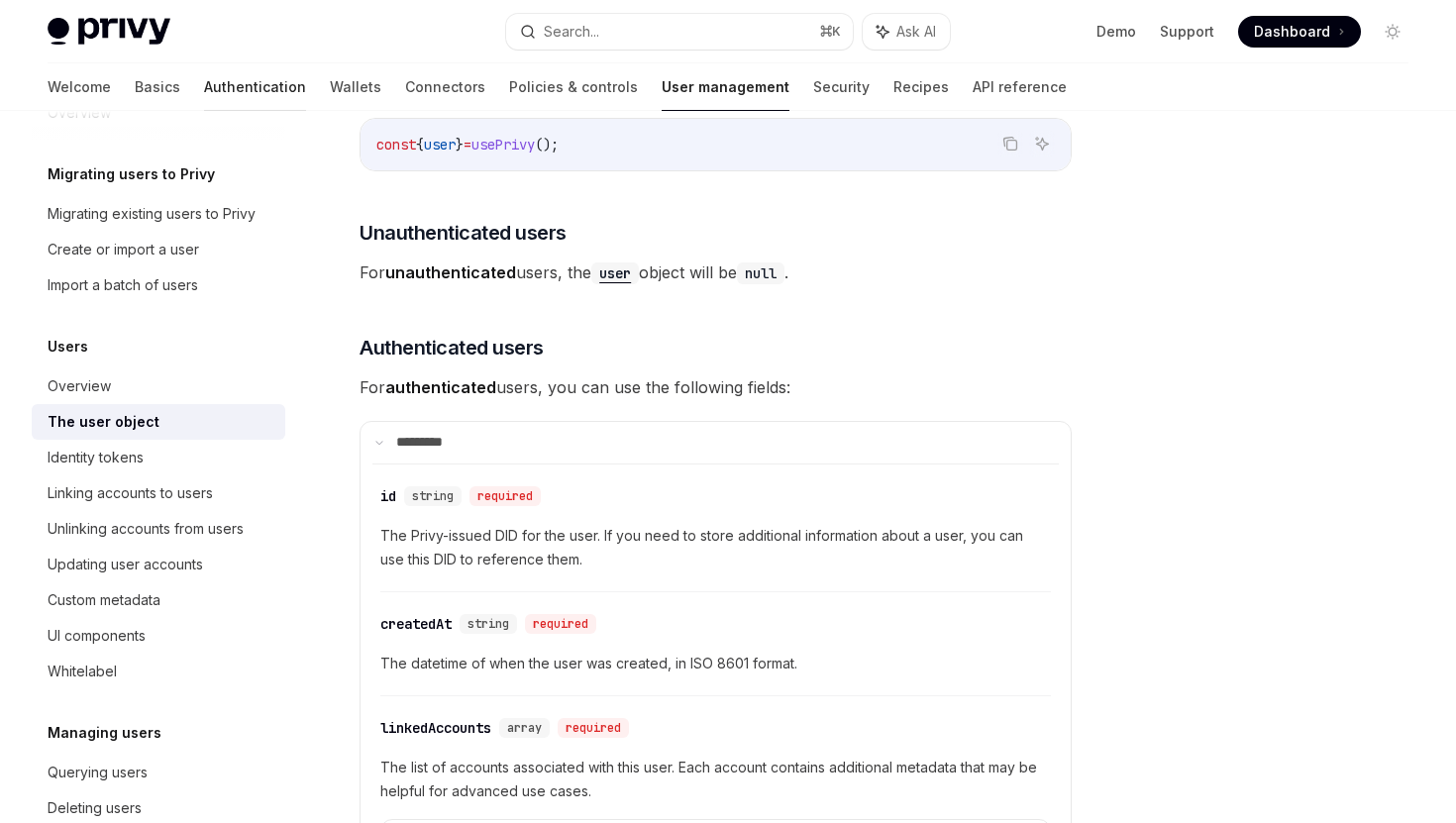 click on "Authentication" at bounding box center [255, 87] 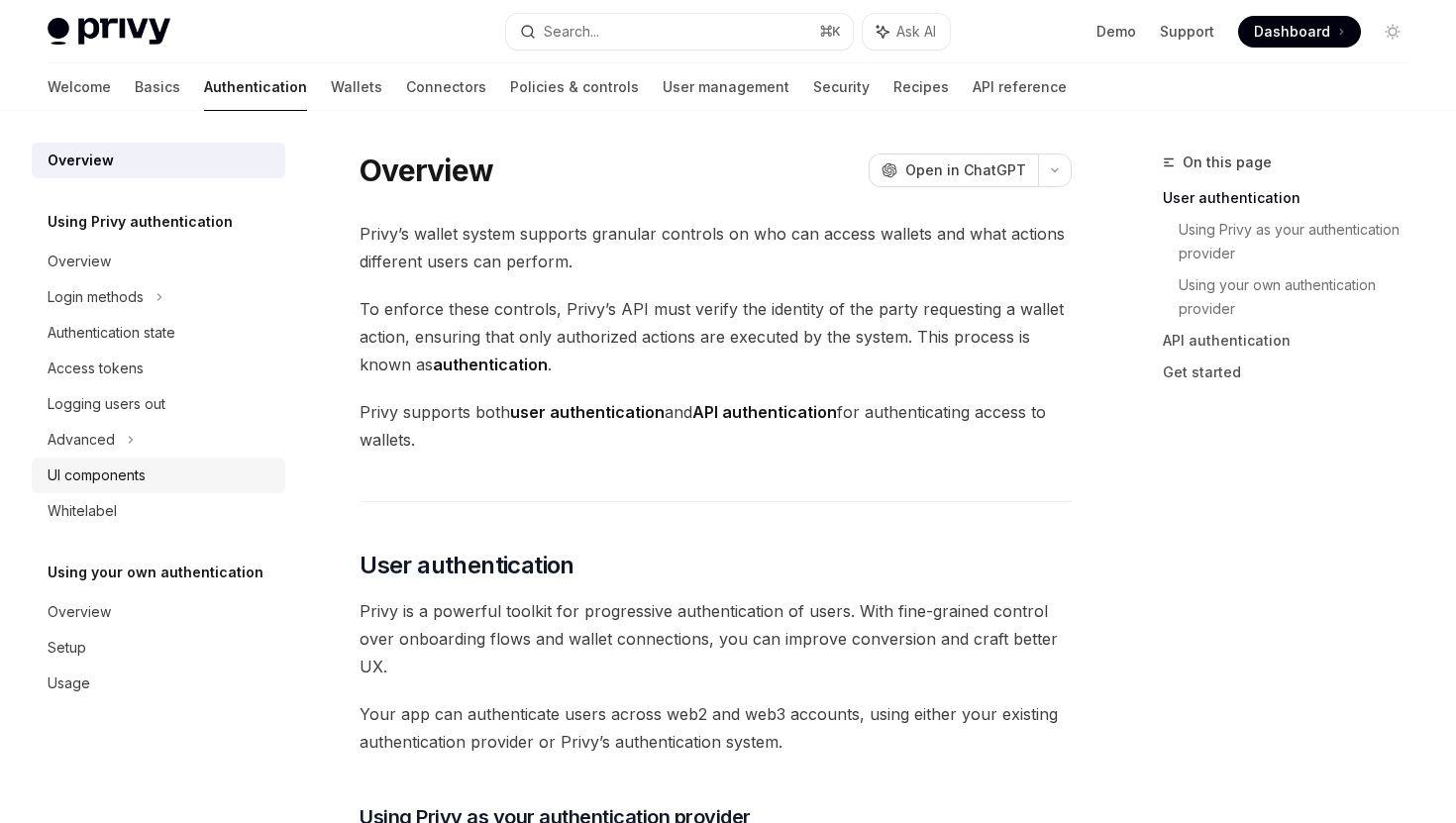 click on "UI components" at bounding box center (160, 475) 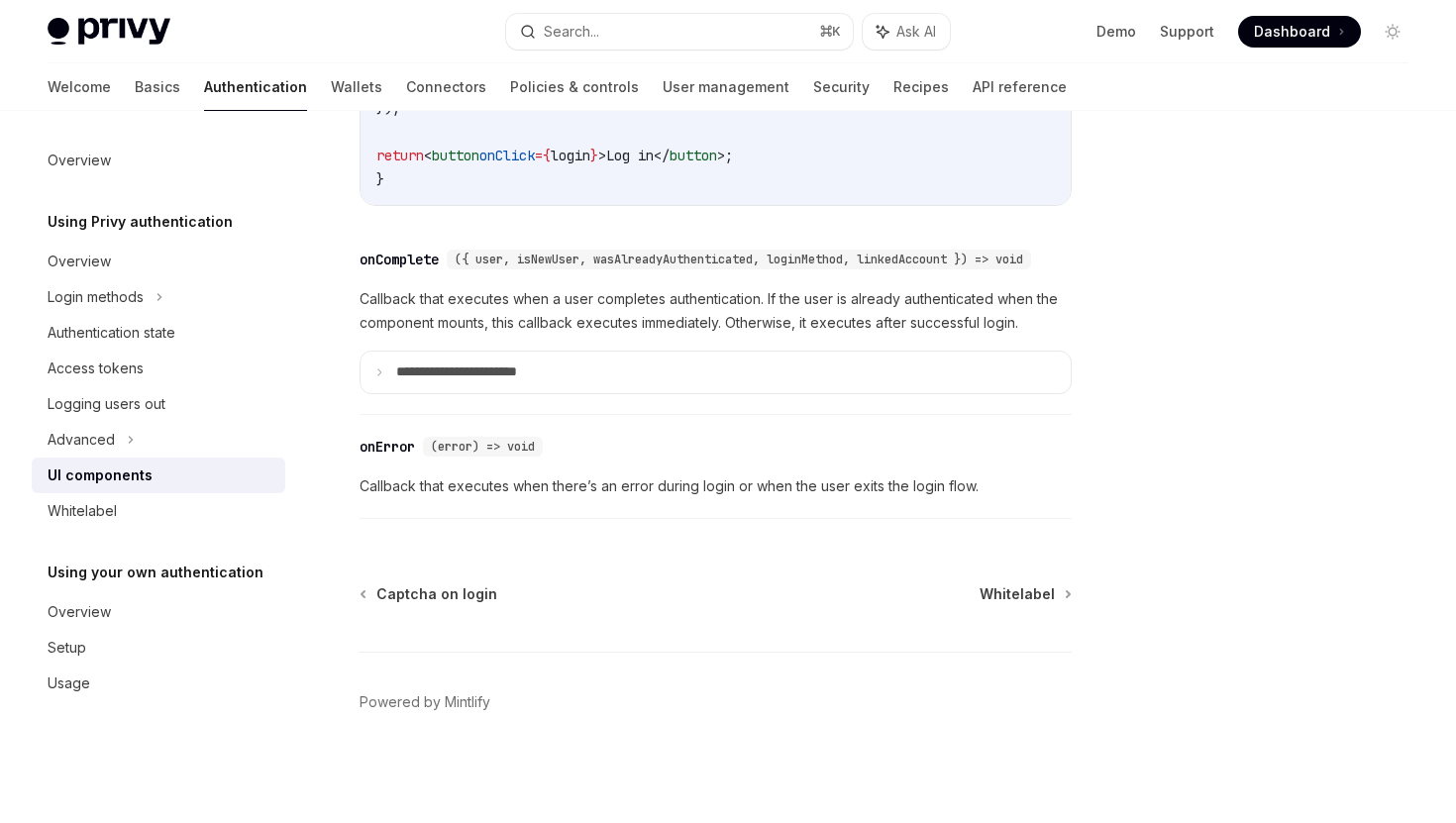 scroll, scrollTop: 2953, scrollLeft: 0, axis: vertical 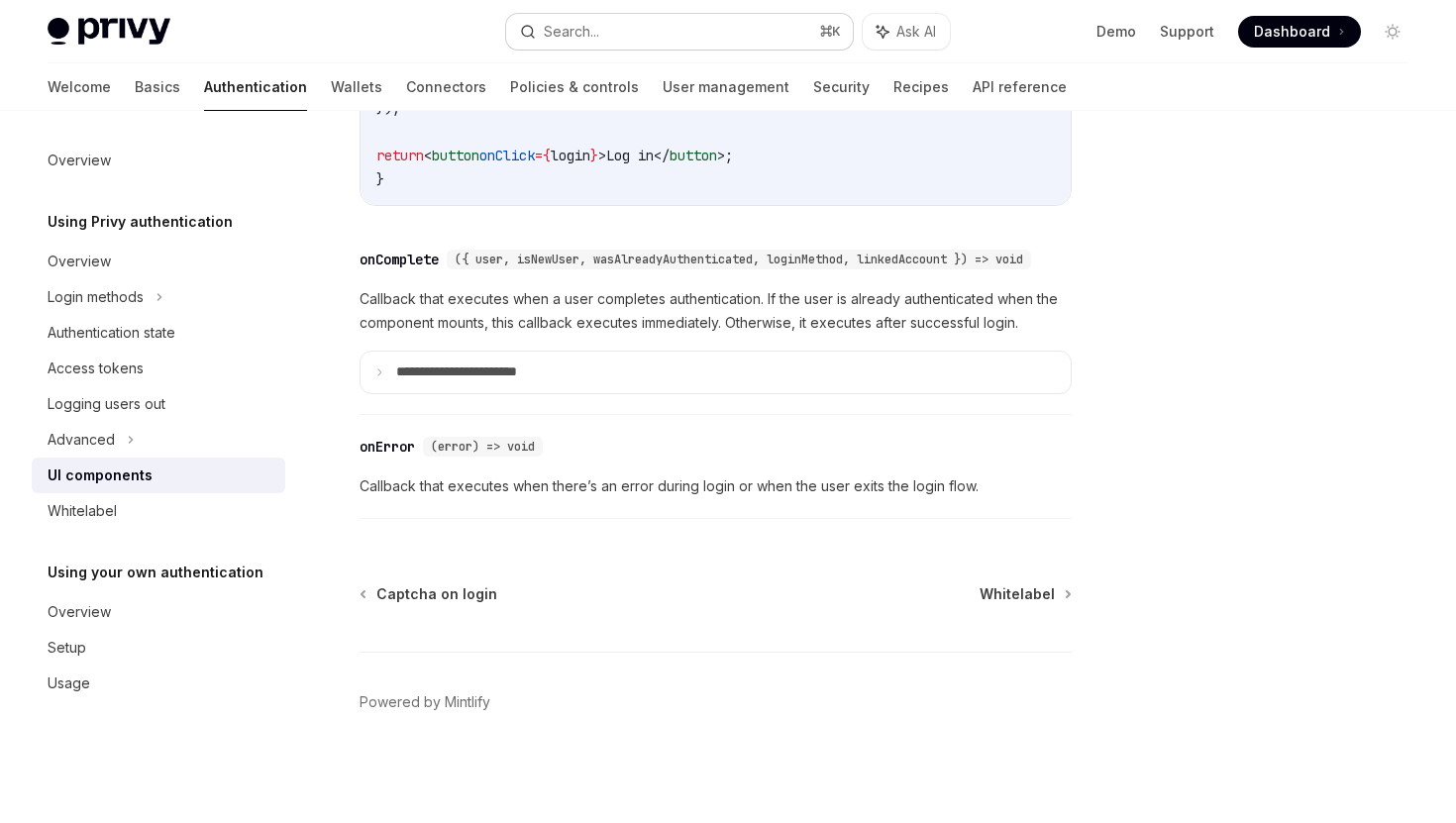 click on "Search... ⌘ K" at bounding box center (678, 32) 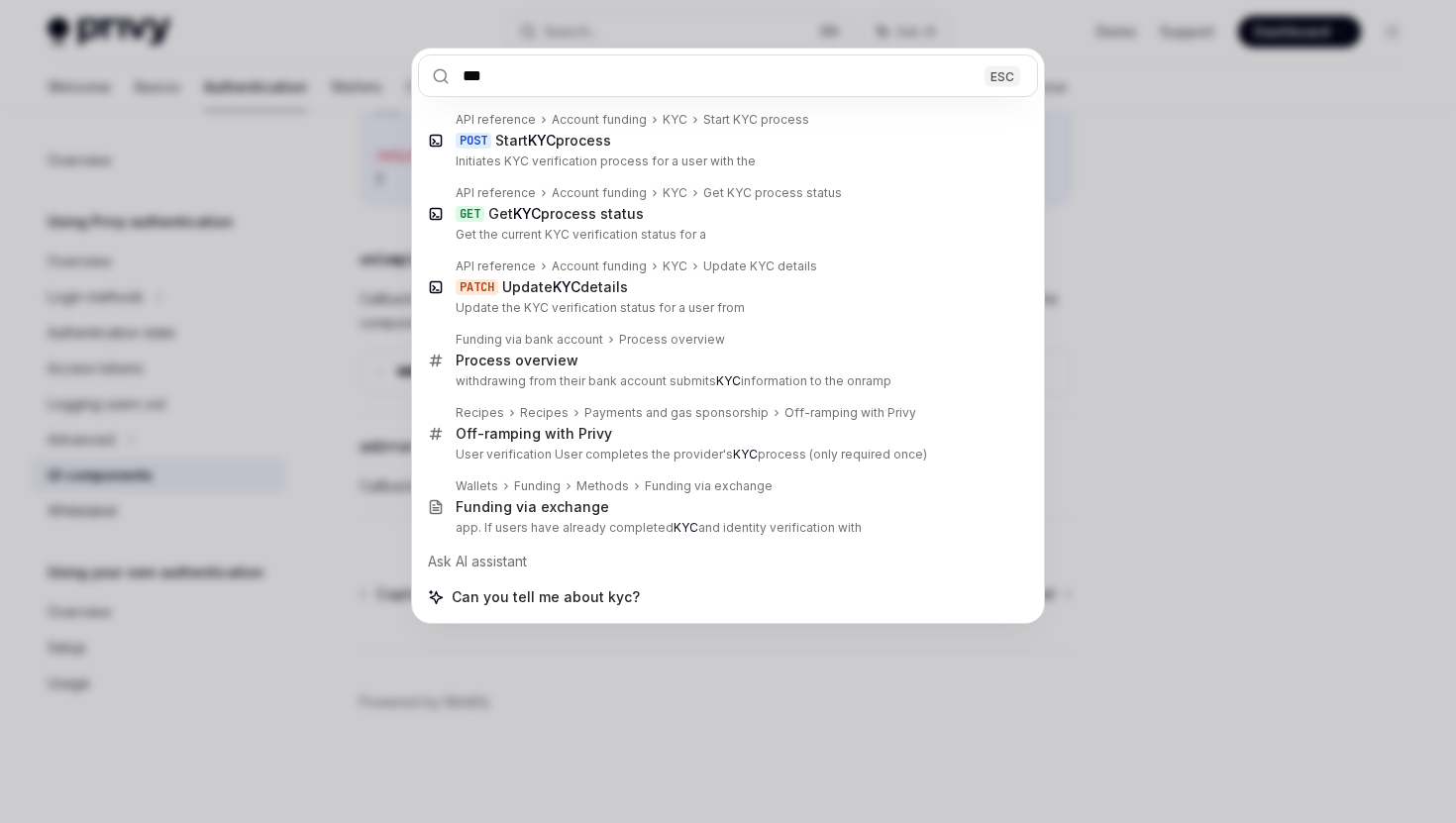type on "***" 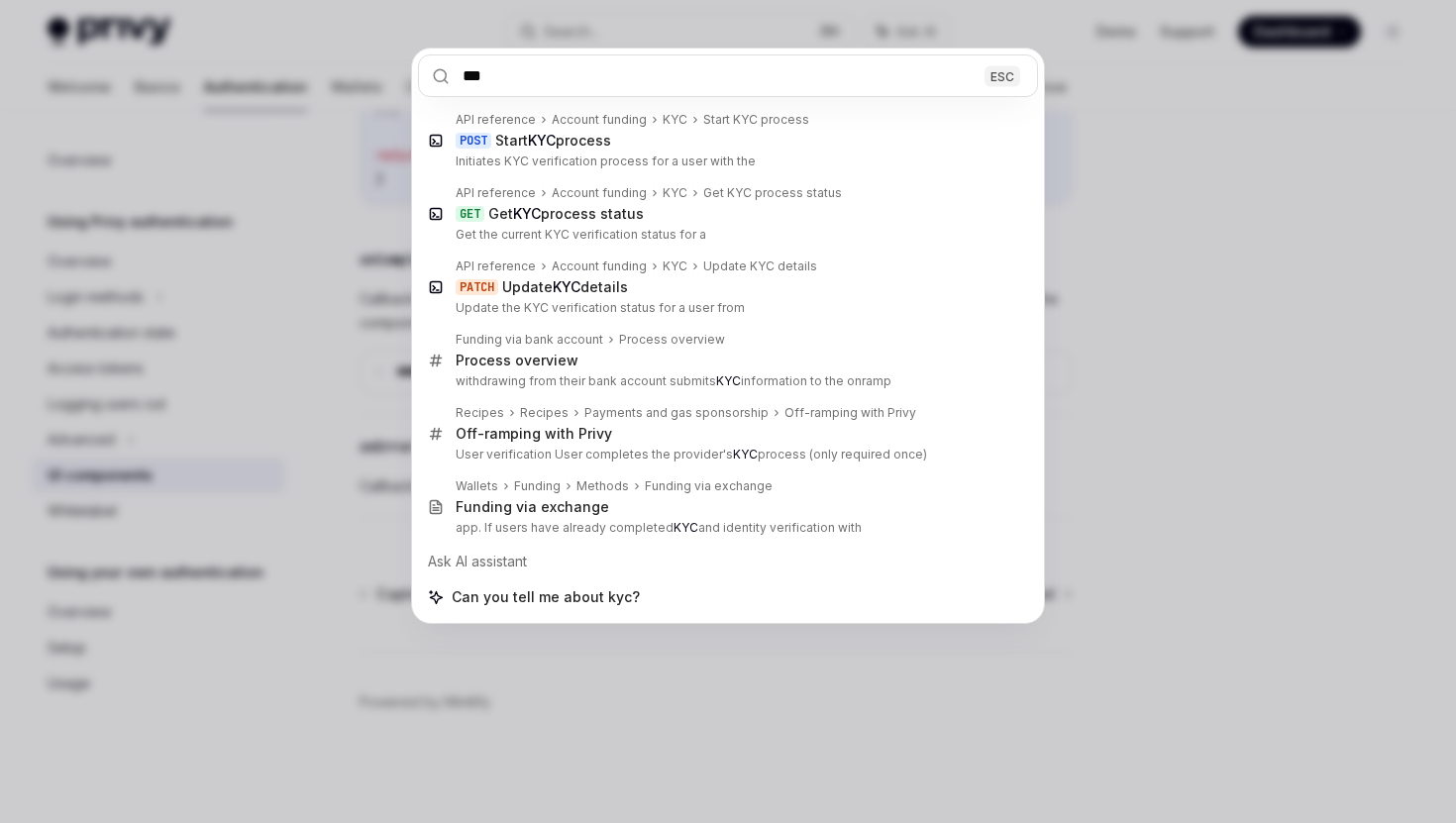 click on "*** ESC API reference Account funding KYC Start KYC process POST Start  KYC  process
Initiates KYC verification process for a user with the  API reference Account funding KYC Get KYC process status GET Get  KYC  process status
Get the current KYC verification status for a  API reference Account funding KYC Update KYC details PATCH Update  KYC  details
Update the KYC verification status for a user from  Funding via bank account Process overview Process overview withdrawing from their bank account submits  KYC  information to the onramp  Recipes Recipes Payments and gas sponsorship Off-ramping with Privy Off-ramping with Privy User verification User completes the provider's  KYC  process (only required once) Wallets Funding Methods Funding via exchange Funding via exchange app. If users have already completed  KYC  and identity verification with  Ask AI assistant   Can you tell me about kyc?" at bounding box center (728, 411) 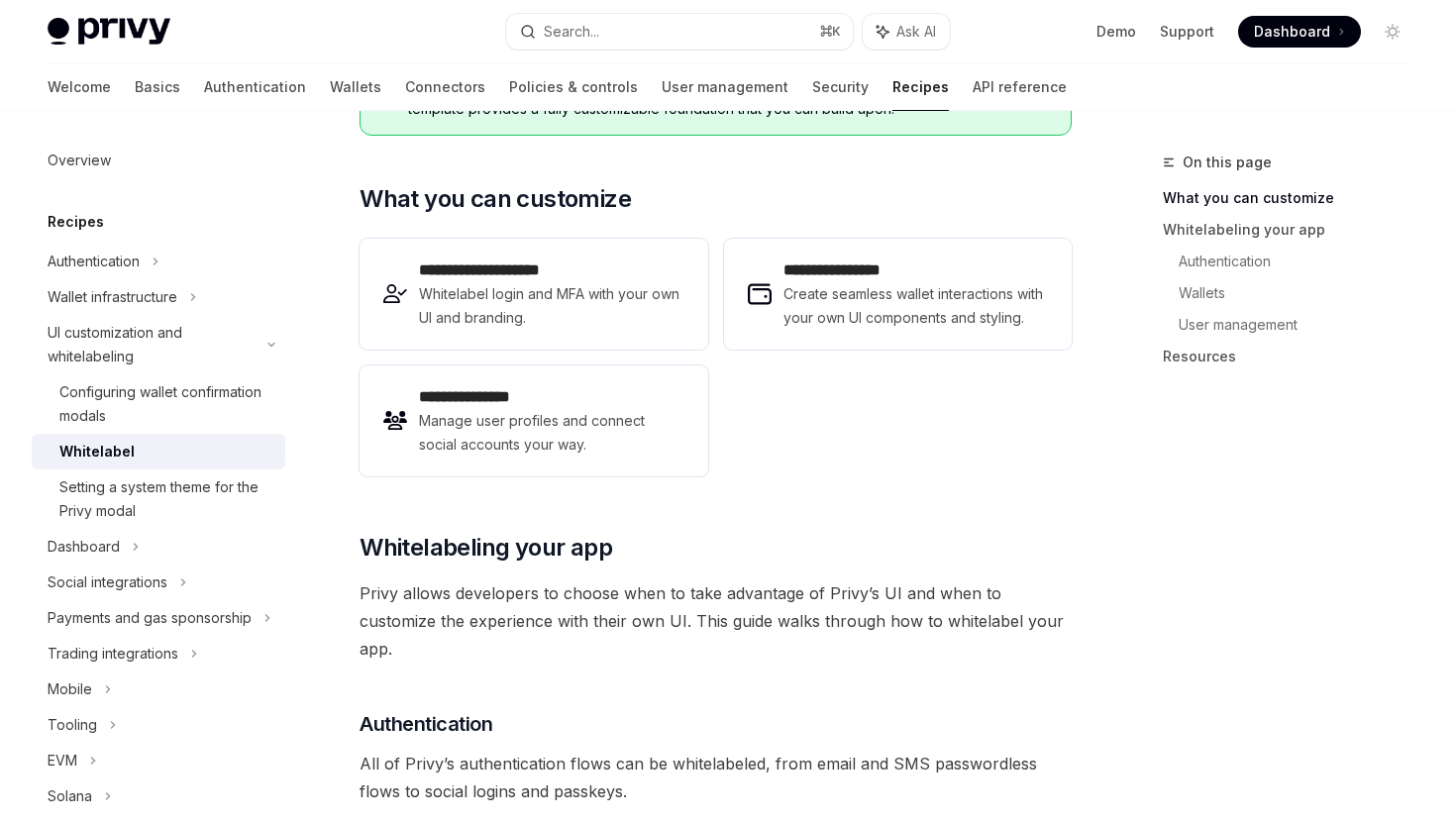 scroll, scrollTop: 0, scrollLeft: 0, axis: both 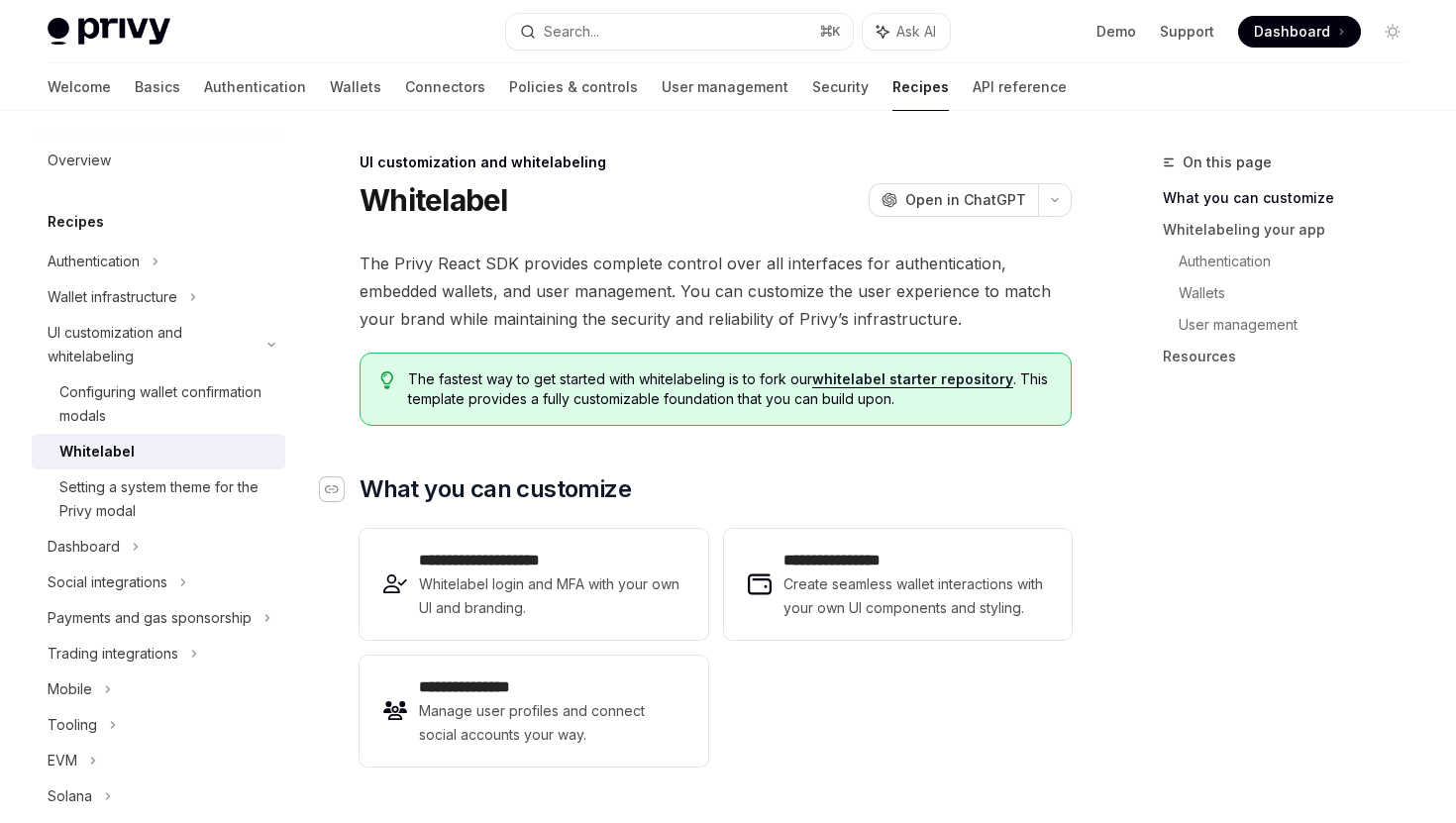 click 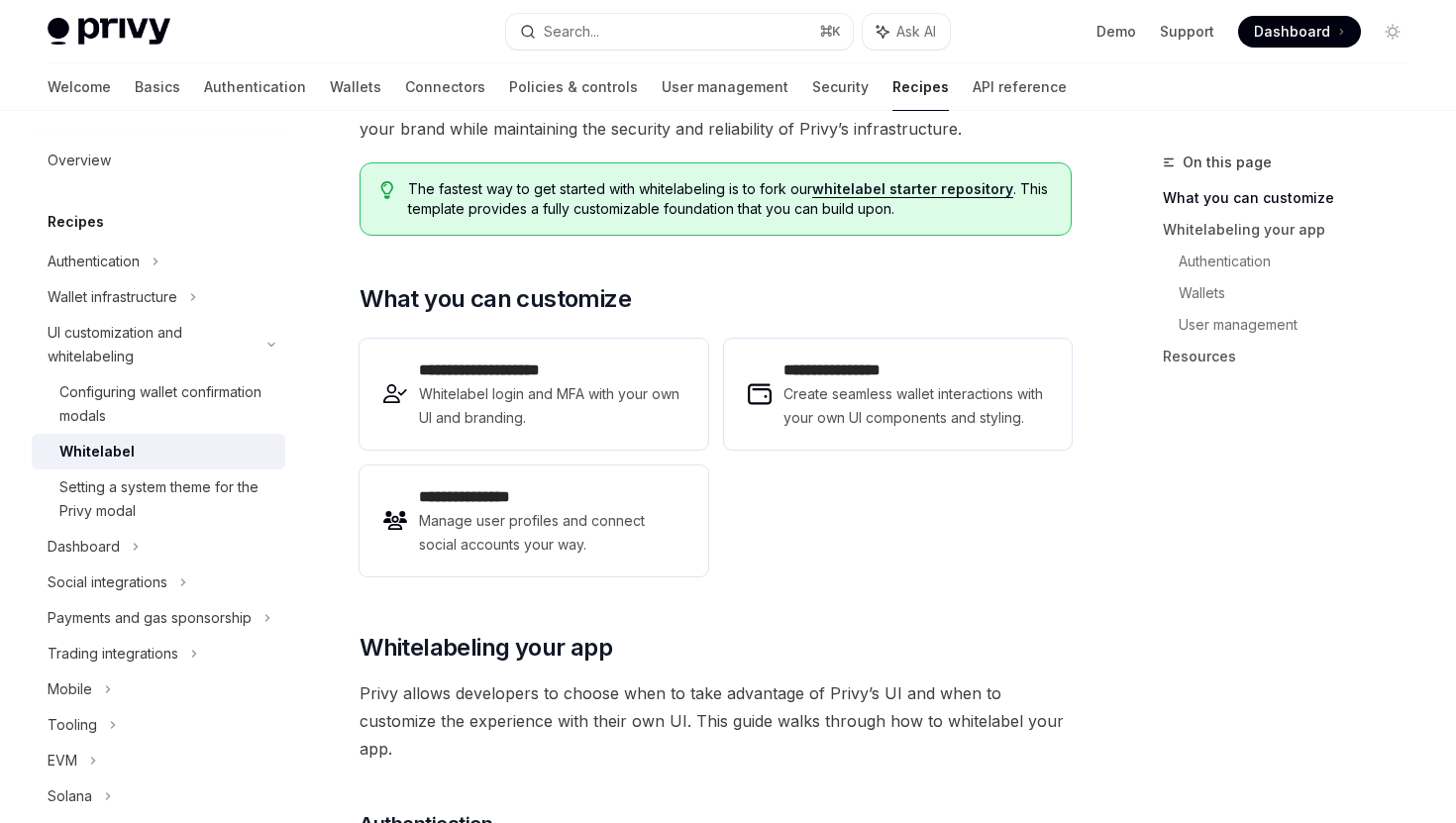 scroll, scrollTop: 224, scrollLeft: 0, axis: vertical 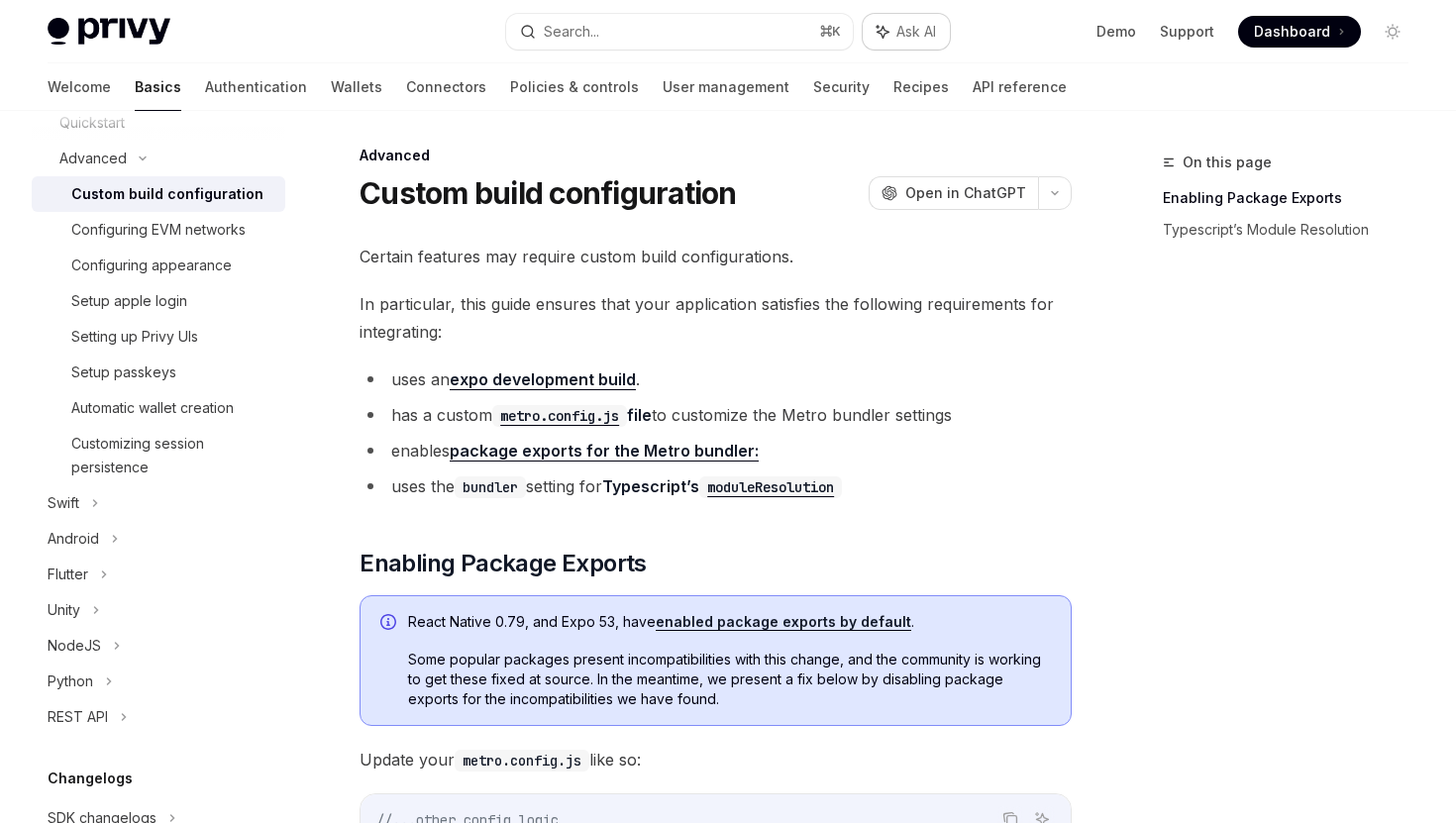 click on "Ask AI" at bounding box center [916, 32] 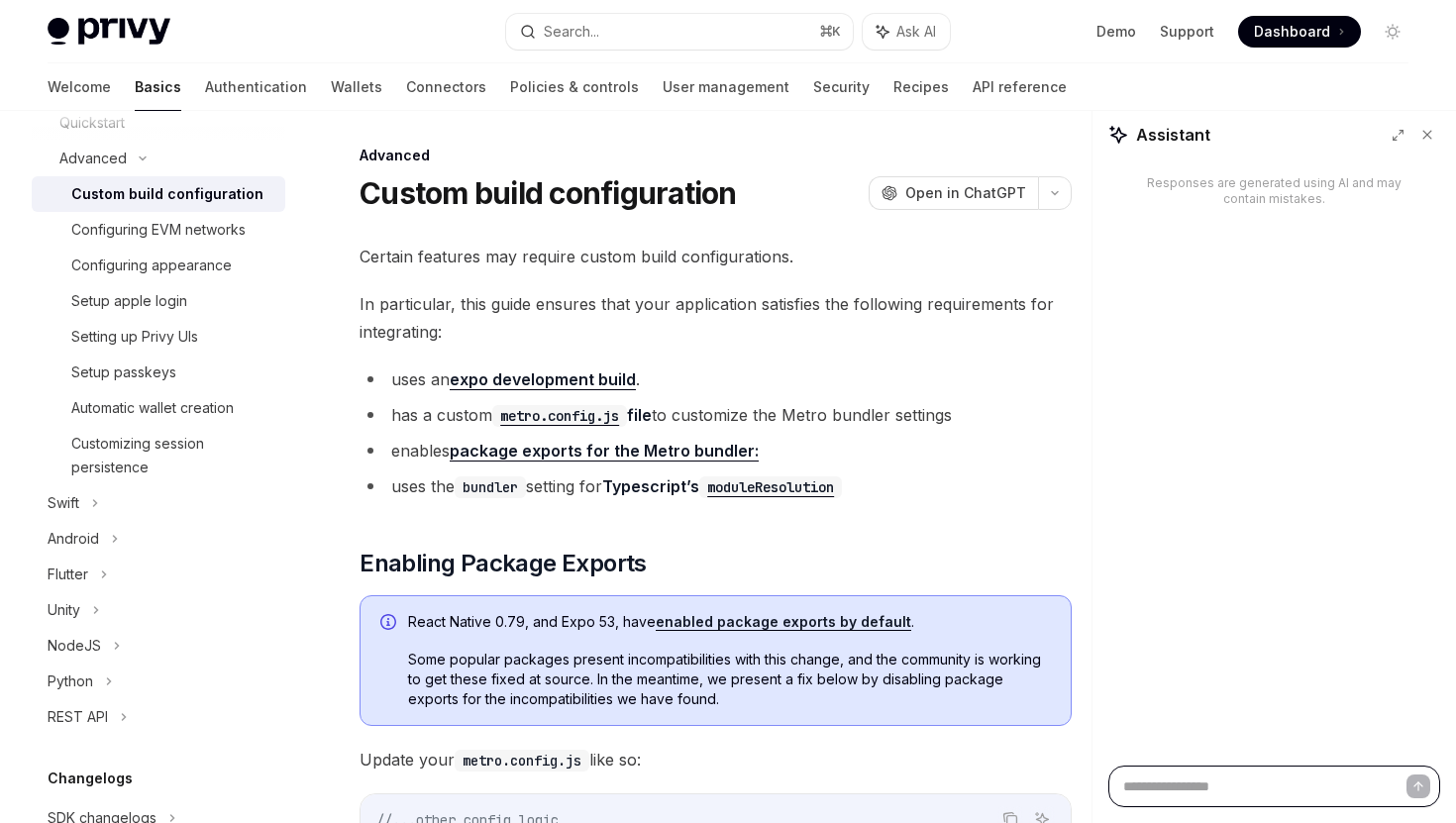 click at bounding box center (1274, 786) 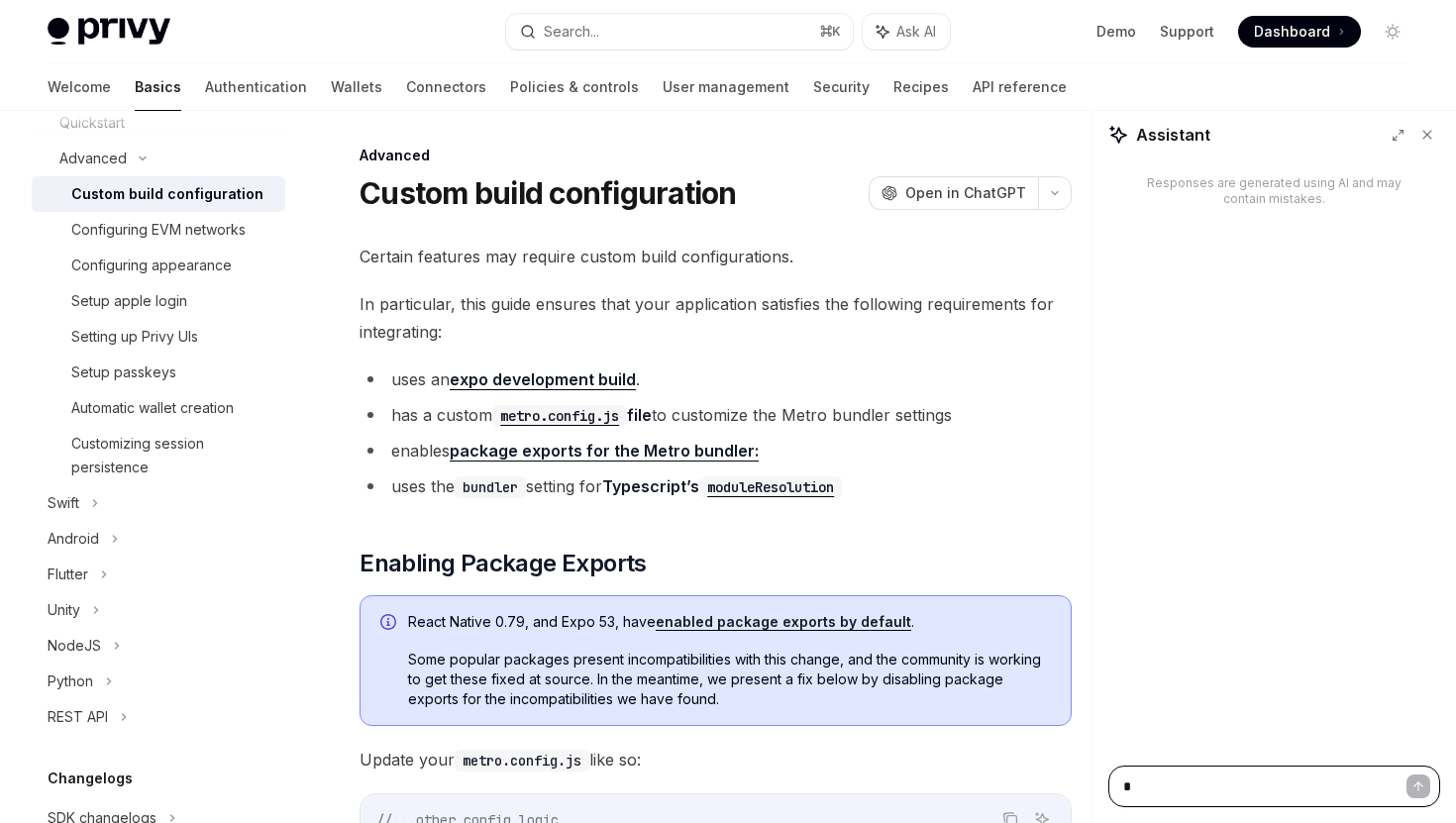 type on "*" 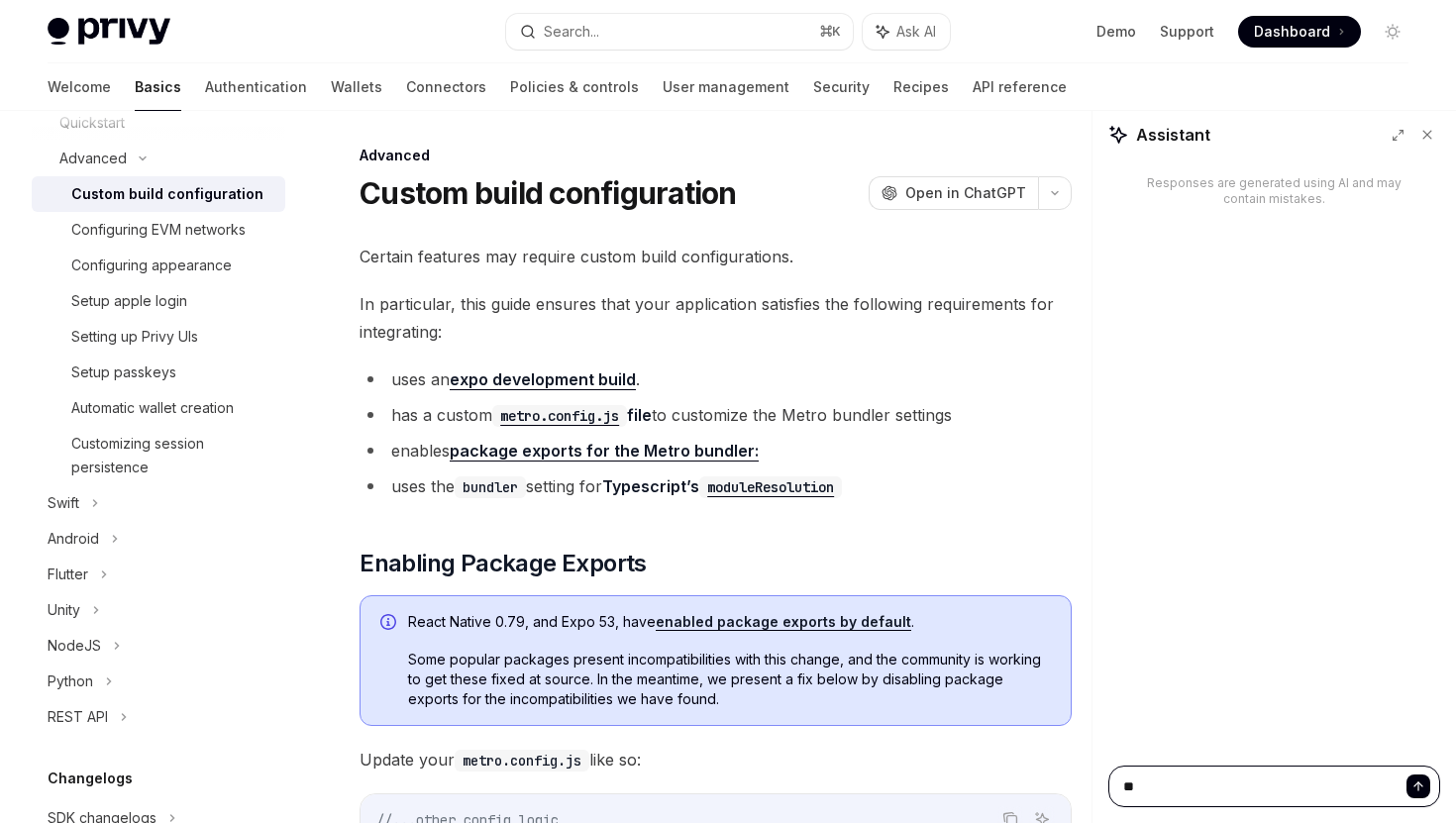 type on "*" 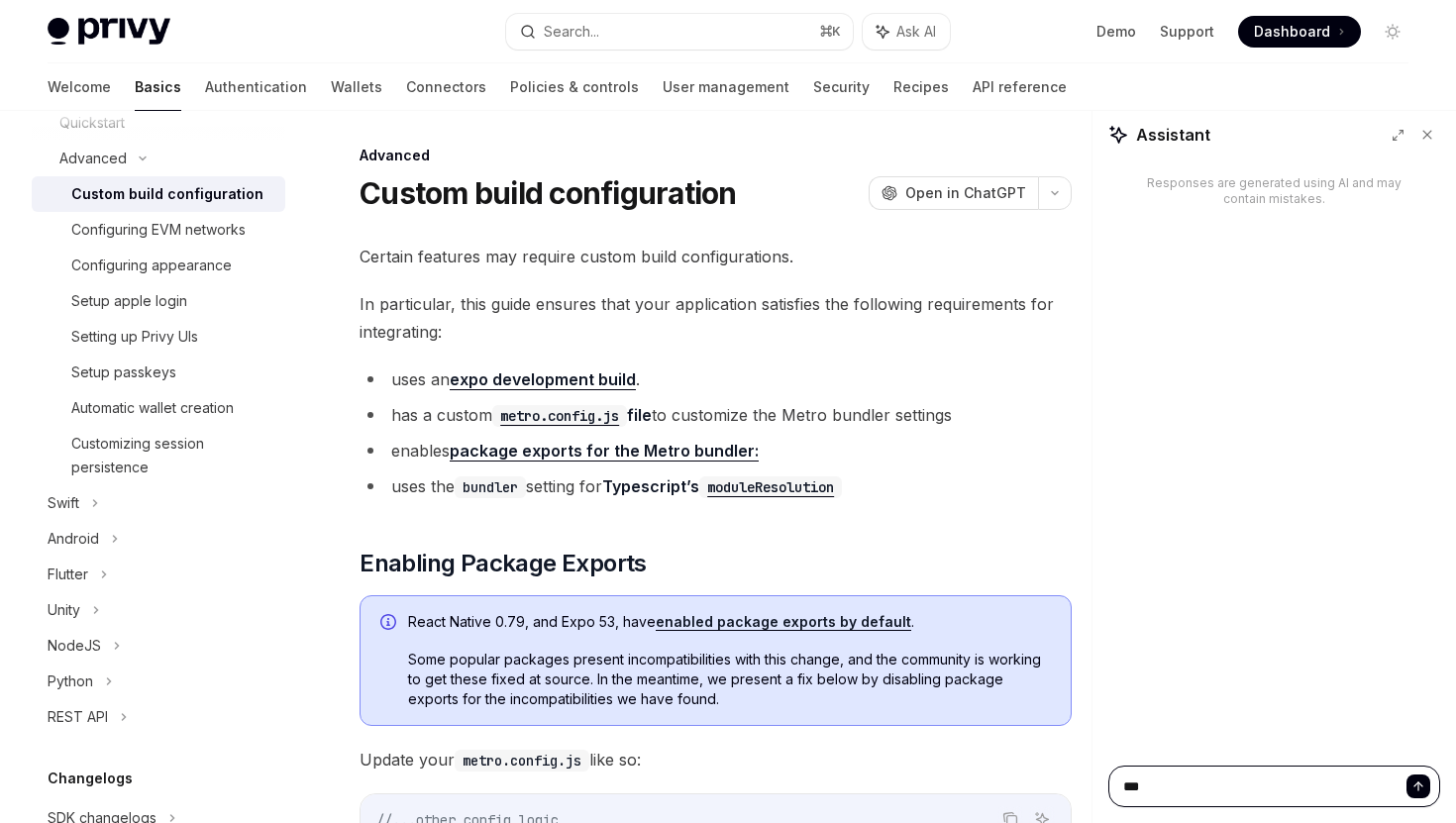 type on "*" 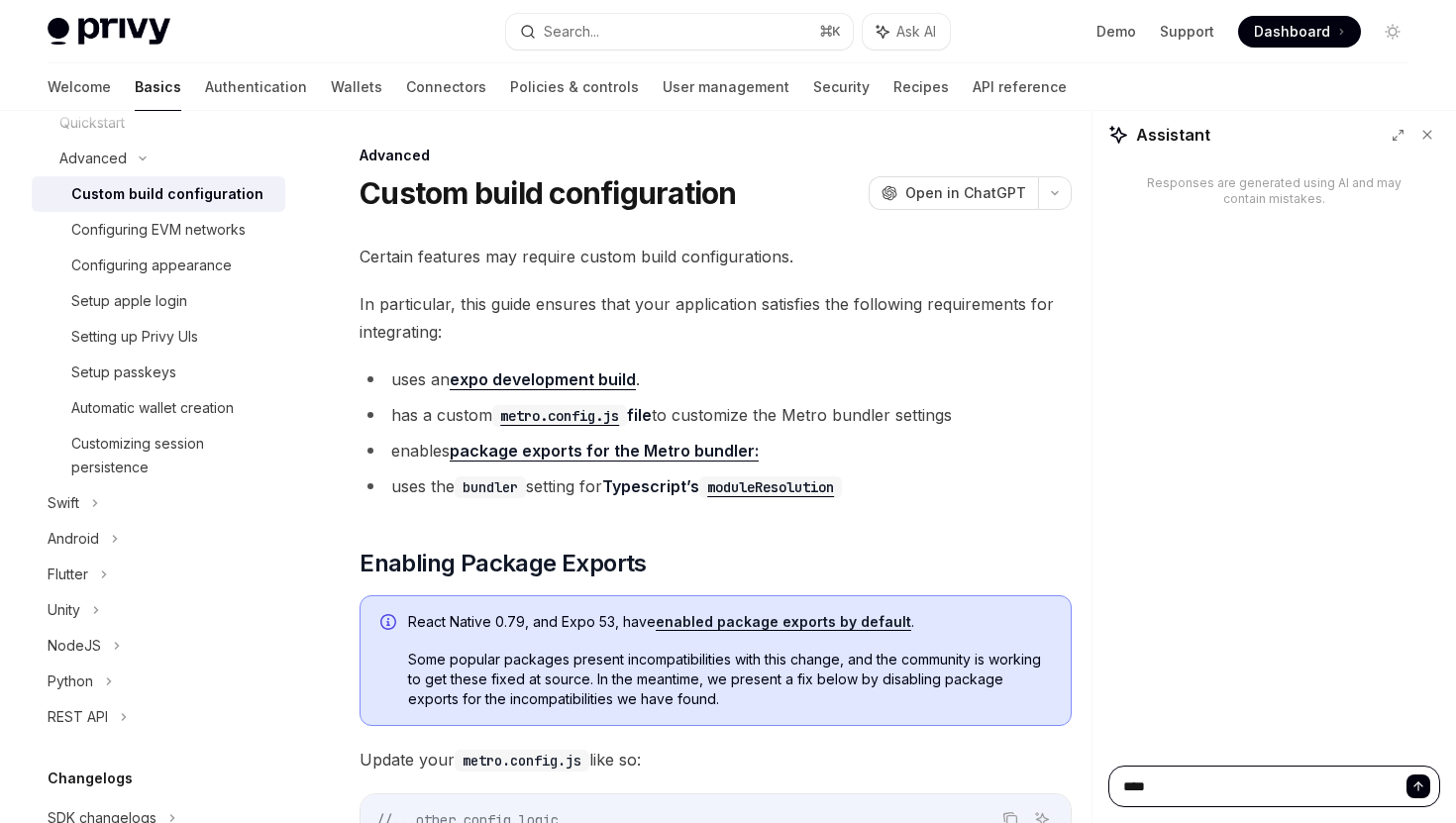 type on "*" 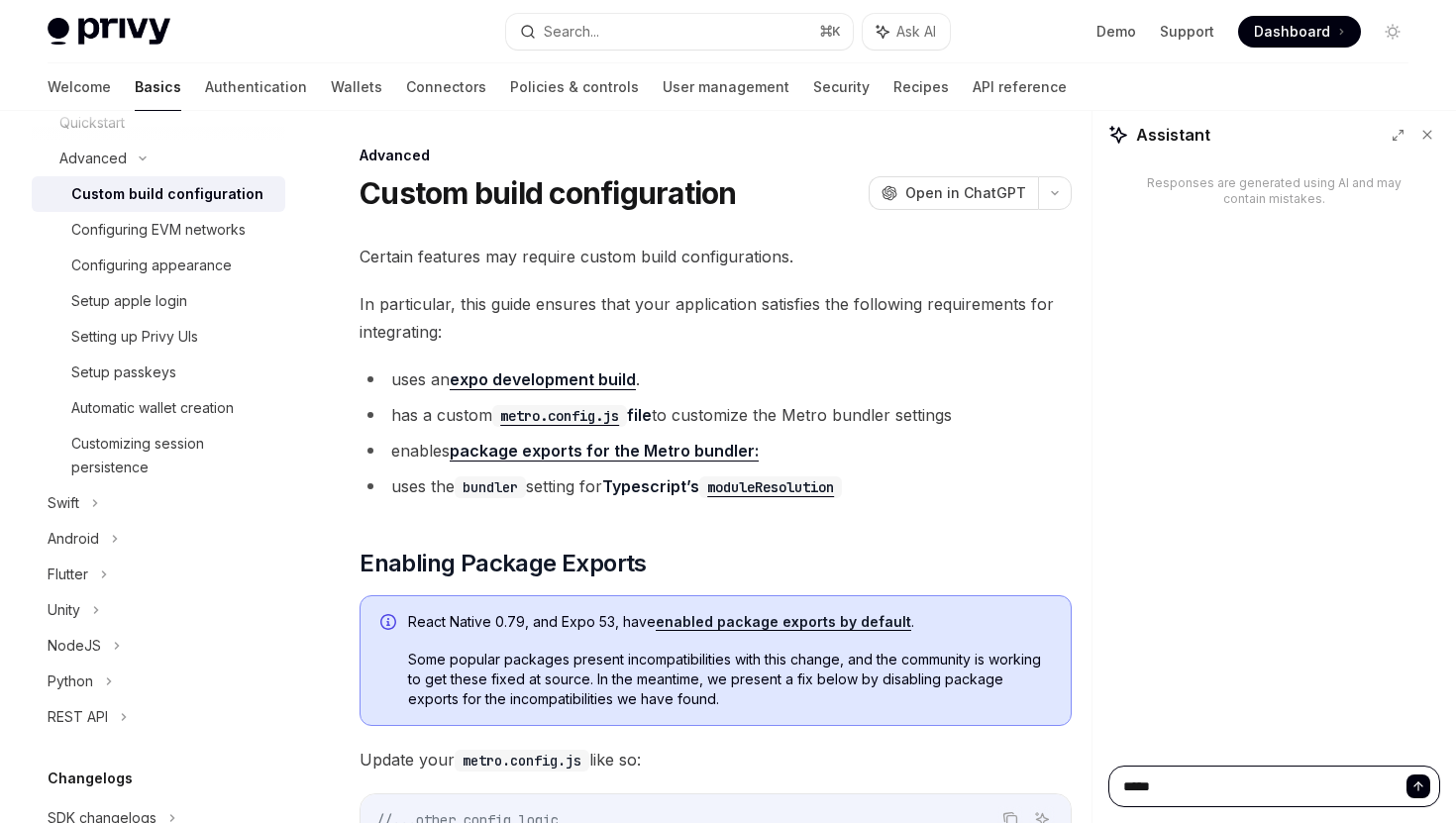 type on "*" 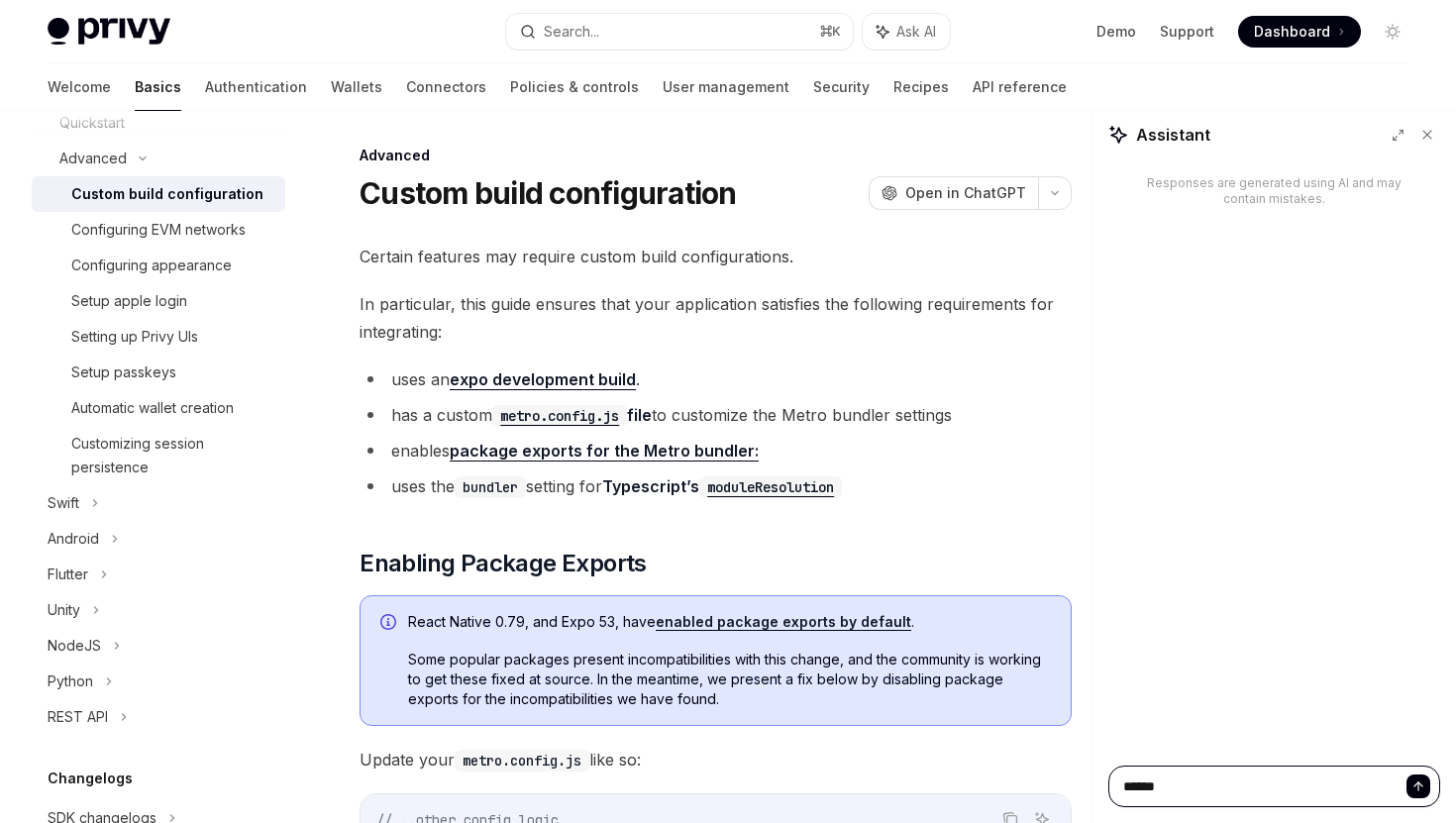 type on "*" 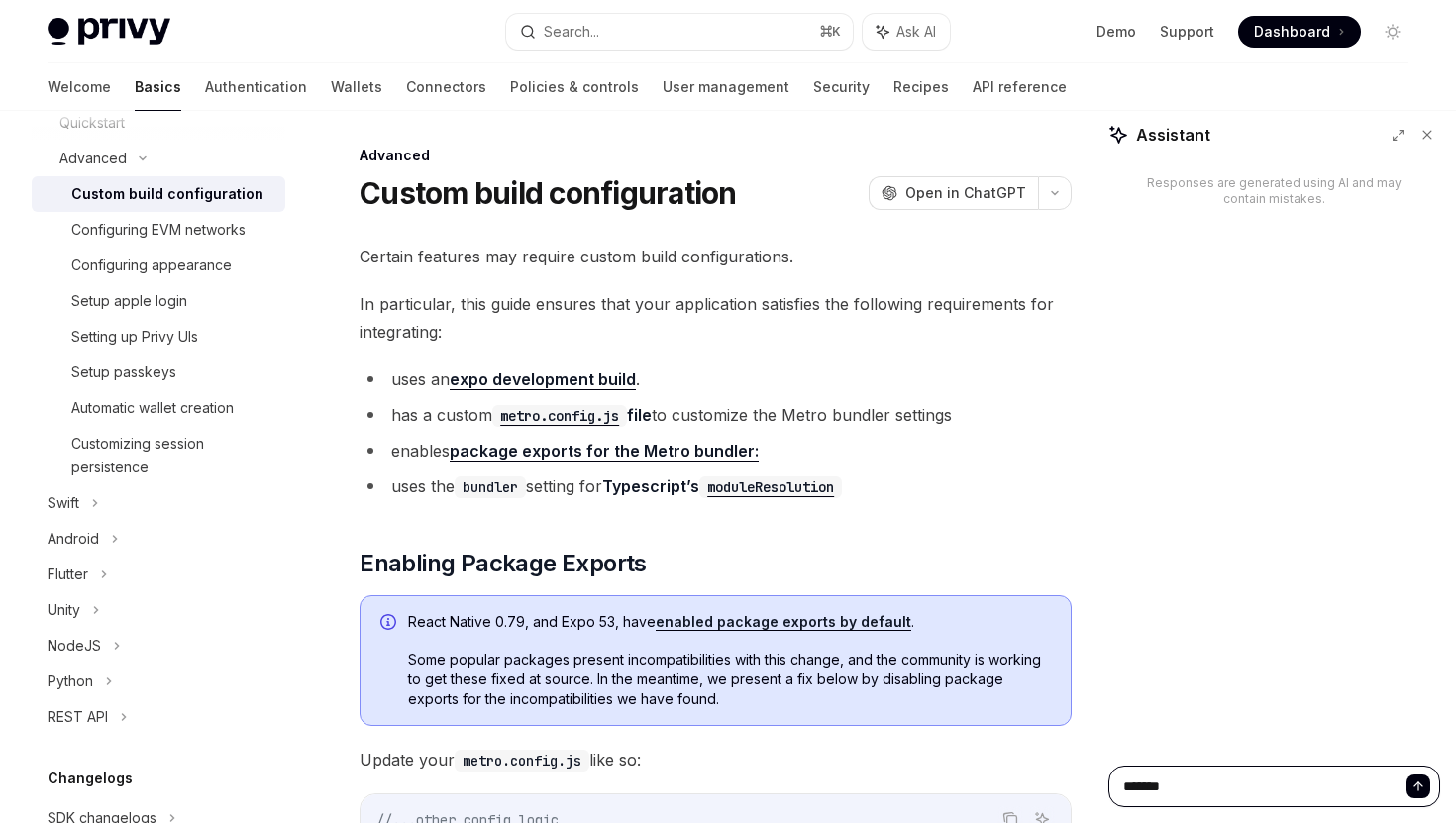 type on "*" 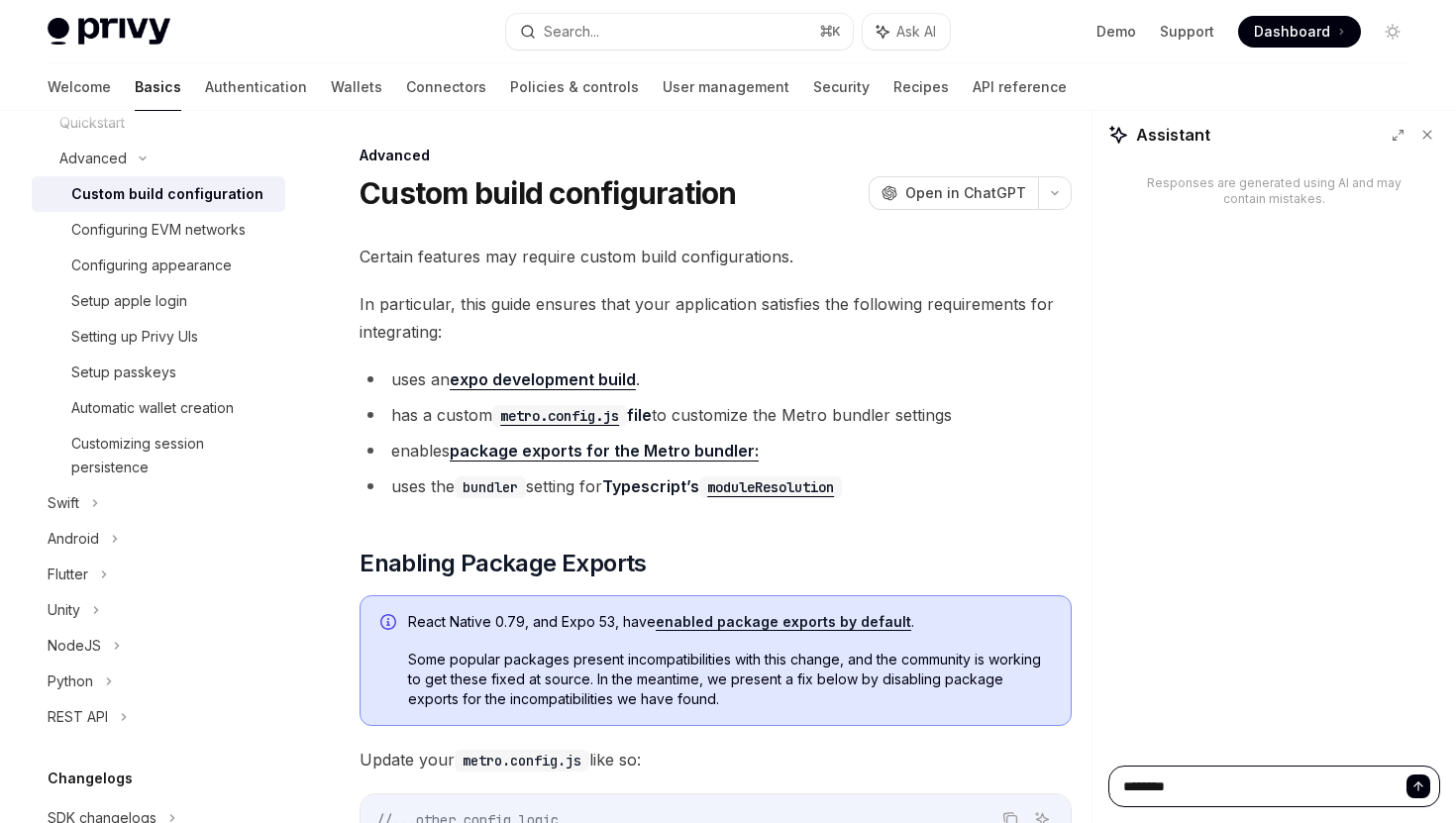 type on "*" 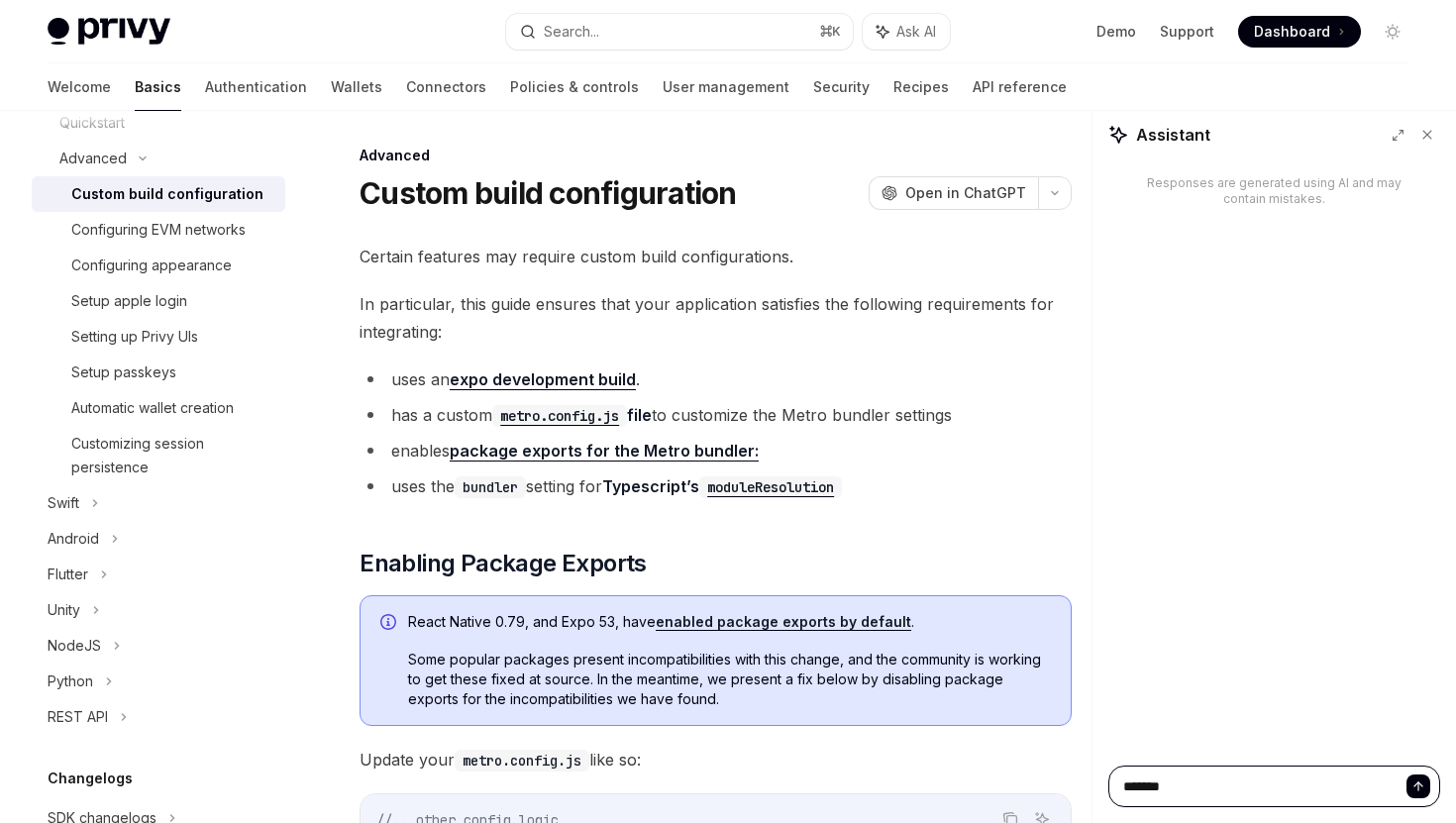 type on "*" 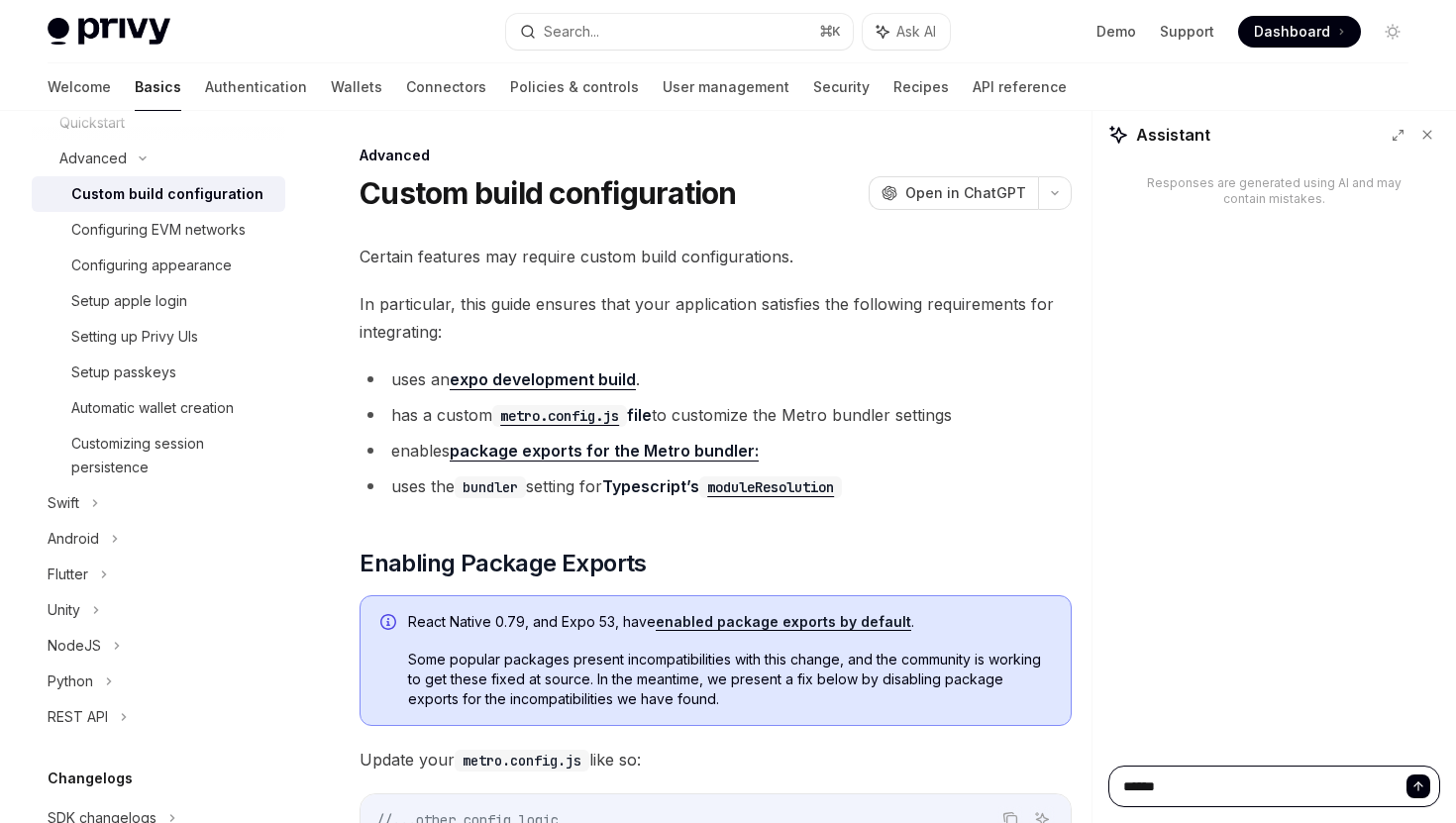type on "*" 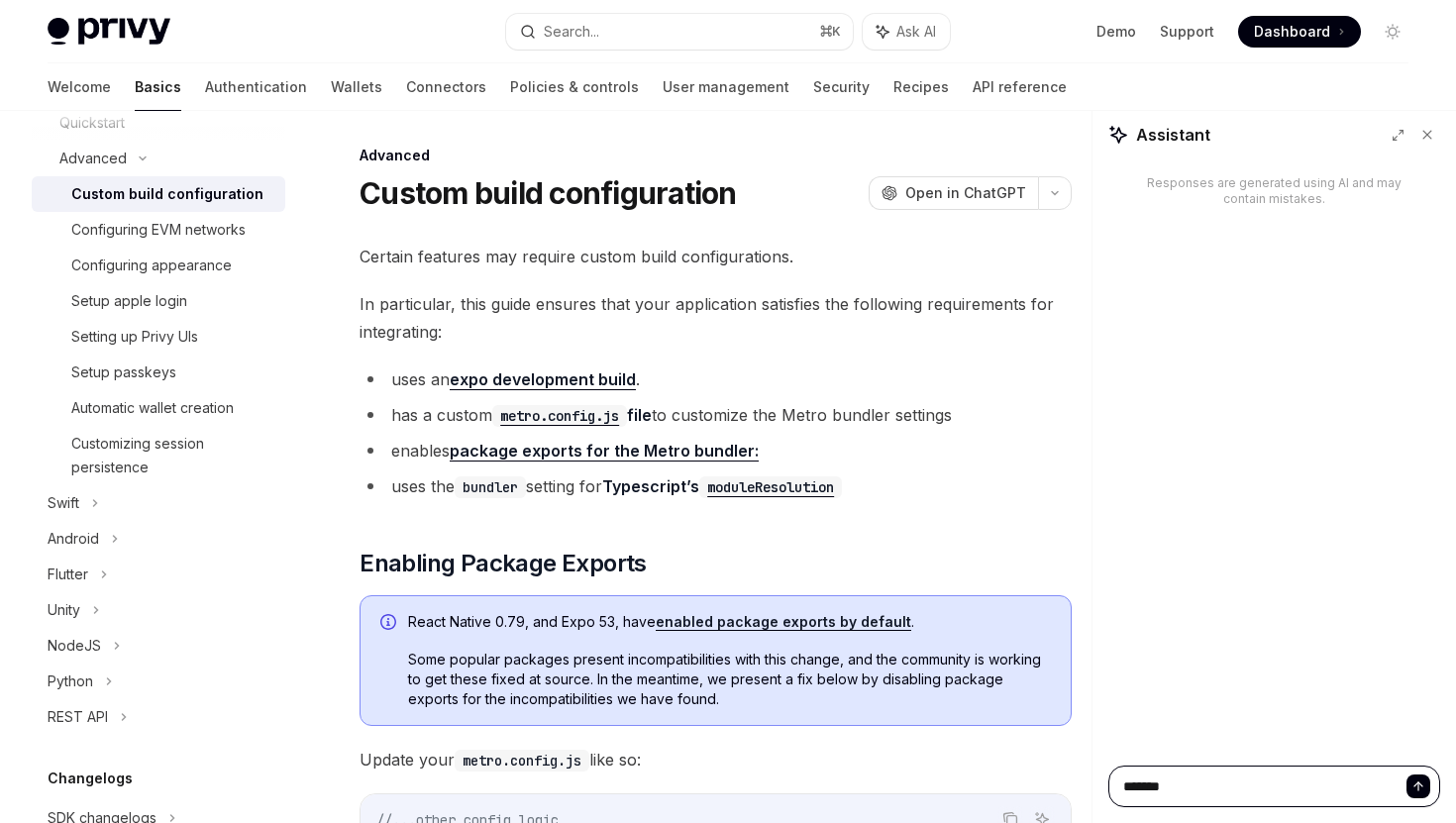 type on "*" 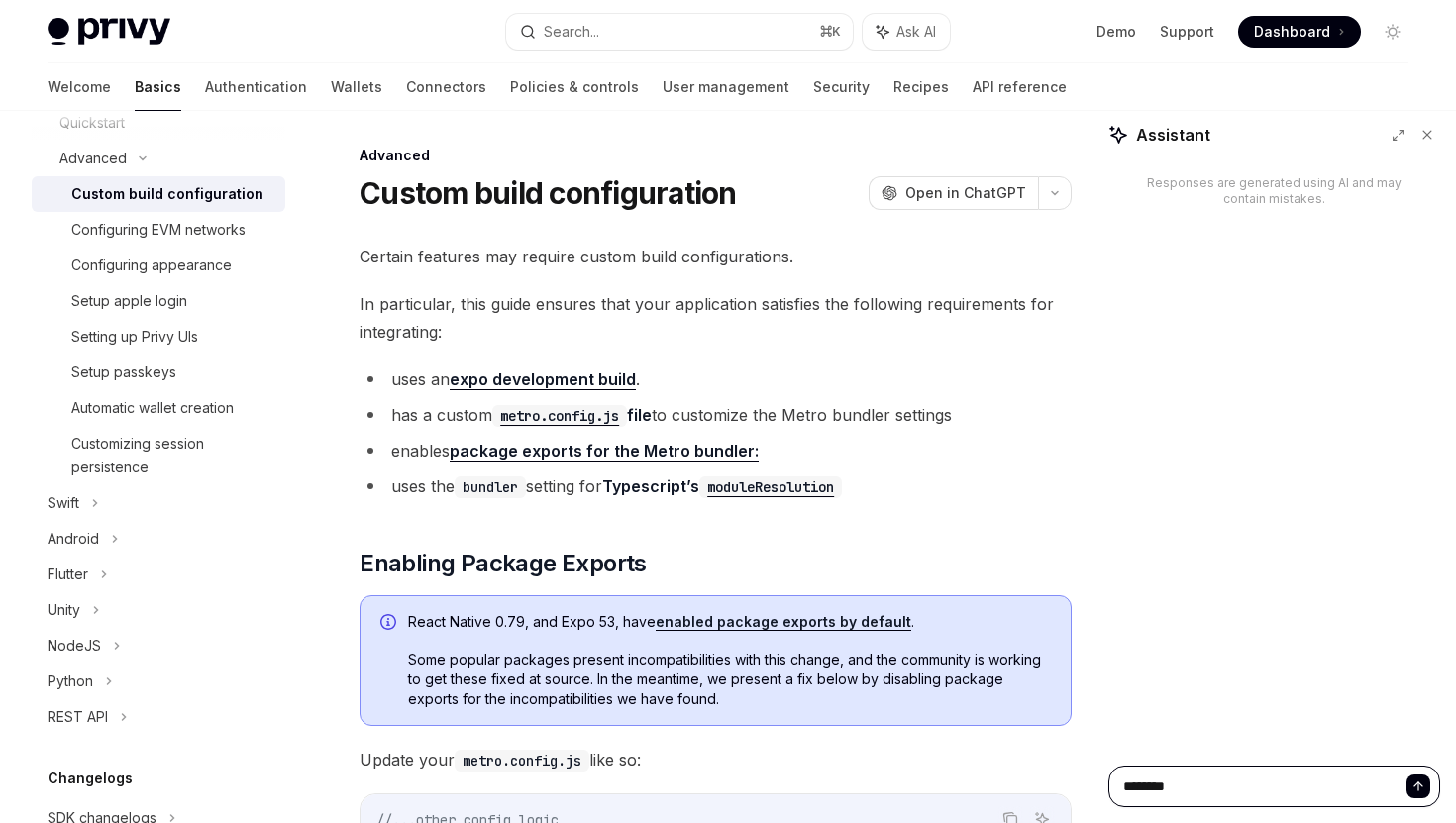 type on "*" 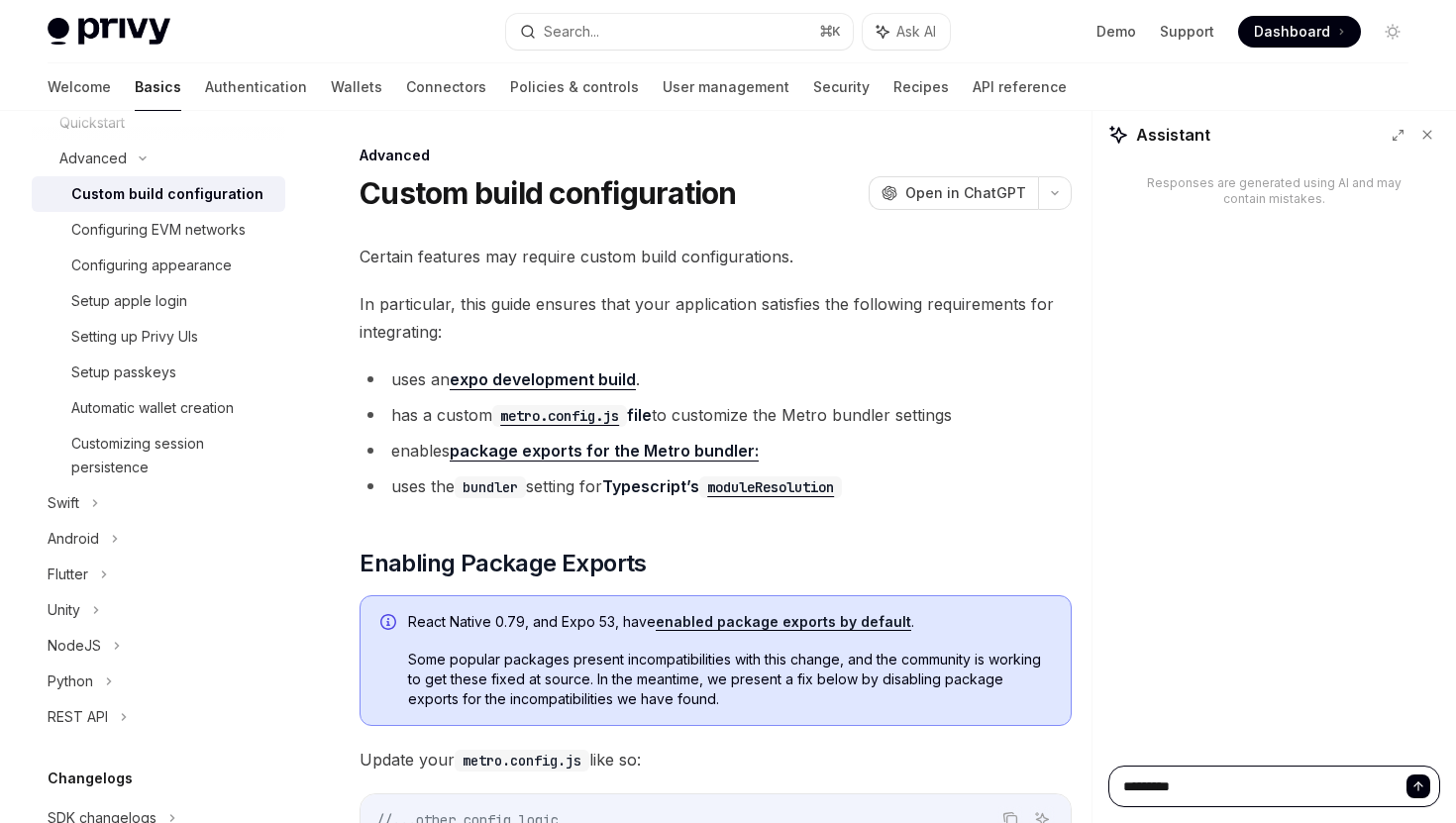 type on "*" 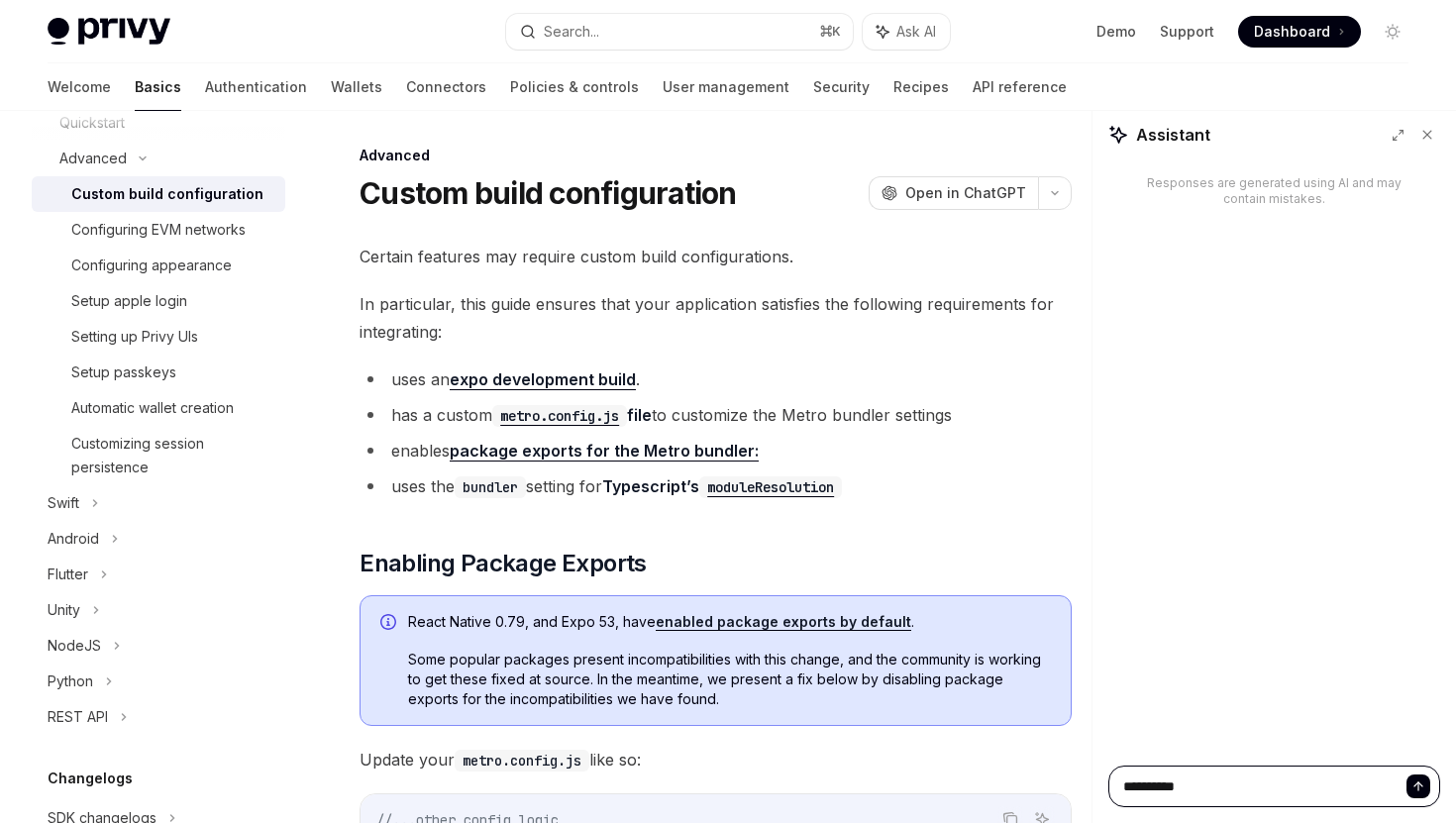 type on "*" 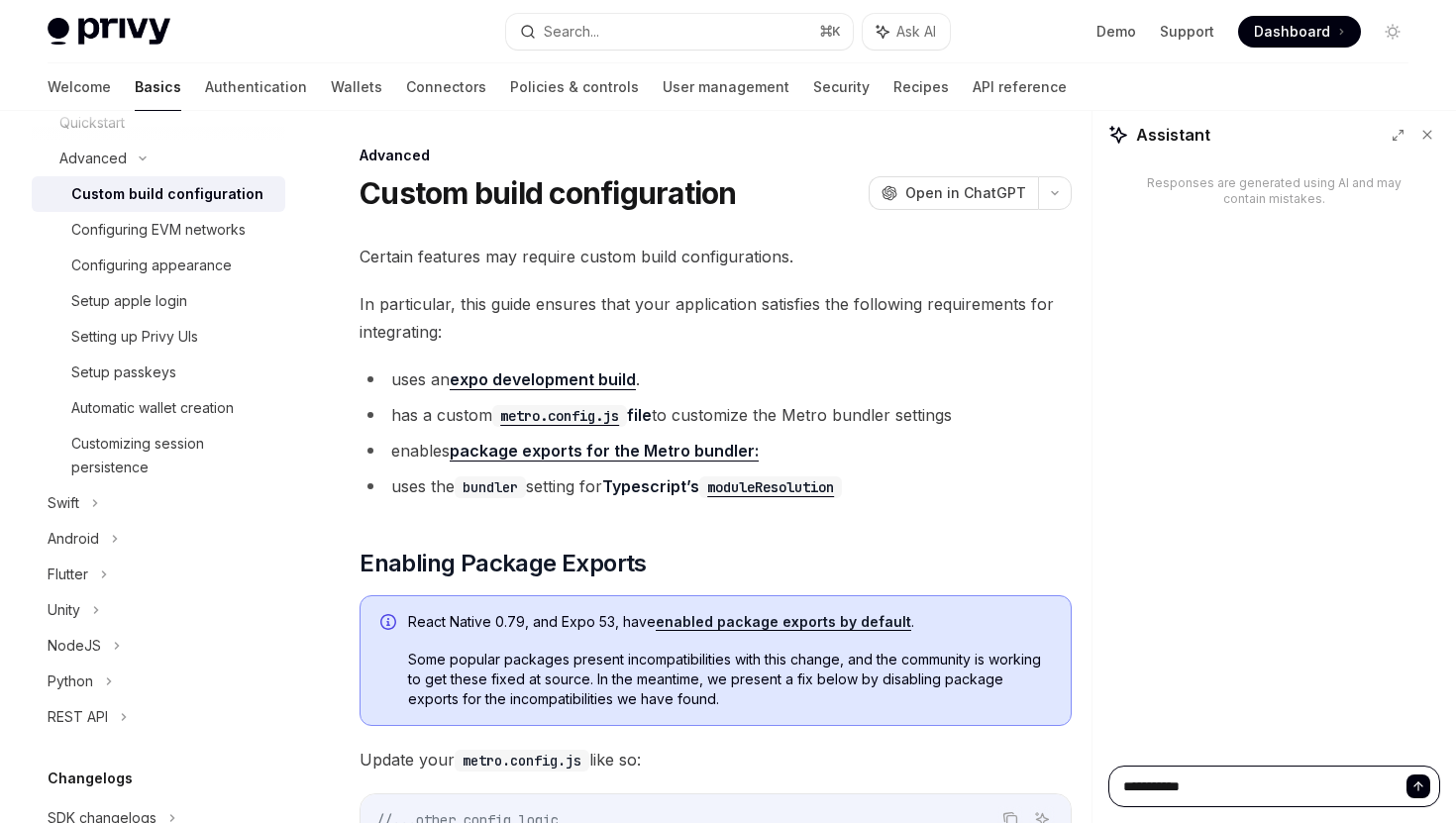 type on "*" 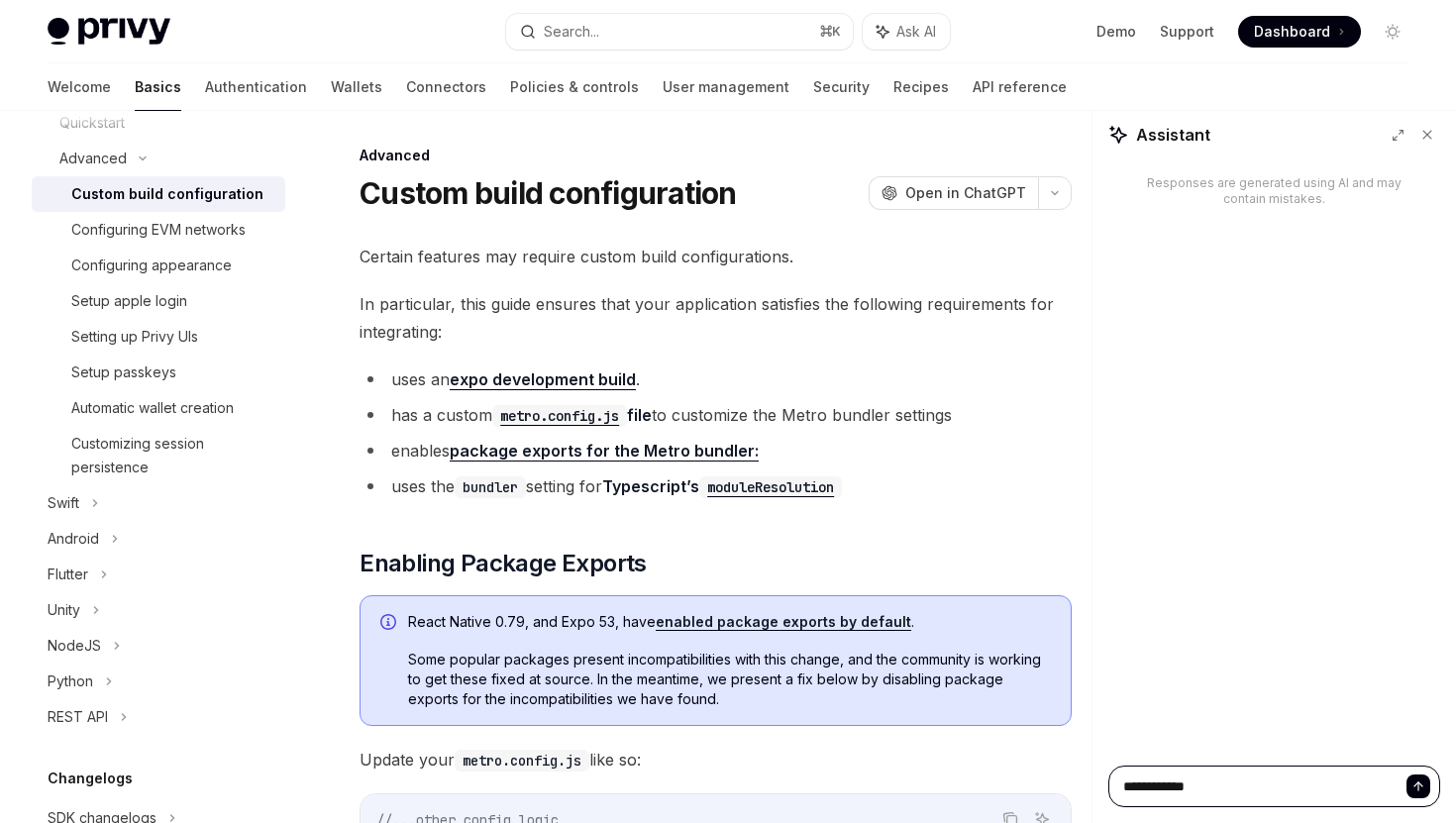 type on "*" 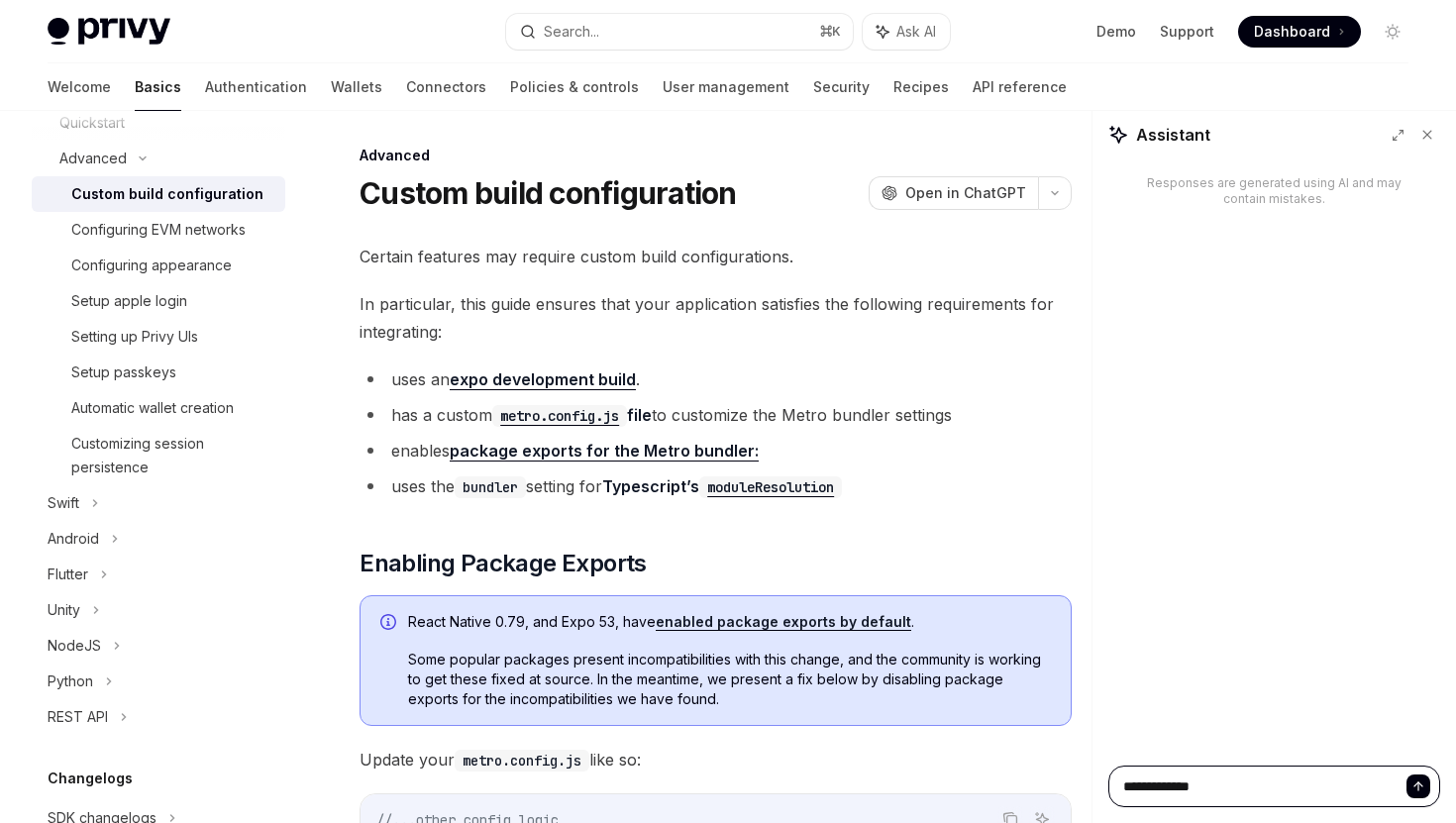 type on "*" 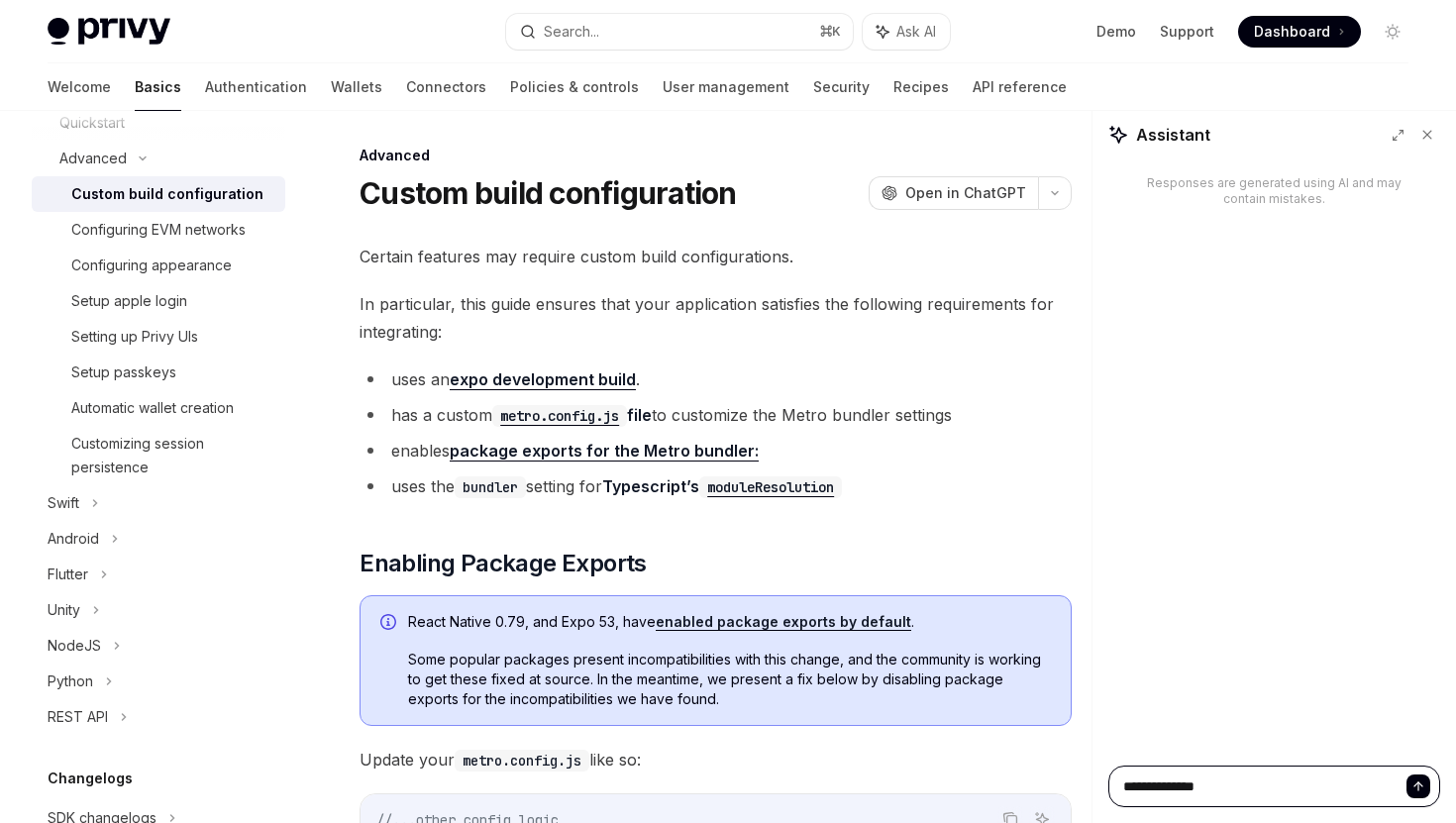 type on "*" 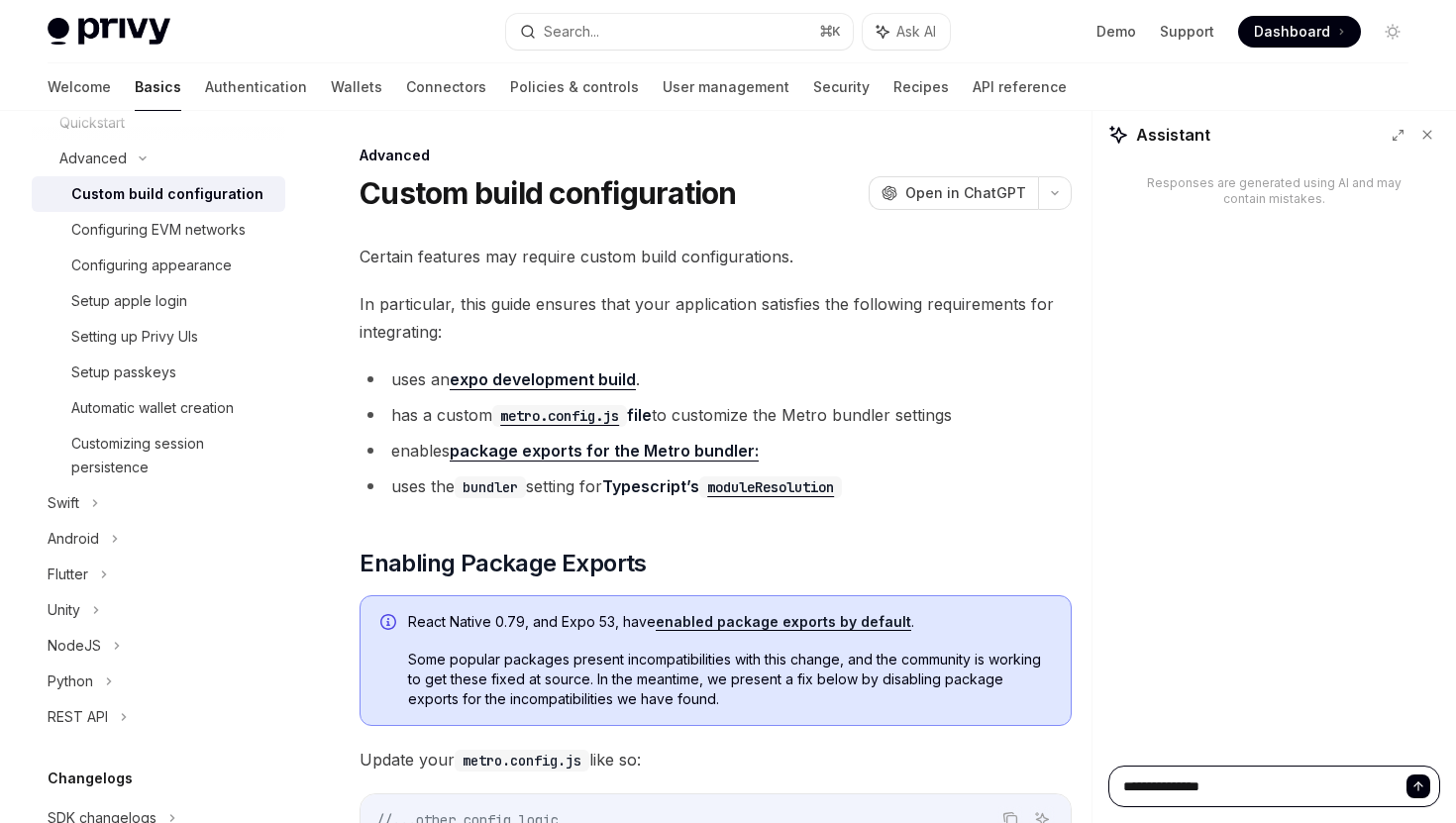 type on "*" 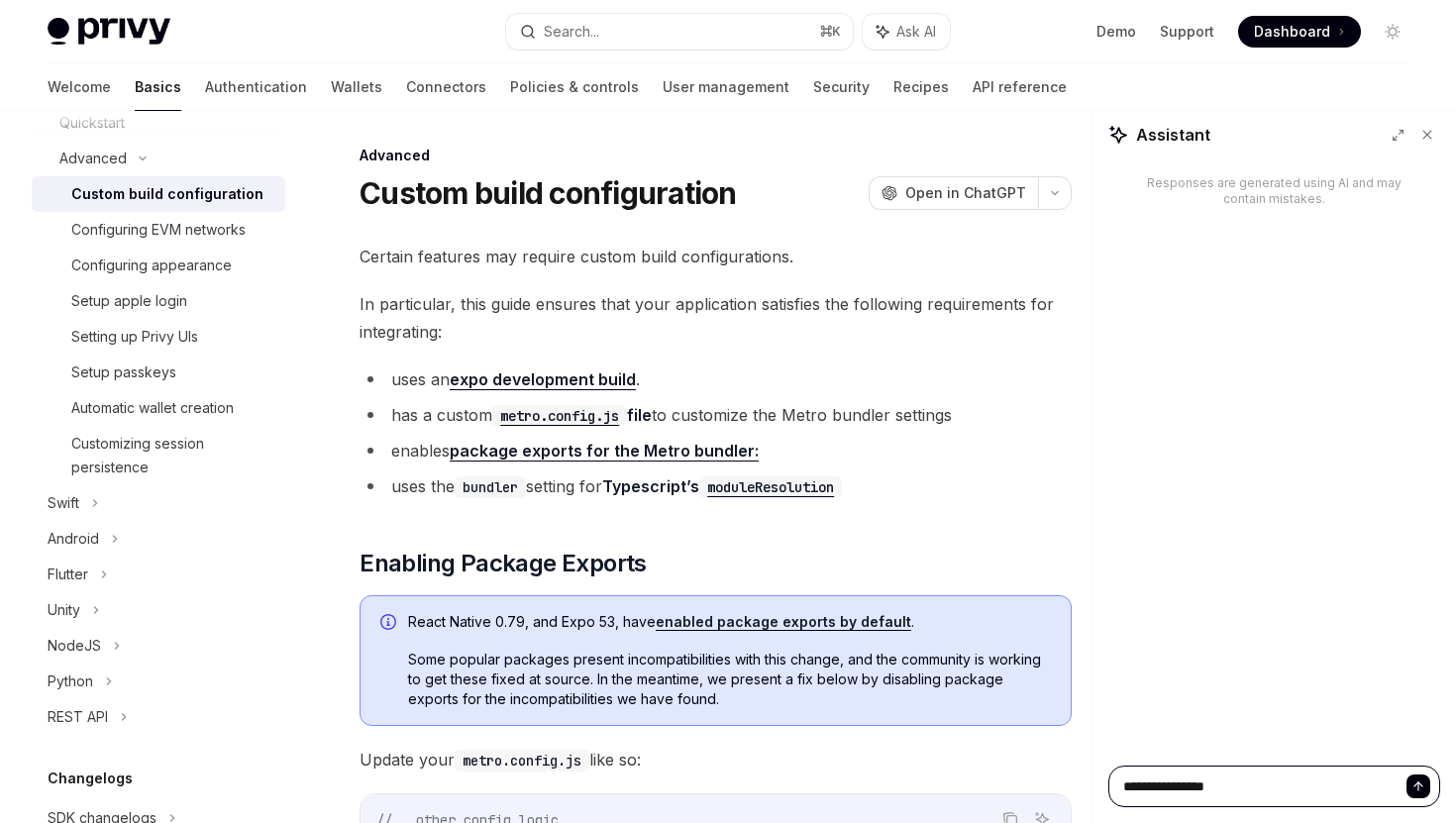 type on "*" 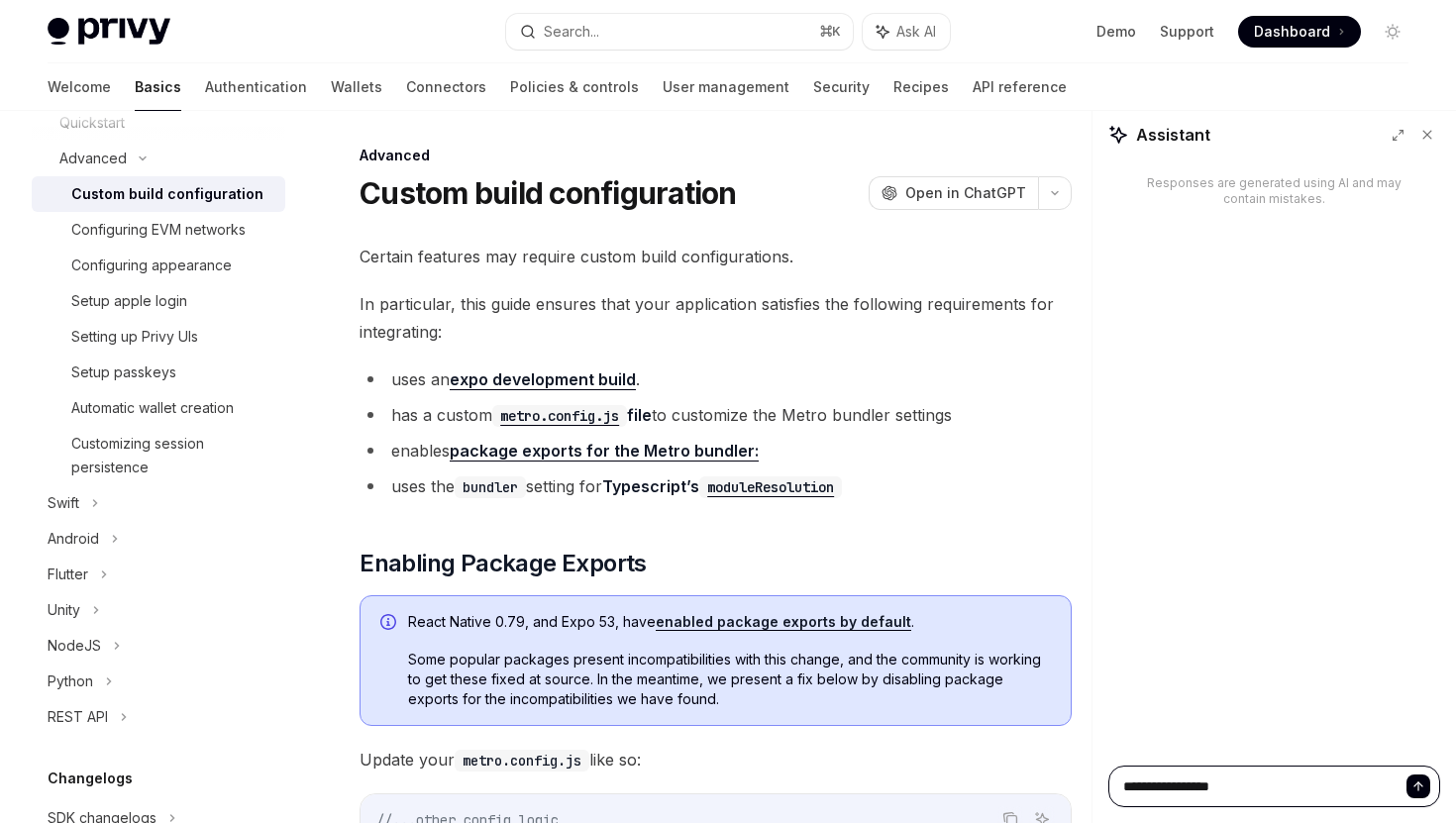 type on "*" 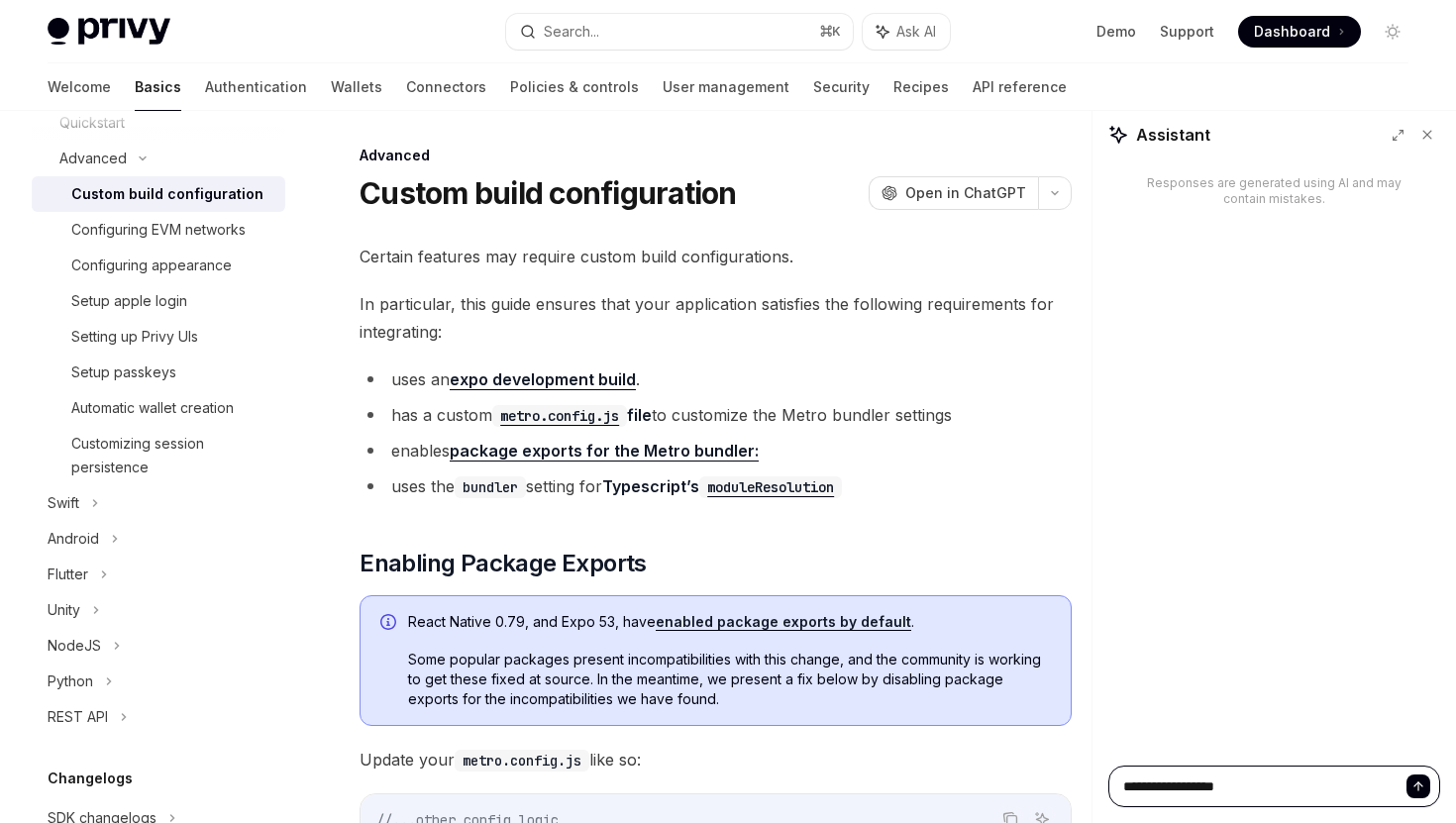 type on "*" 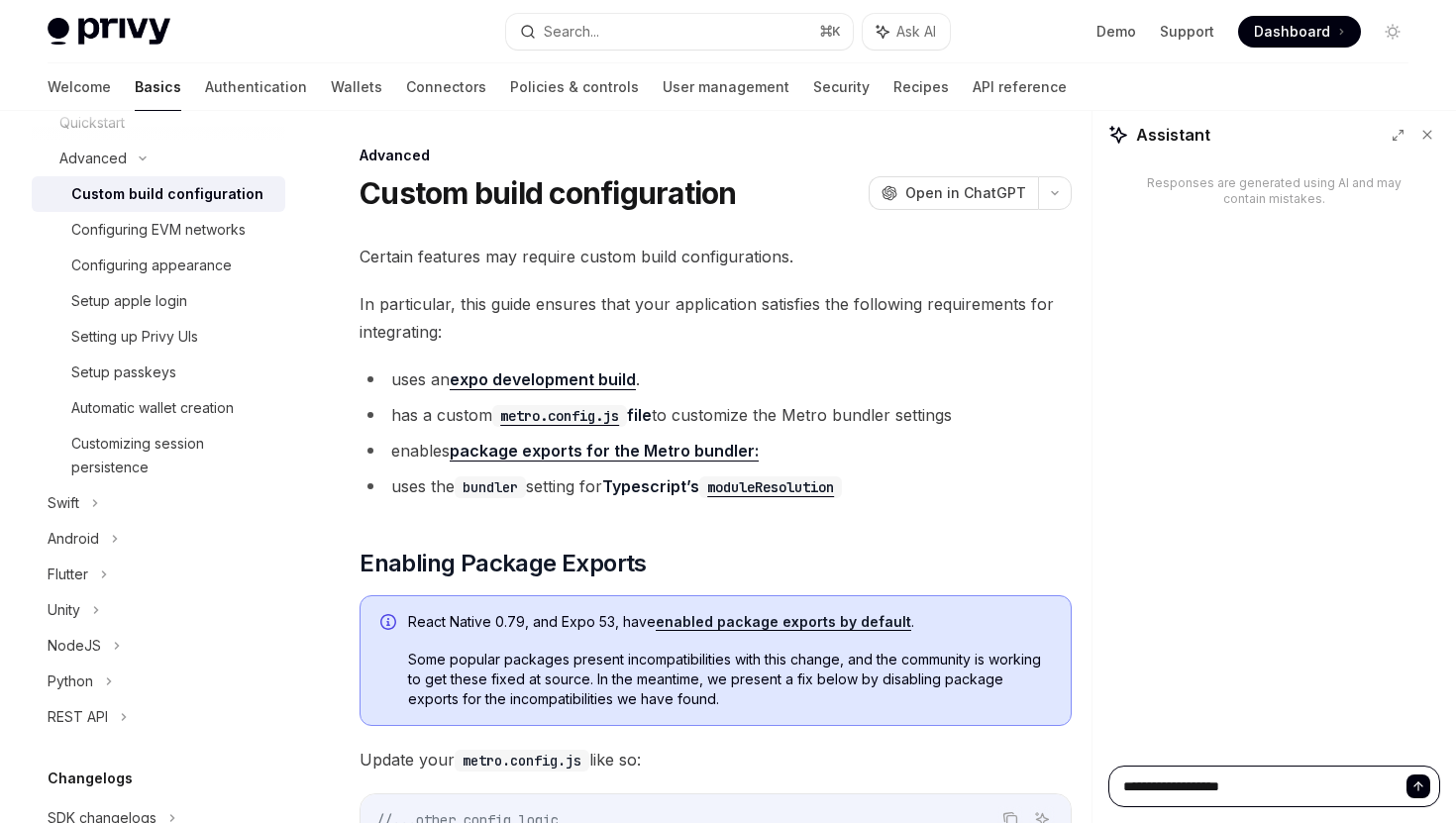type on "*" 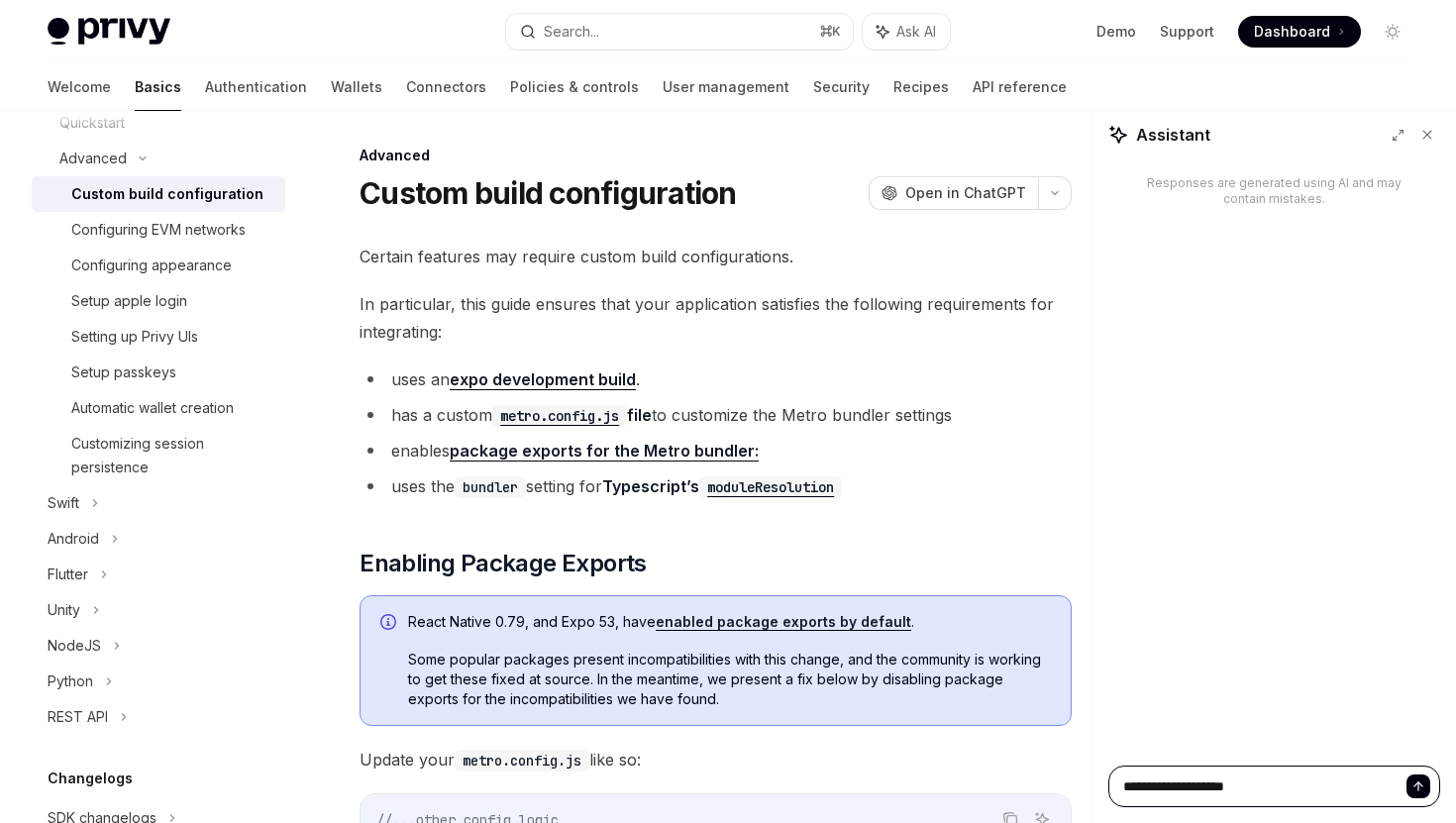 type on "*" 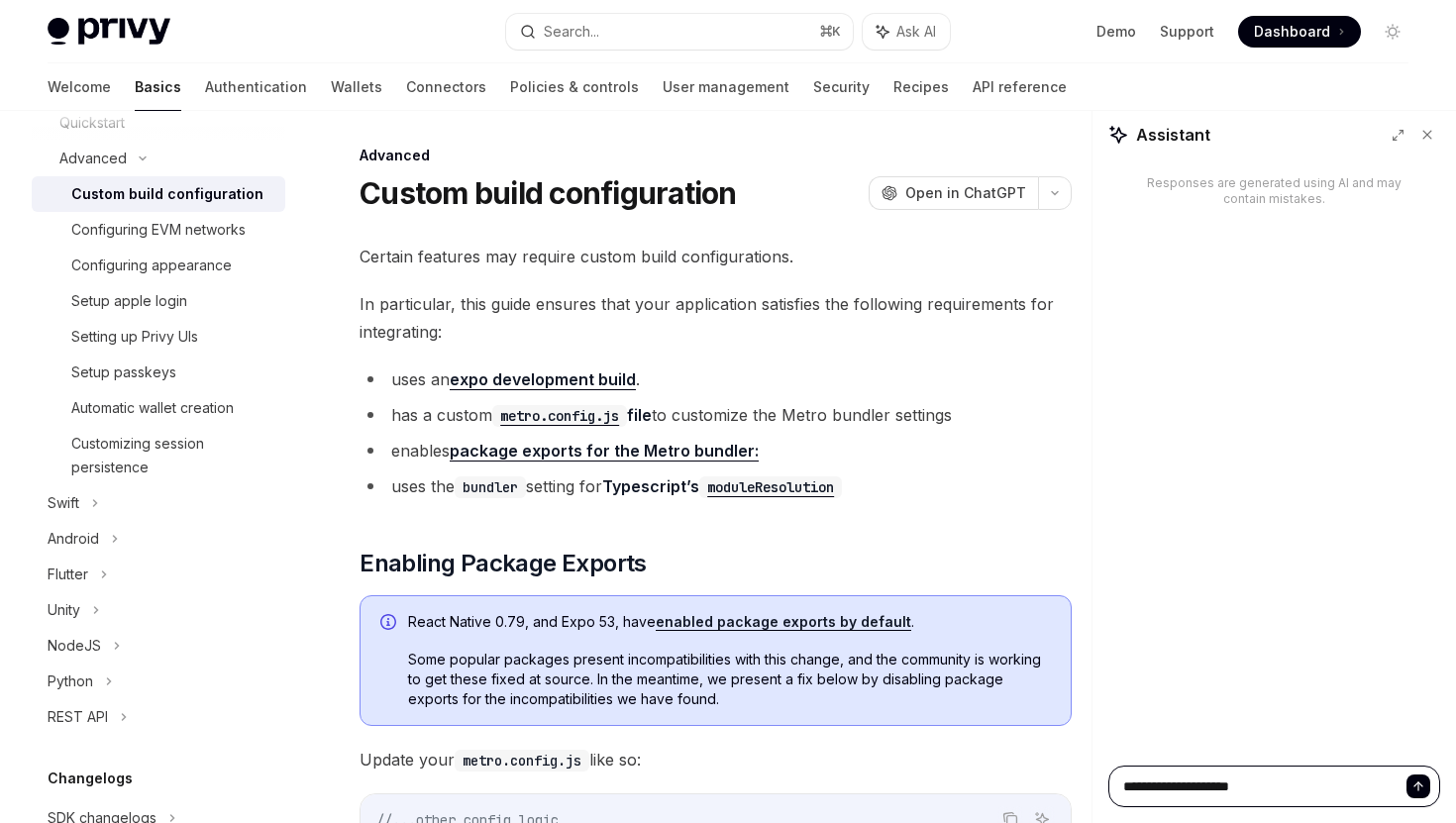 type on "*" 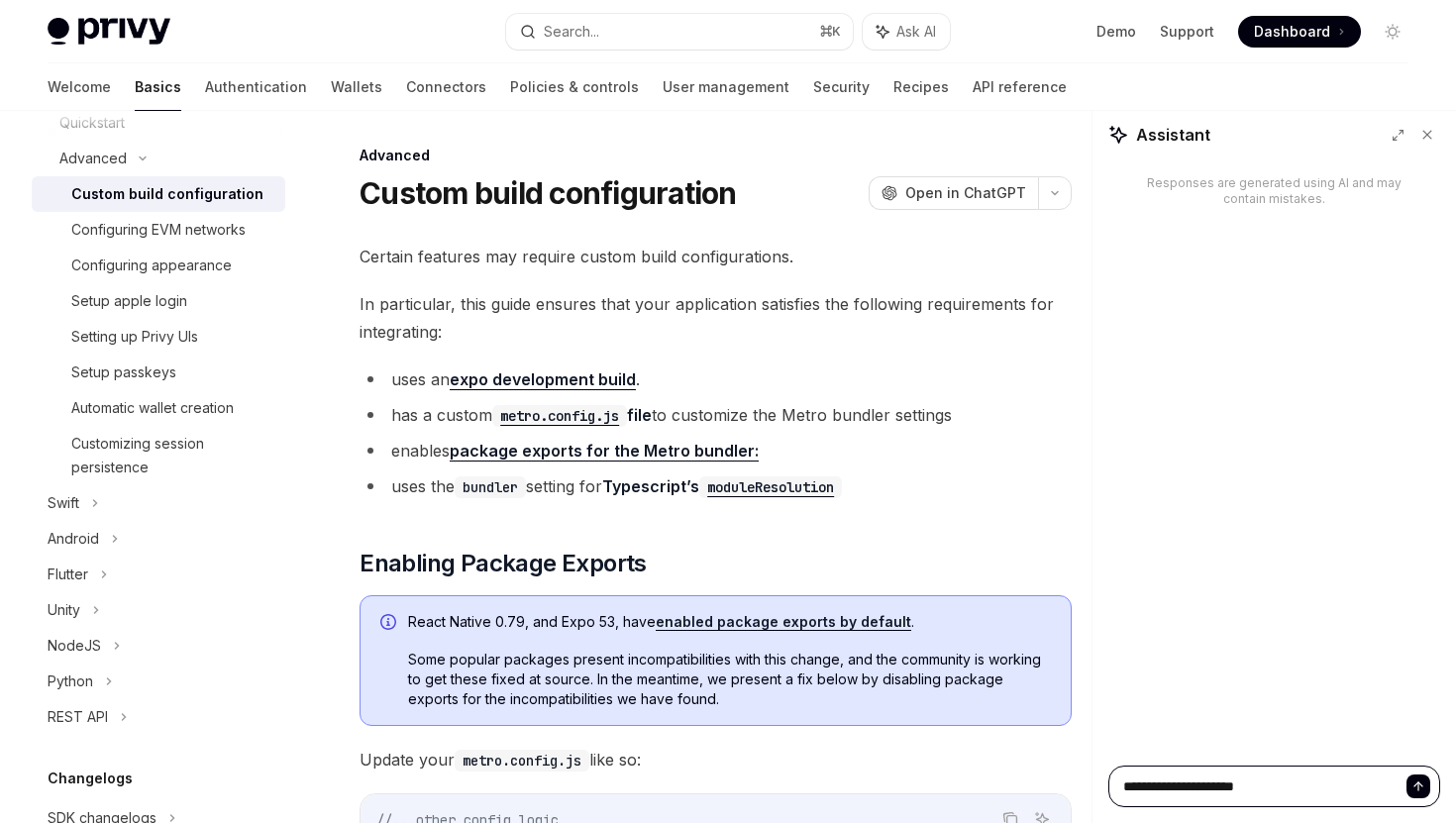 type on "*" 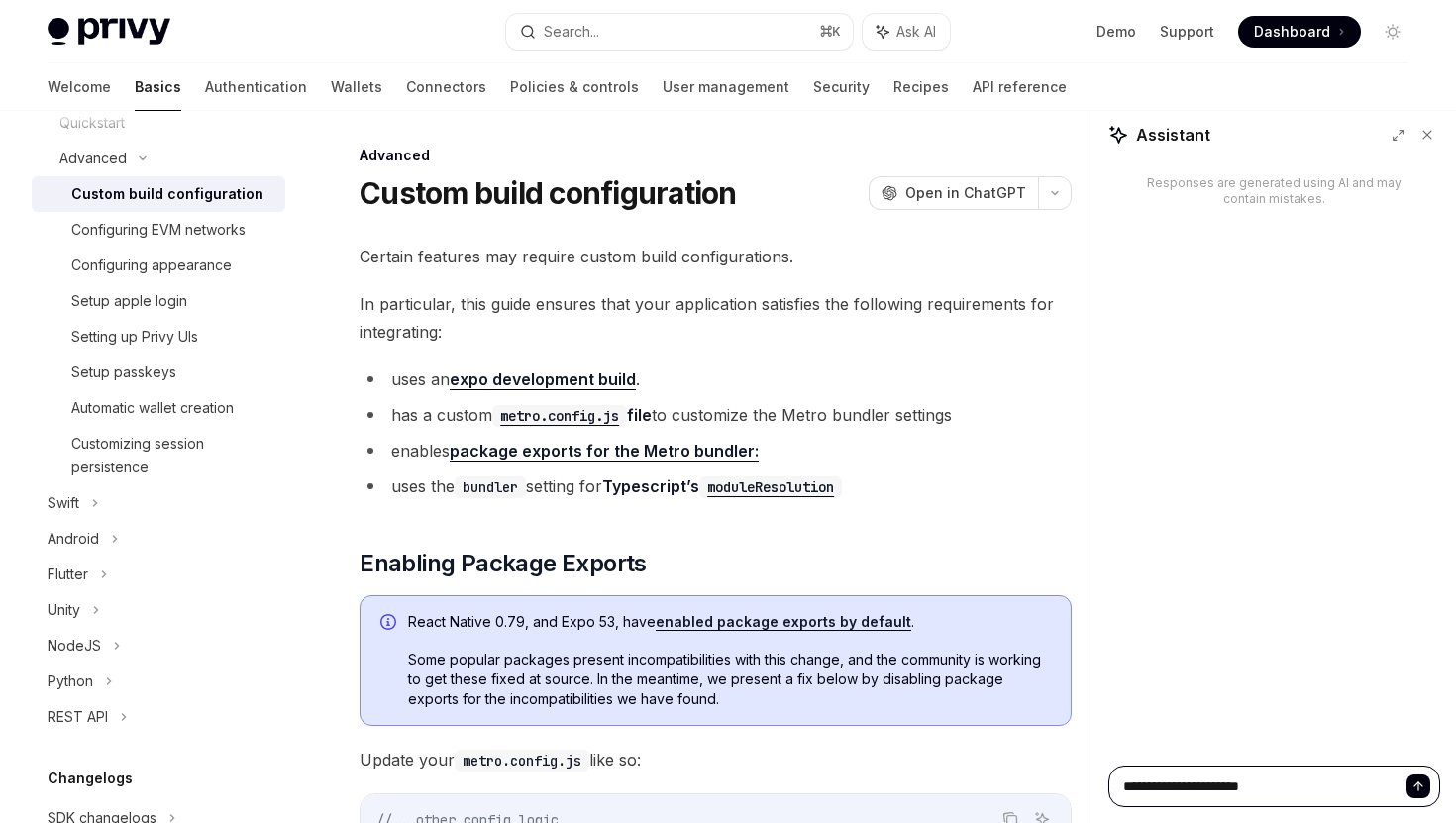 type on "*" 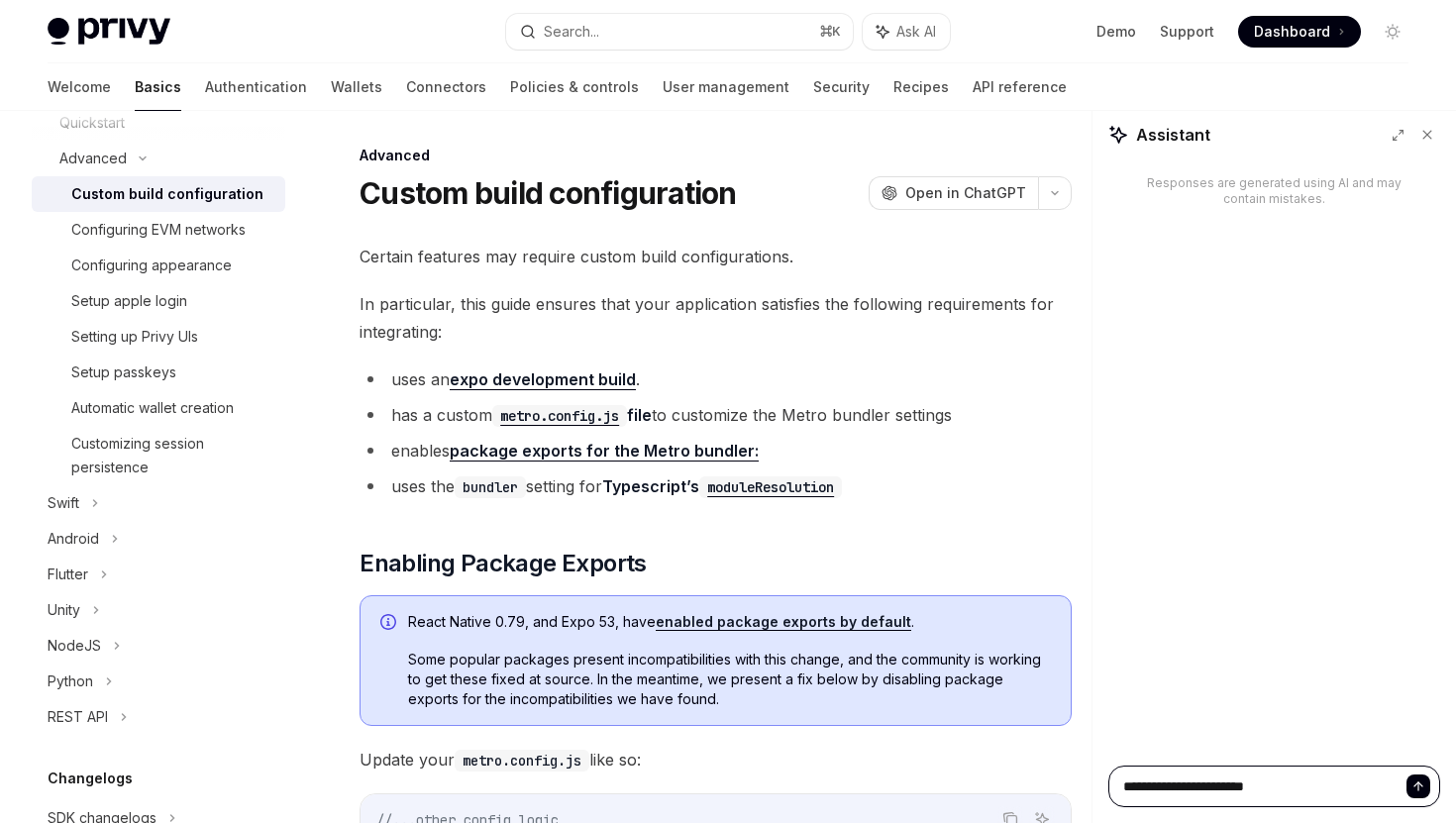 type on "*" 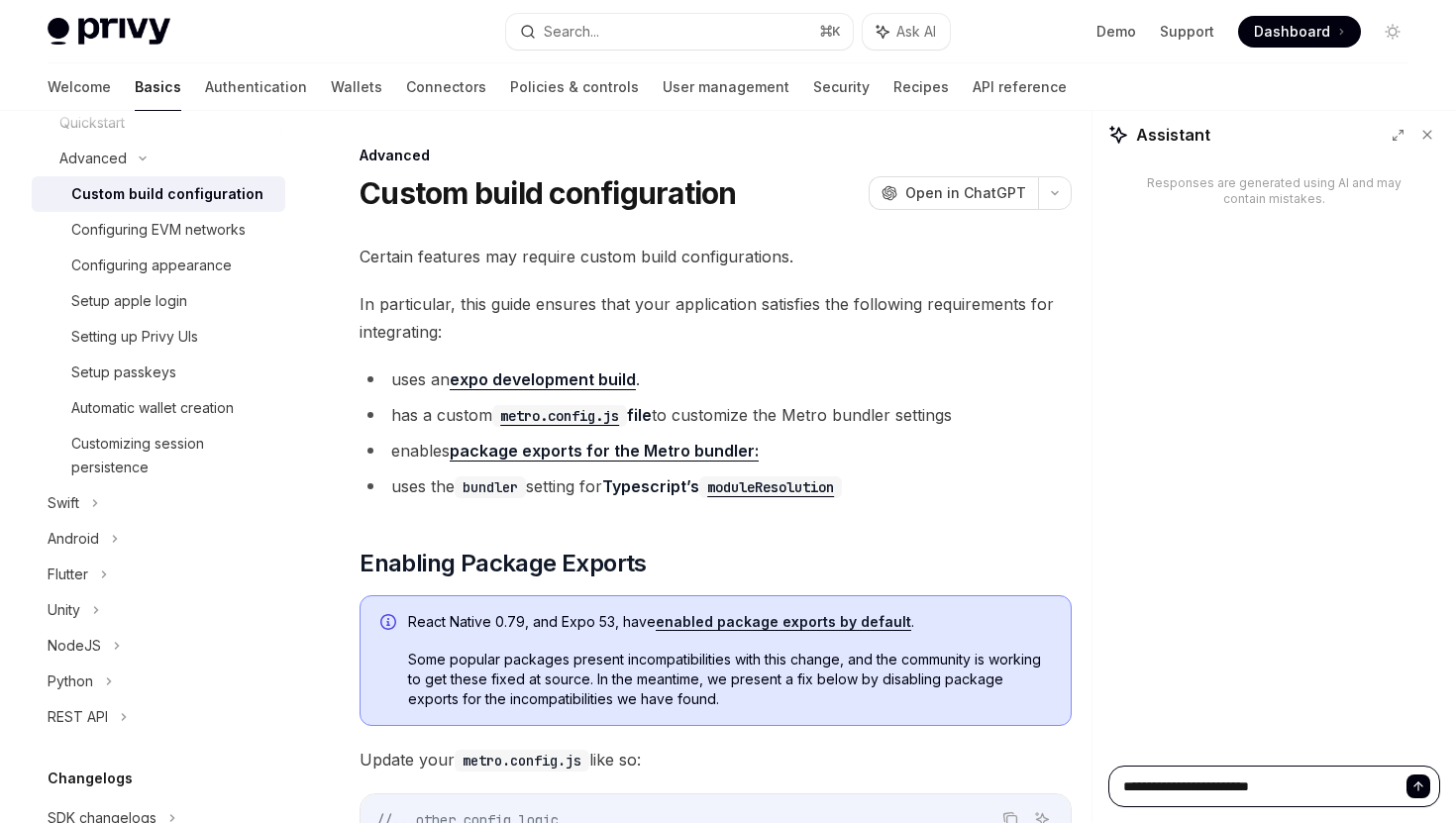 type on "*" 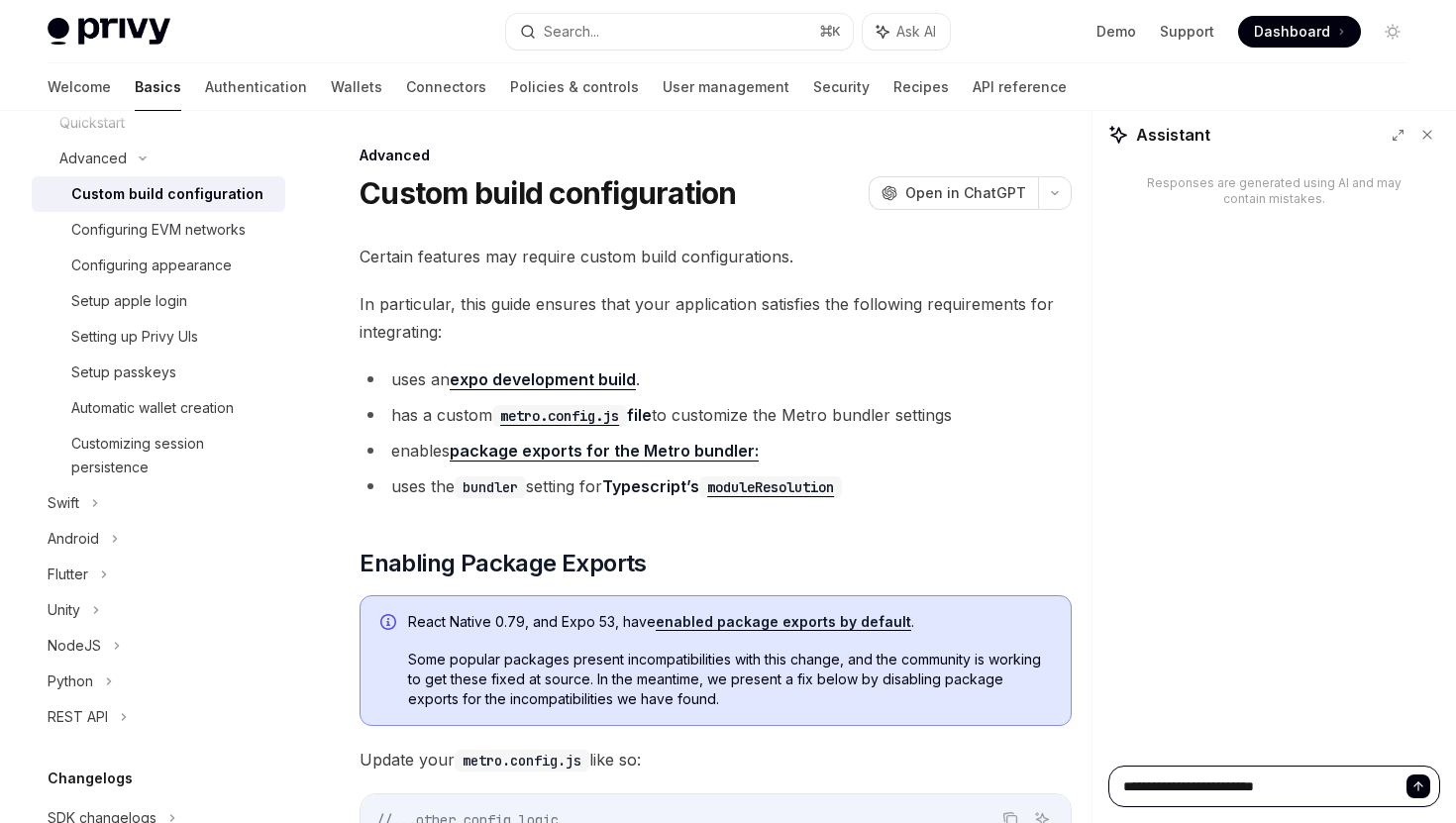 type on "*" 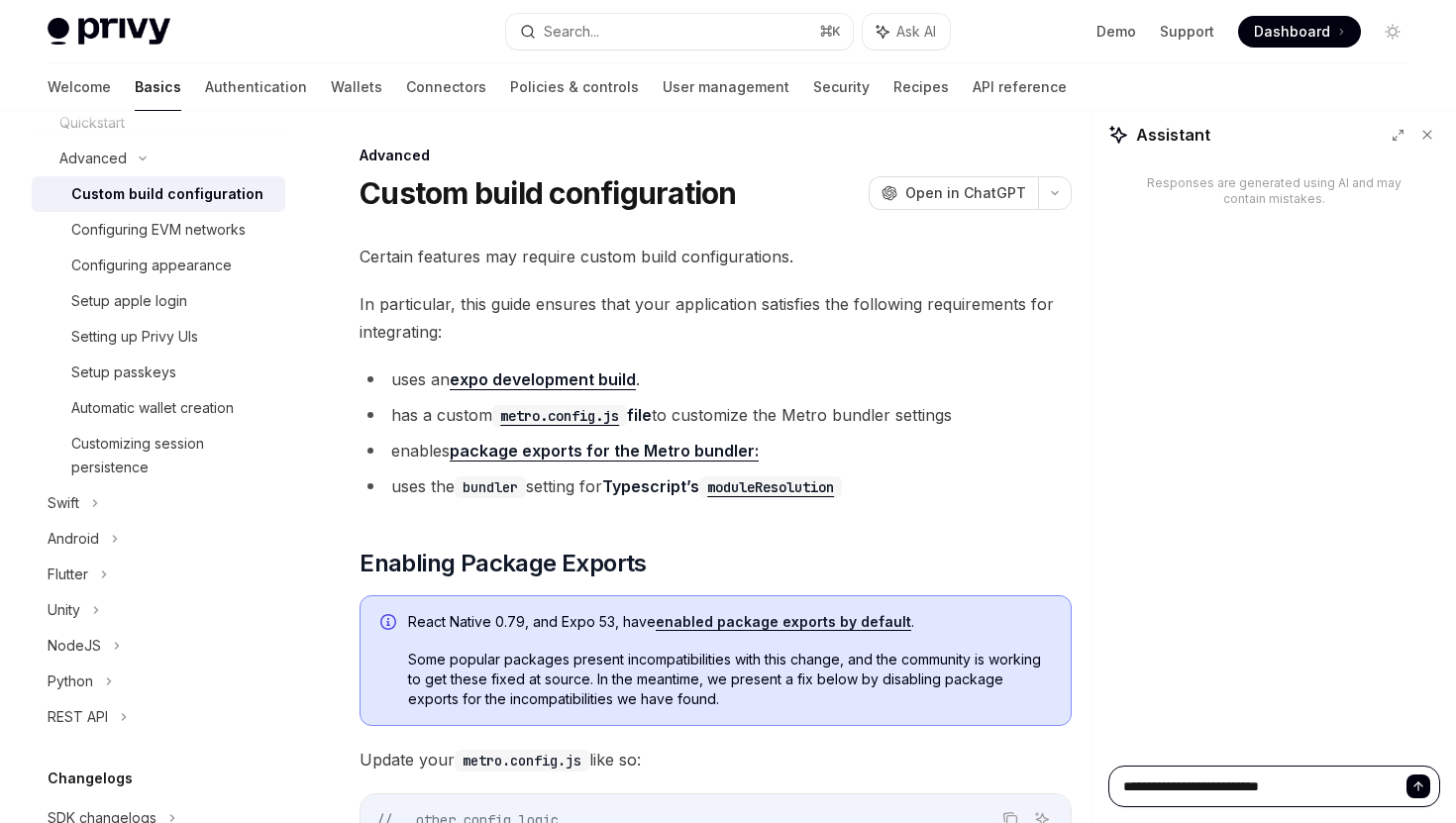 type on "*" 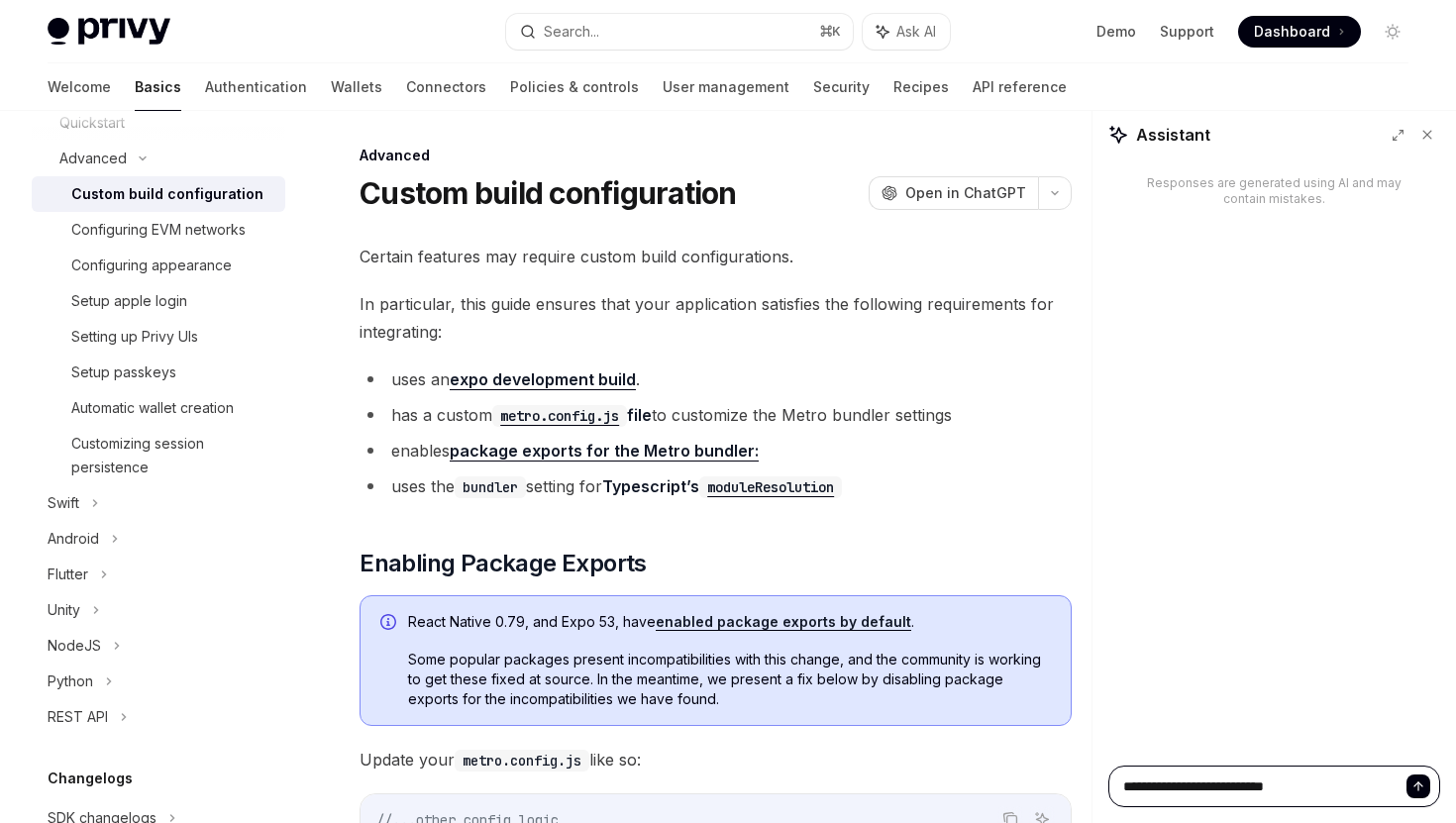 type on "*" 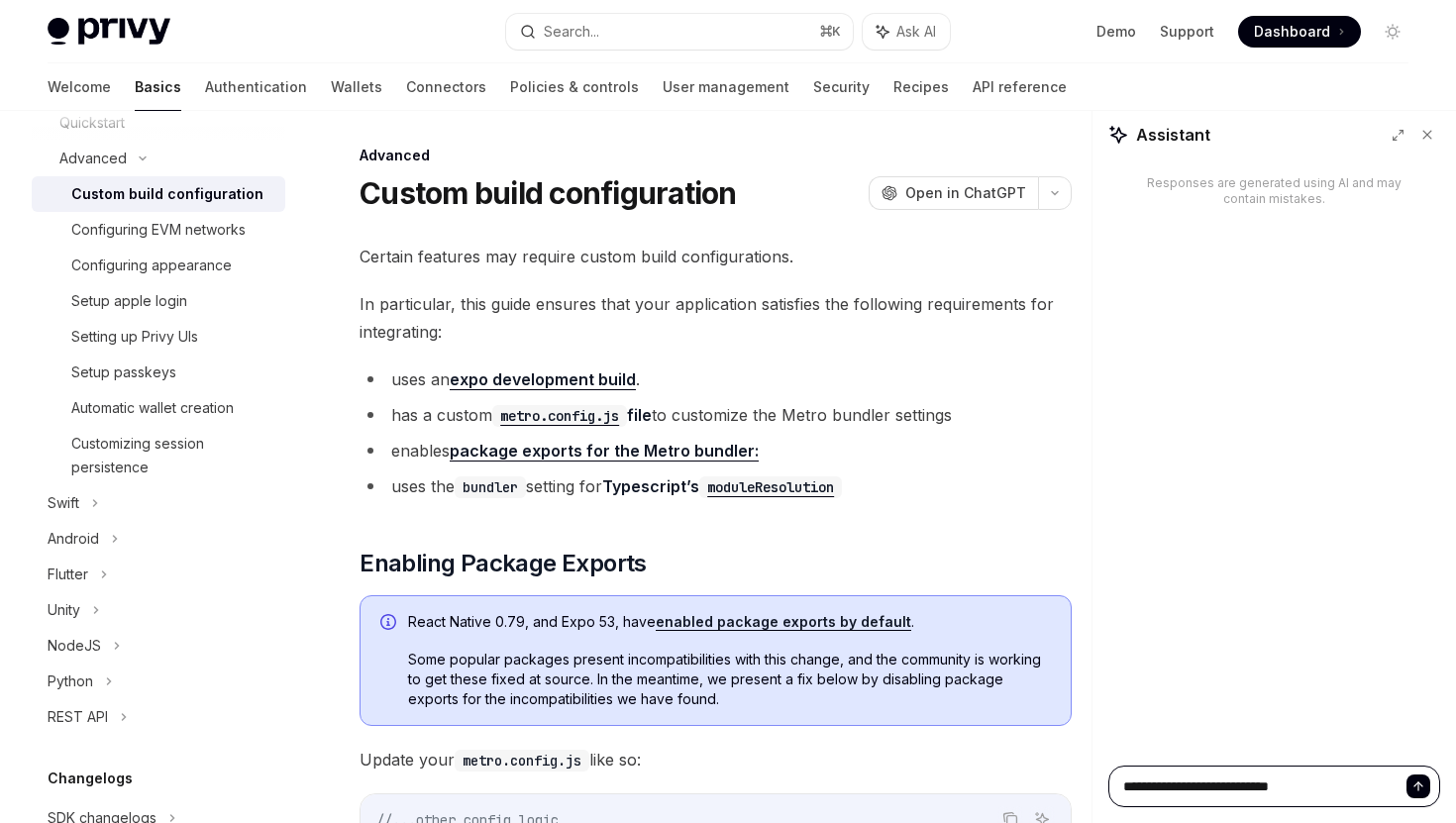type on "*" 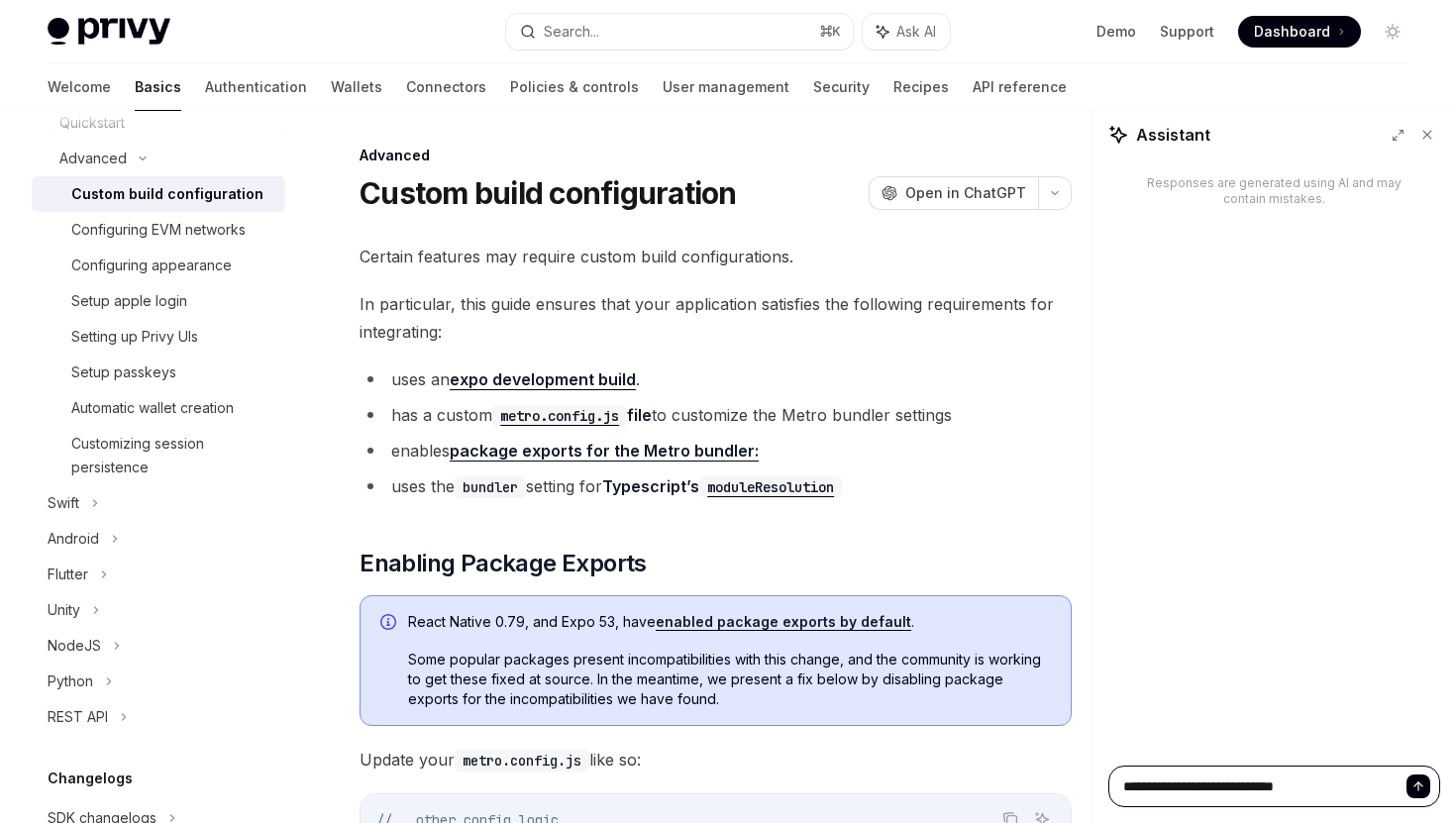type on "*" 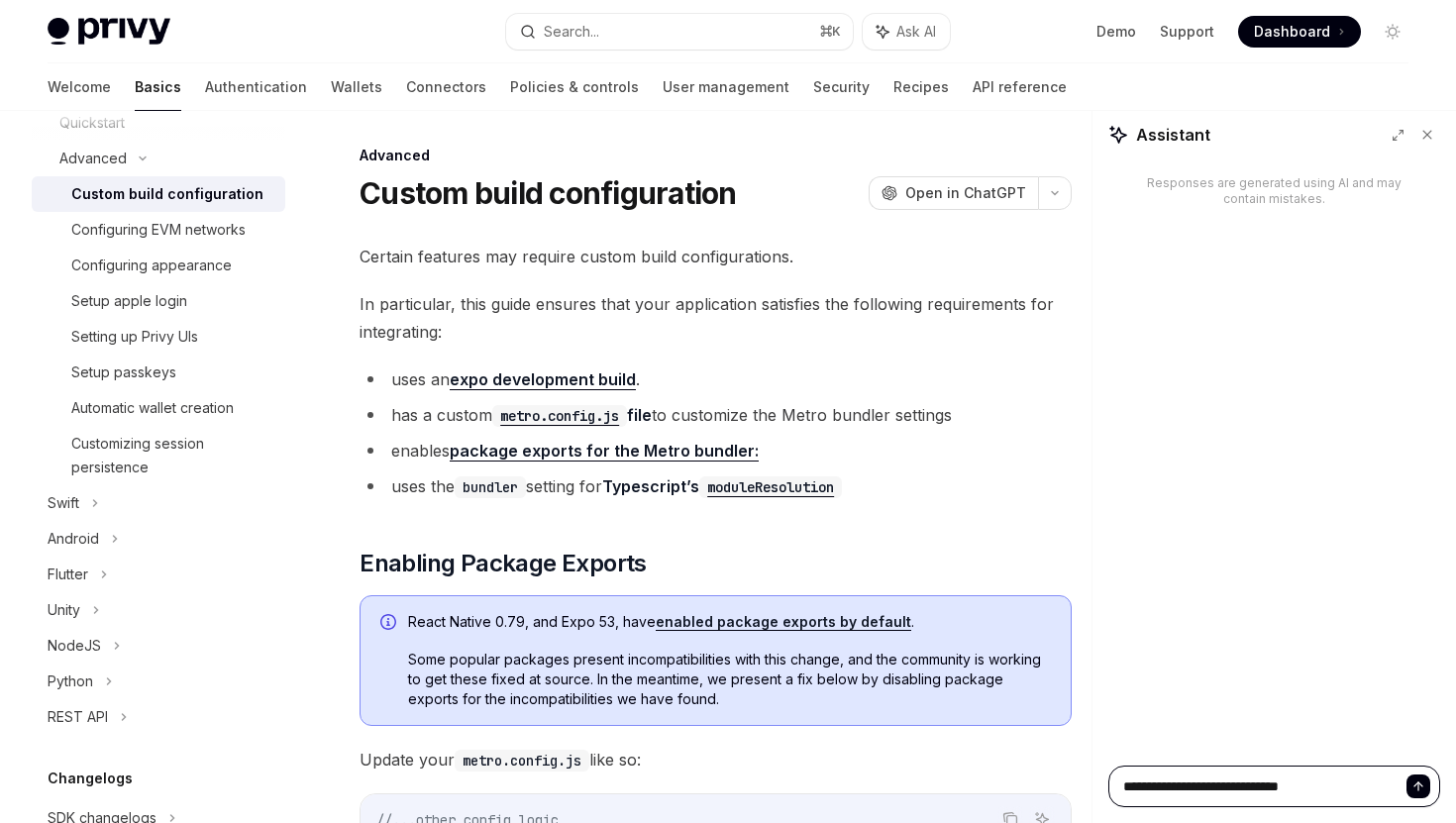 type on "*" 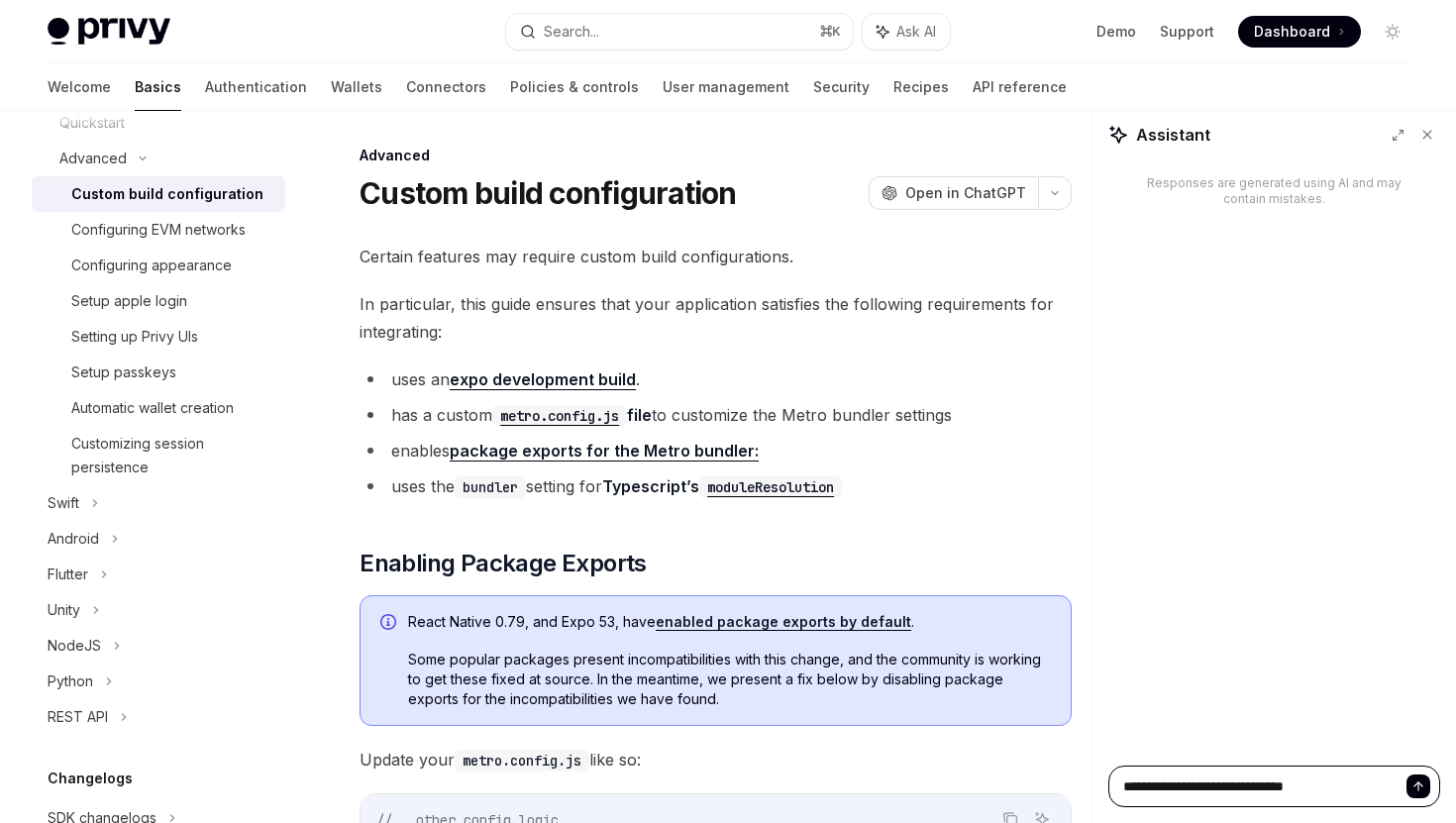type on "*" 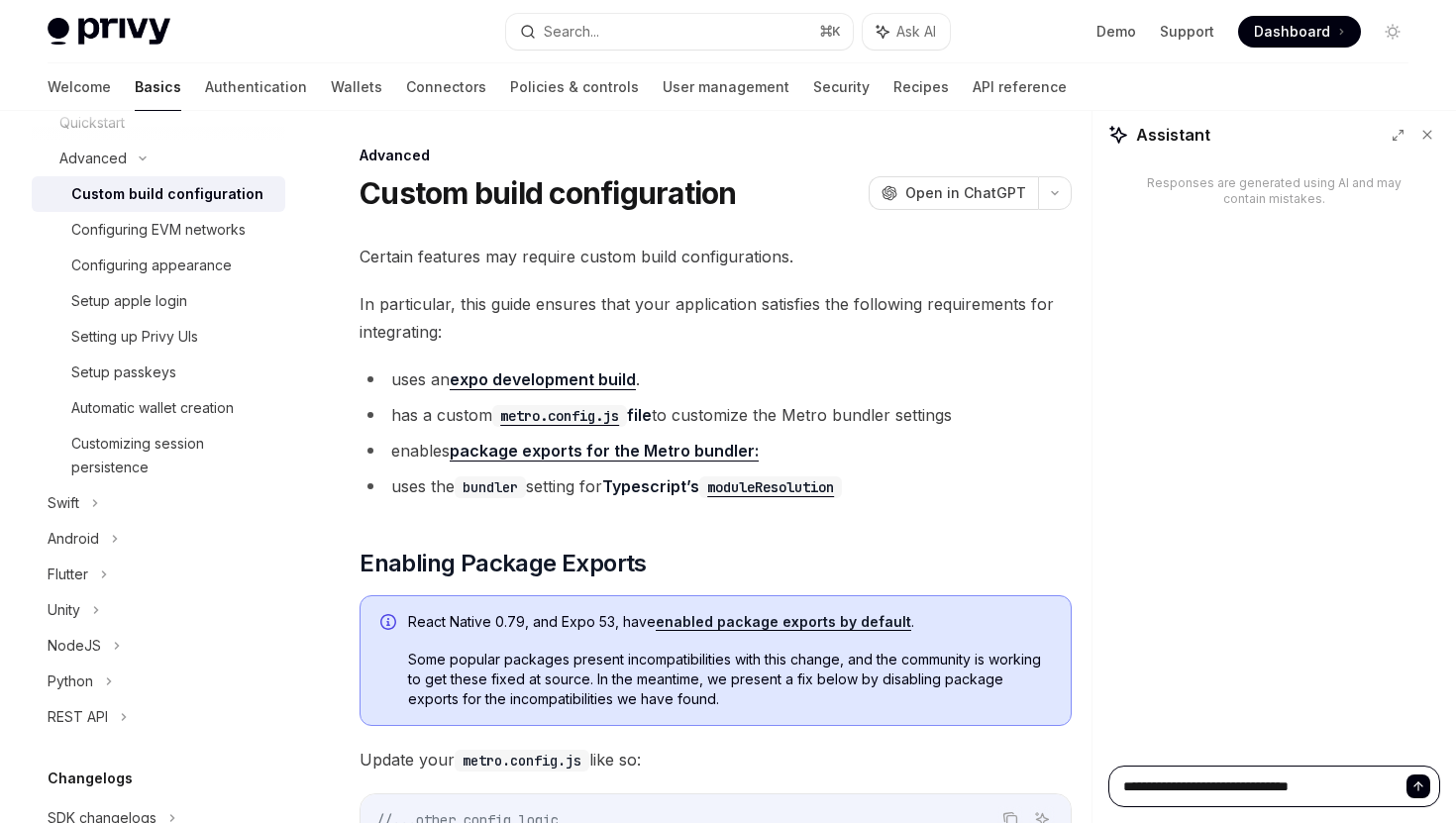 type on "*" 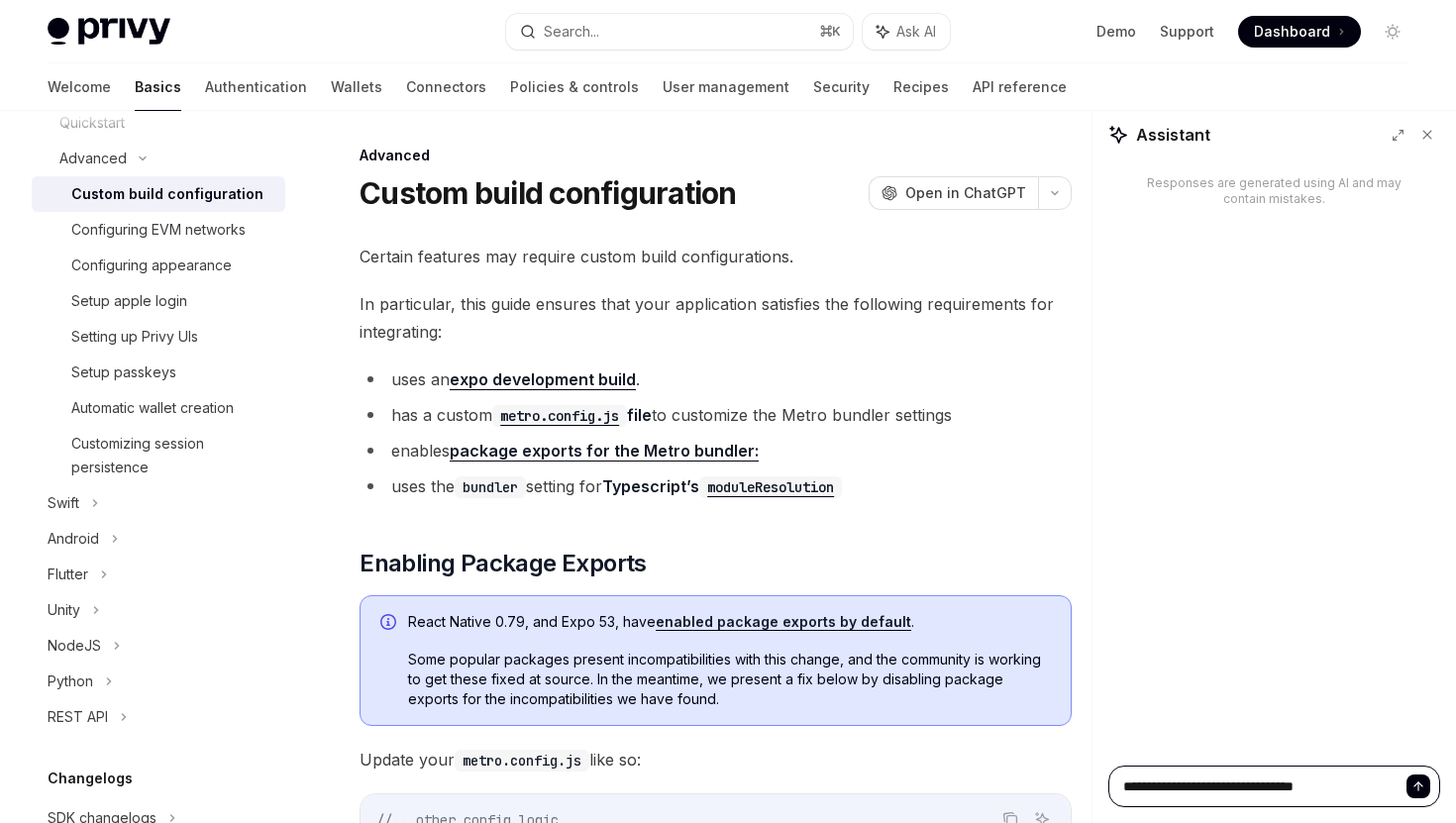 type on "*" 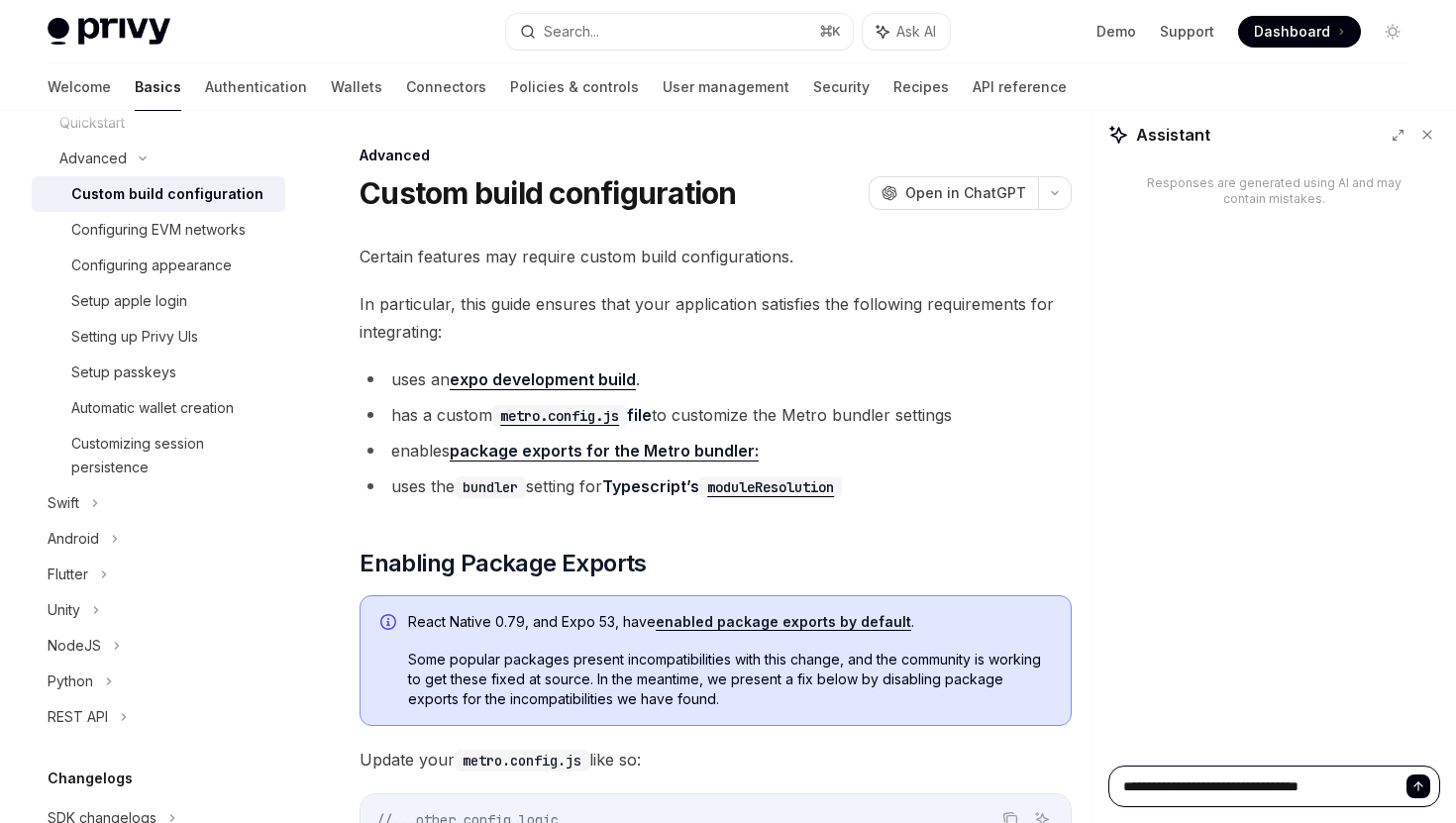type on "*" 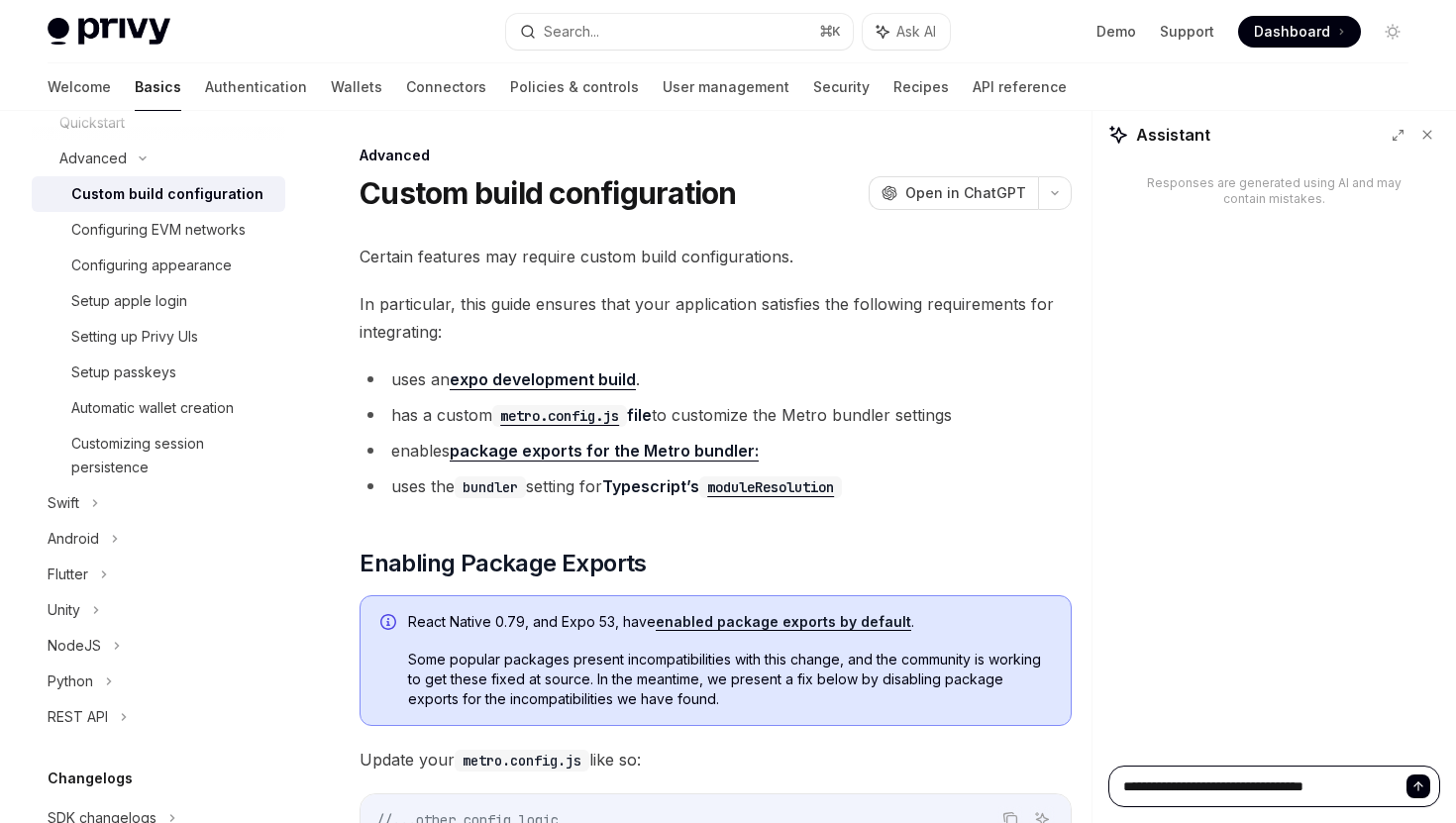 type on "*" 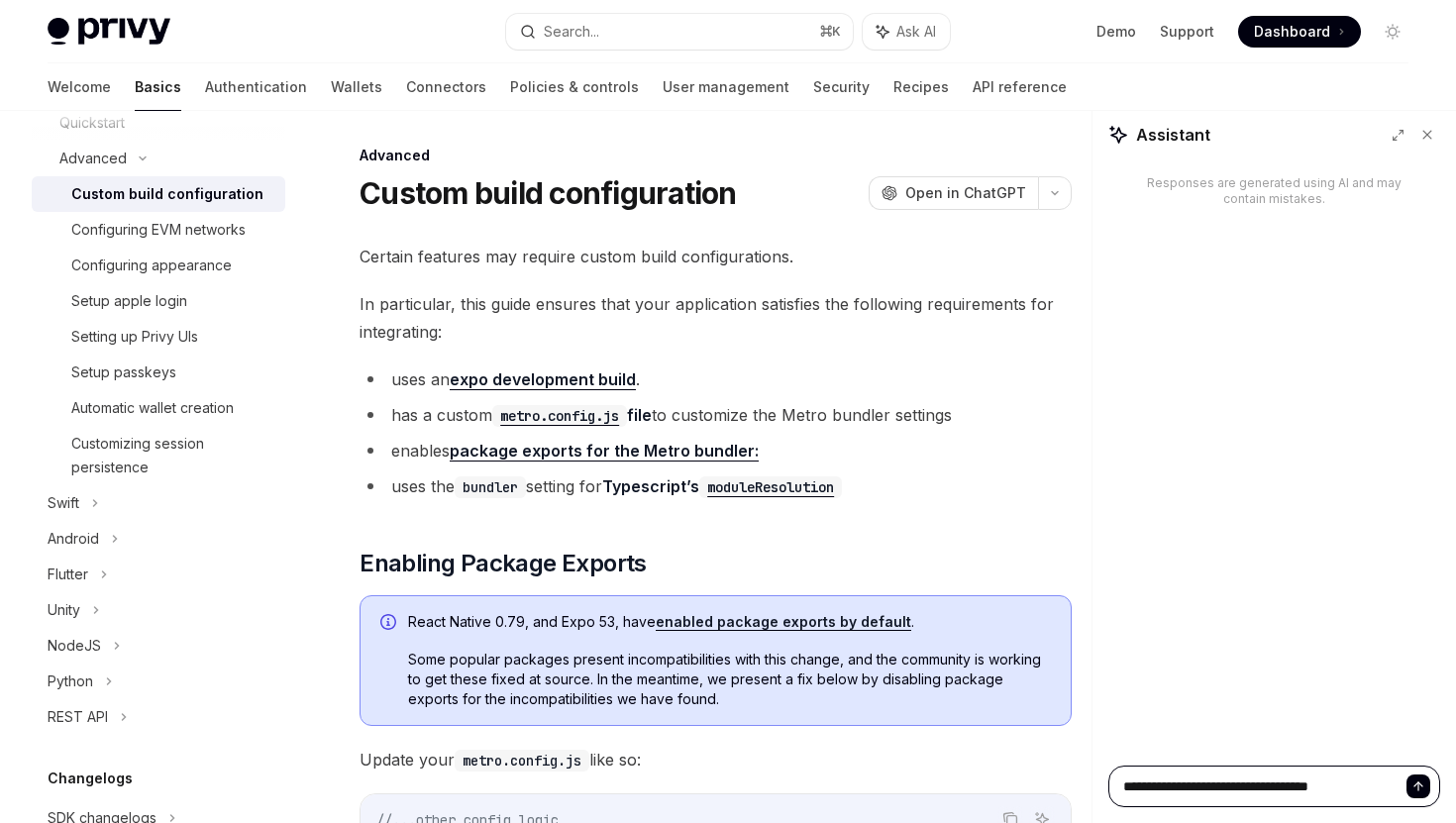 type on "*" 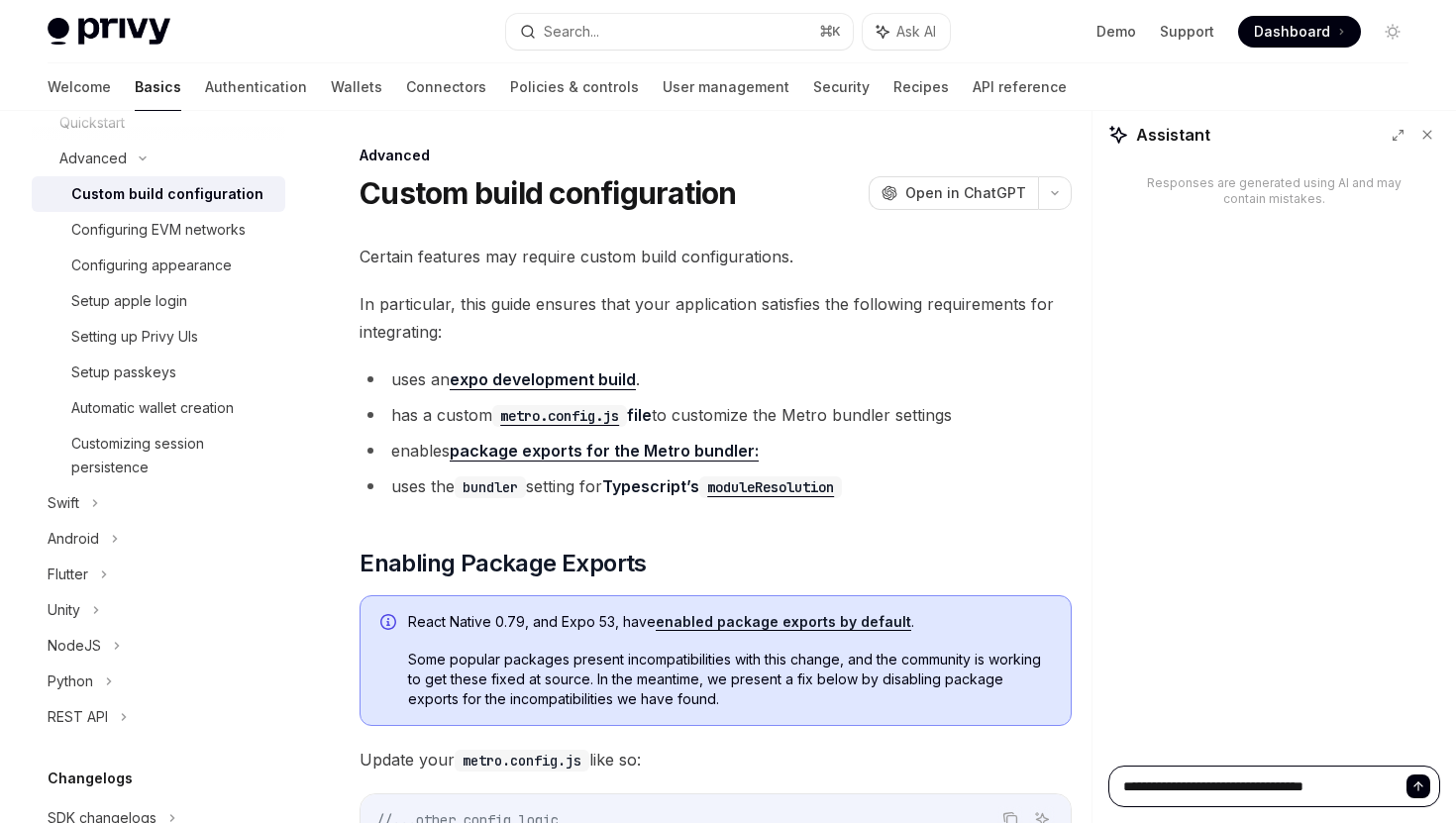 type on "*" 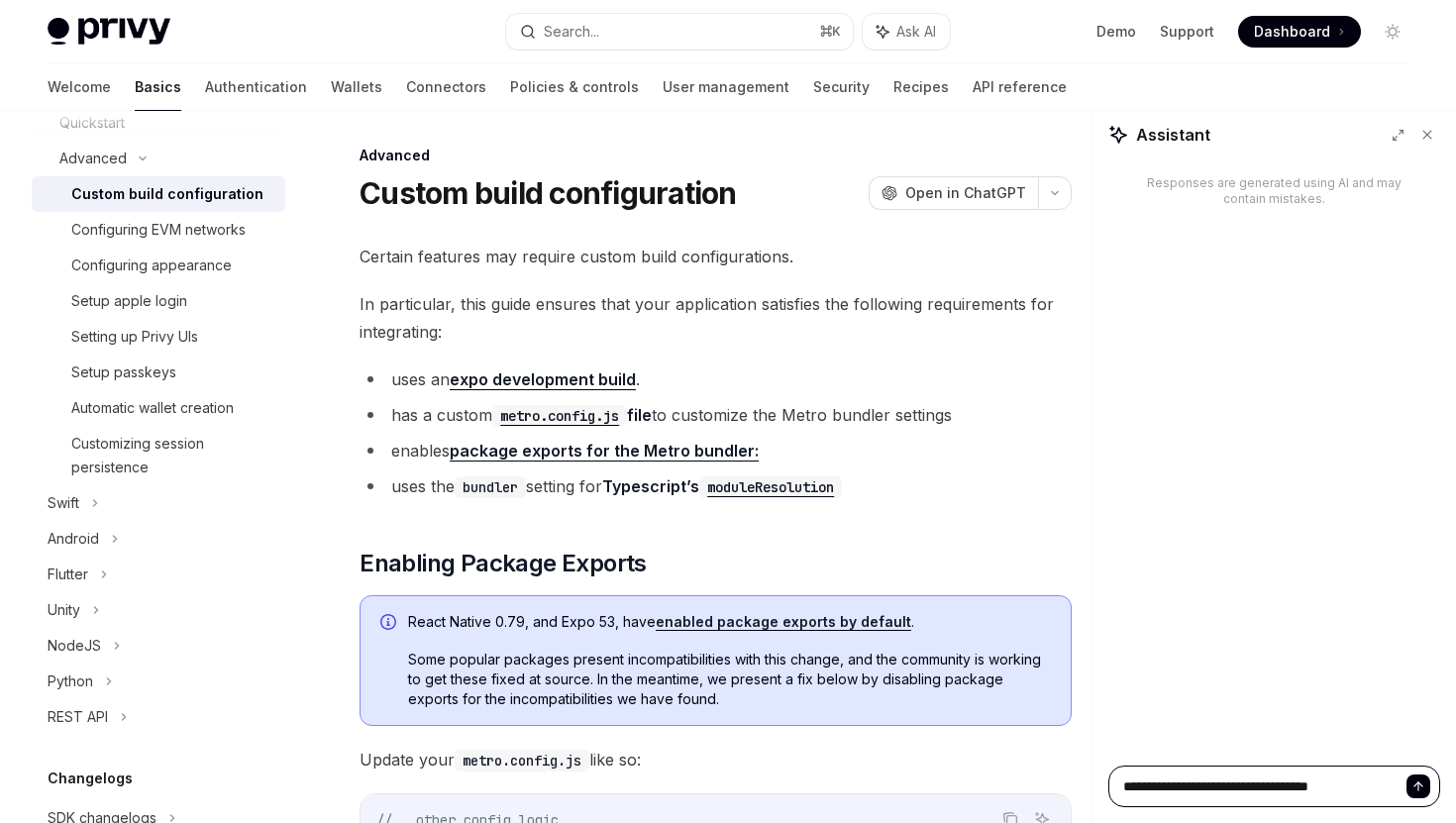 type on "*" 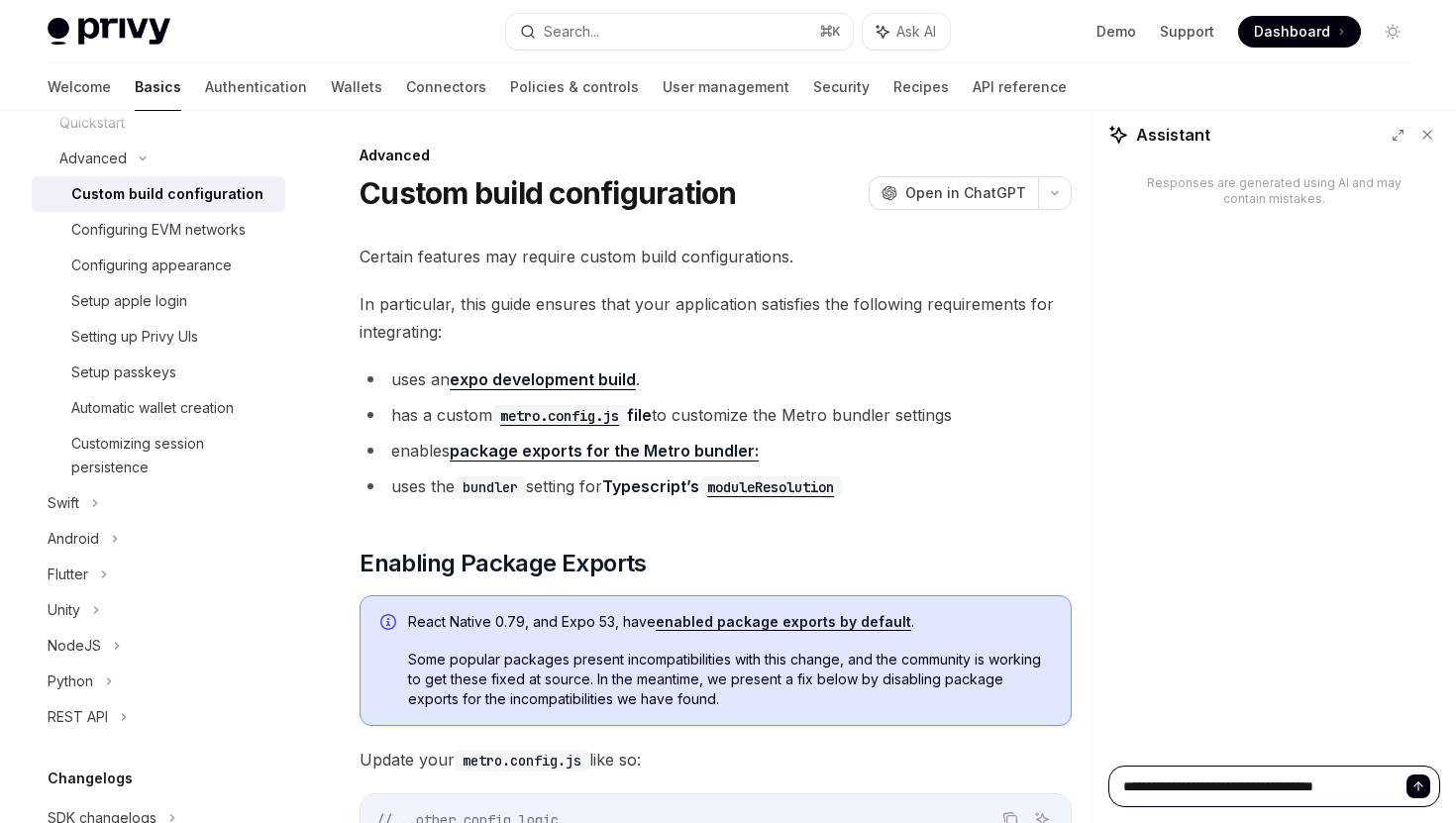 type on "*" 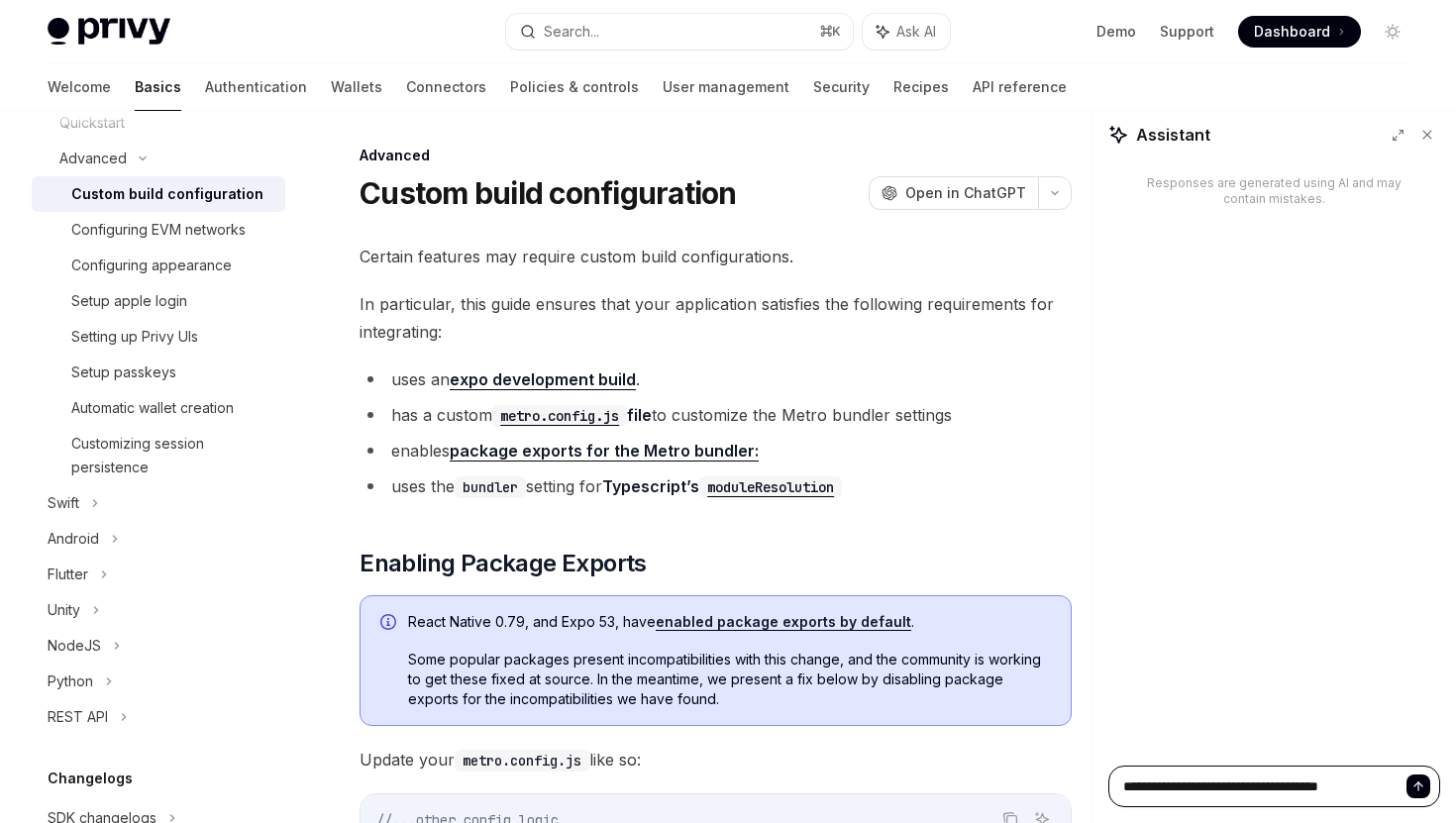 type on "*" 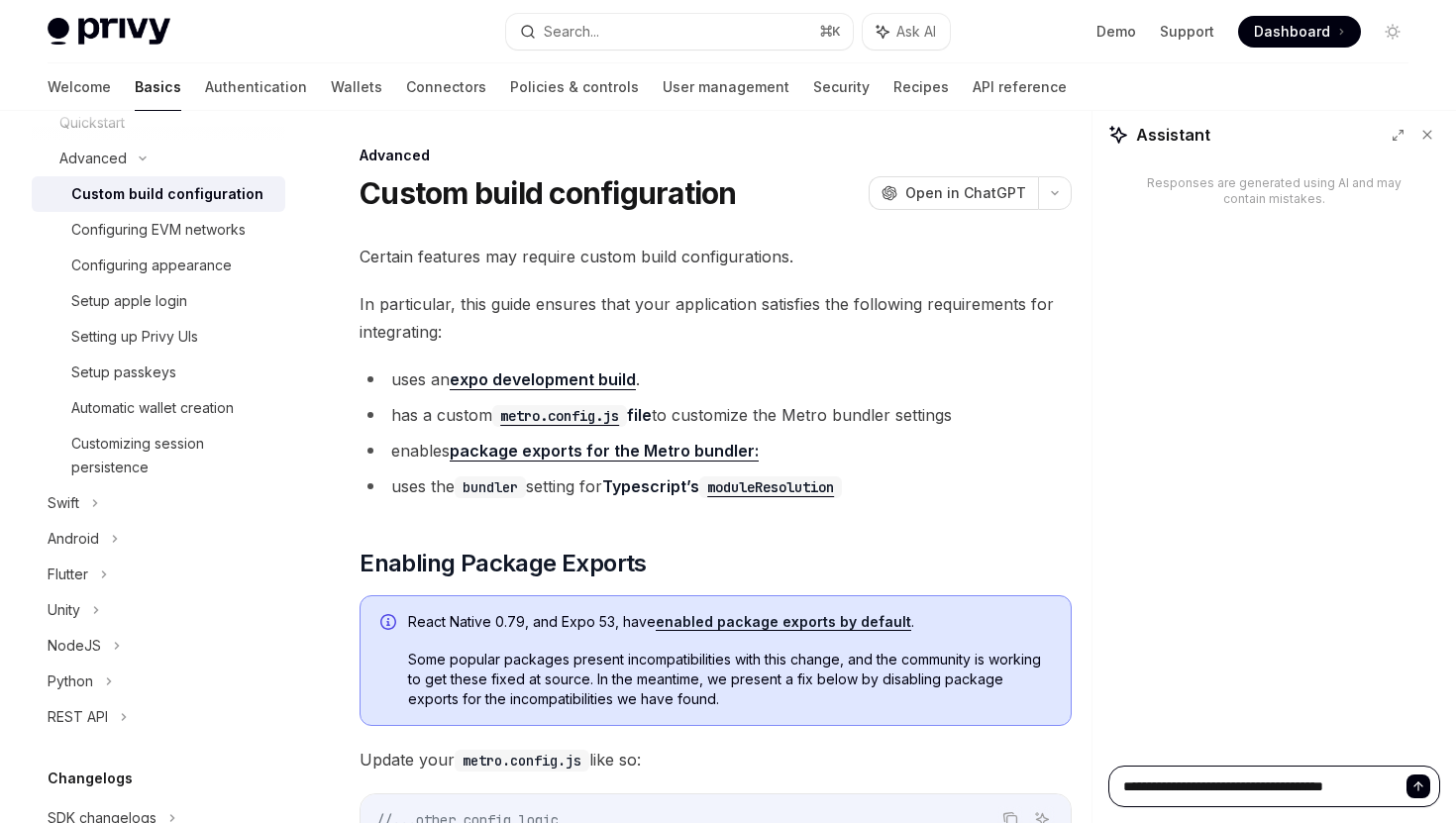 type on "*" 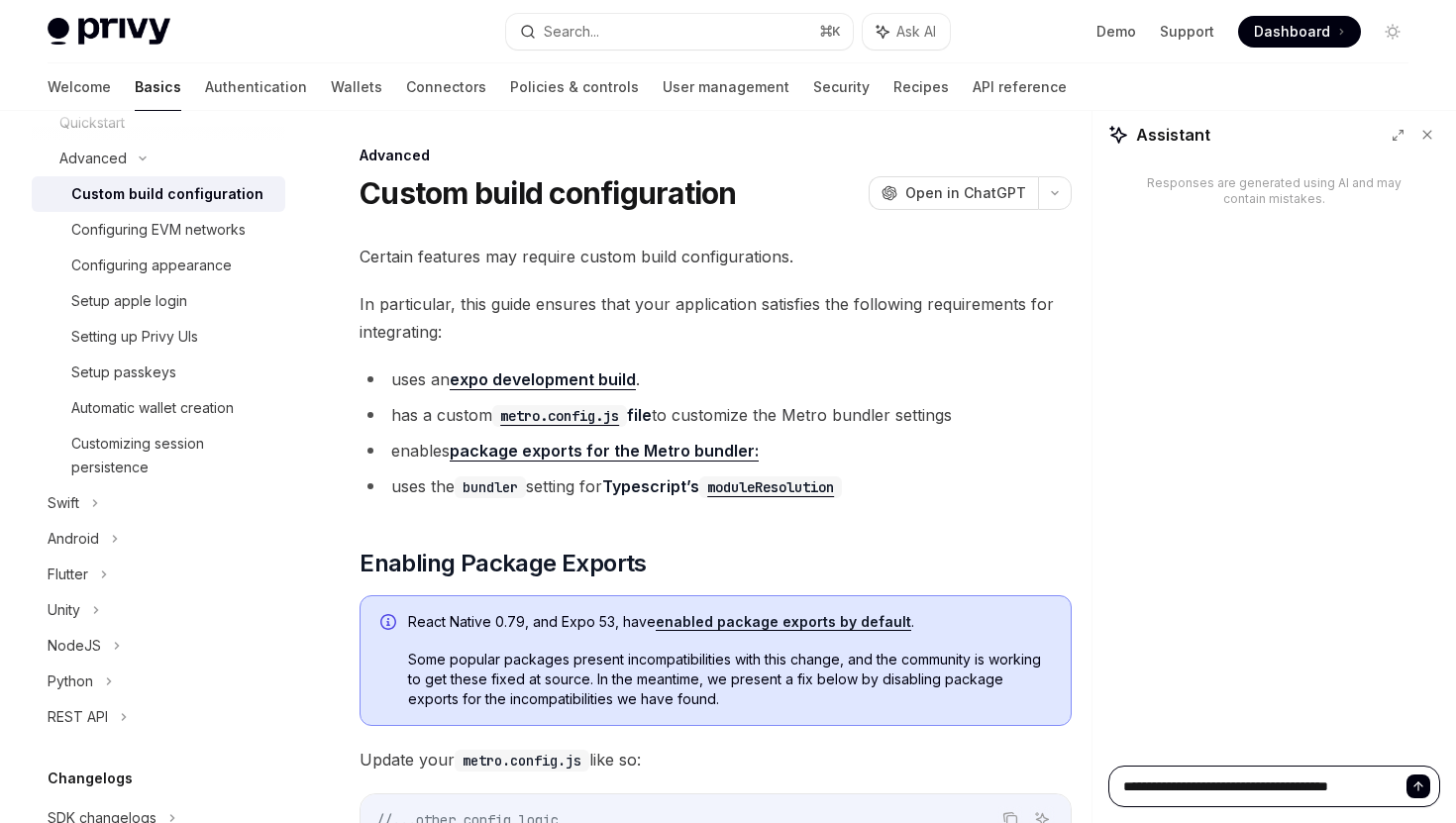 type on "*" 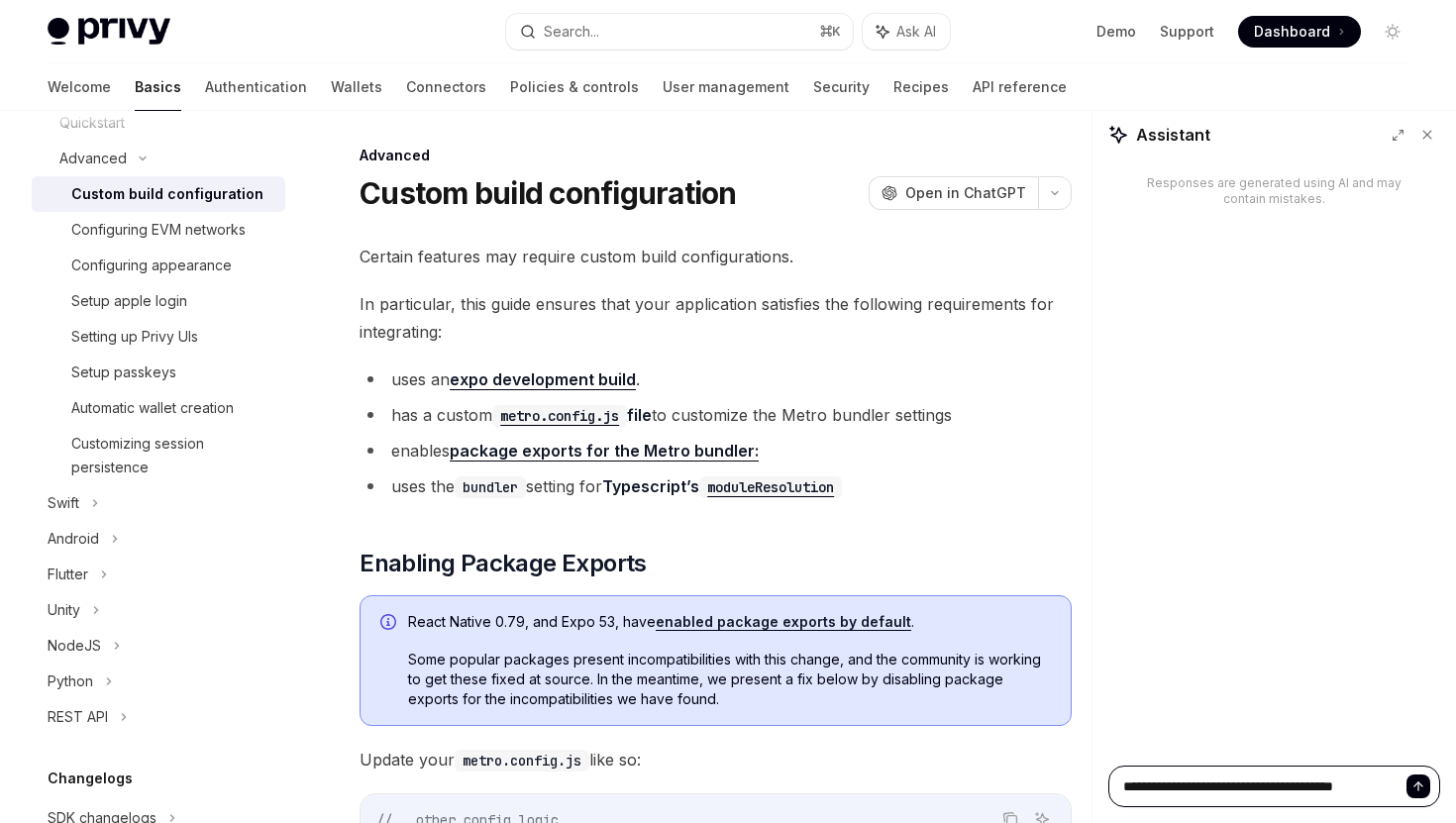 type on "*" 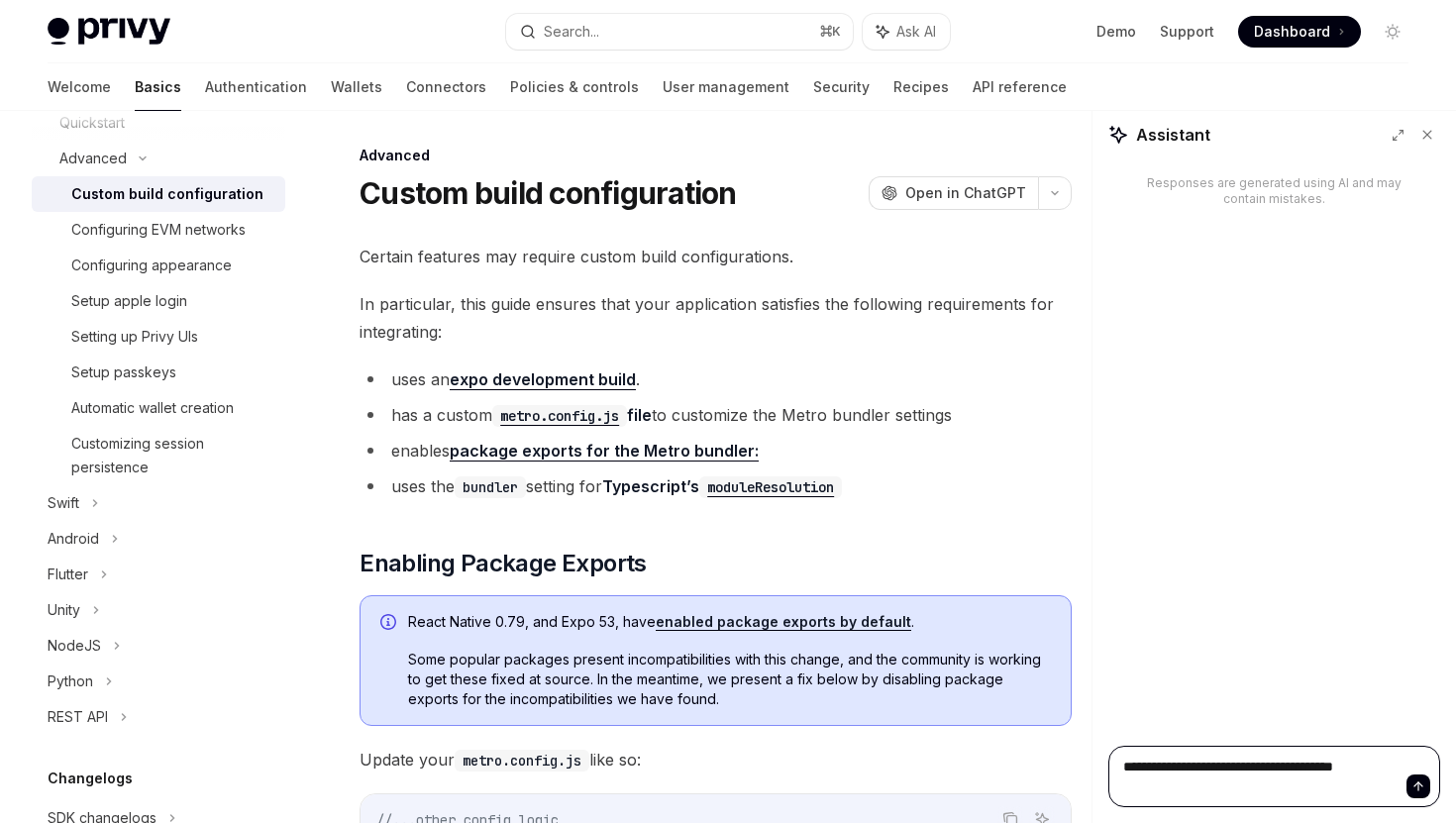 type on "**********" 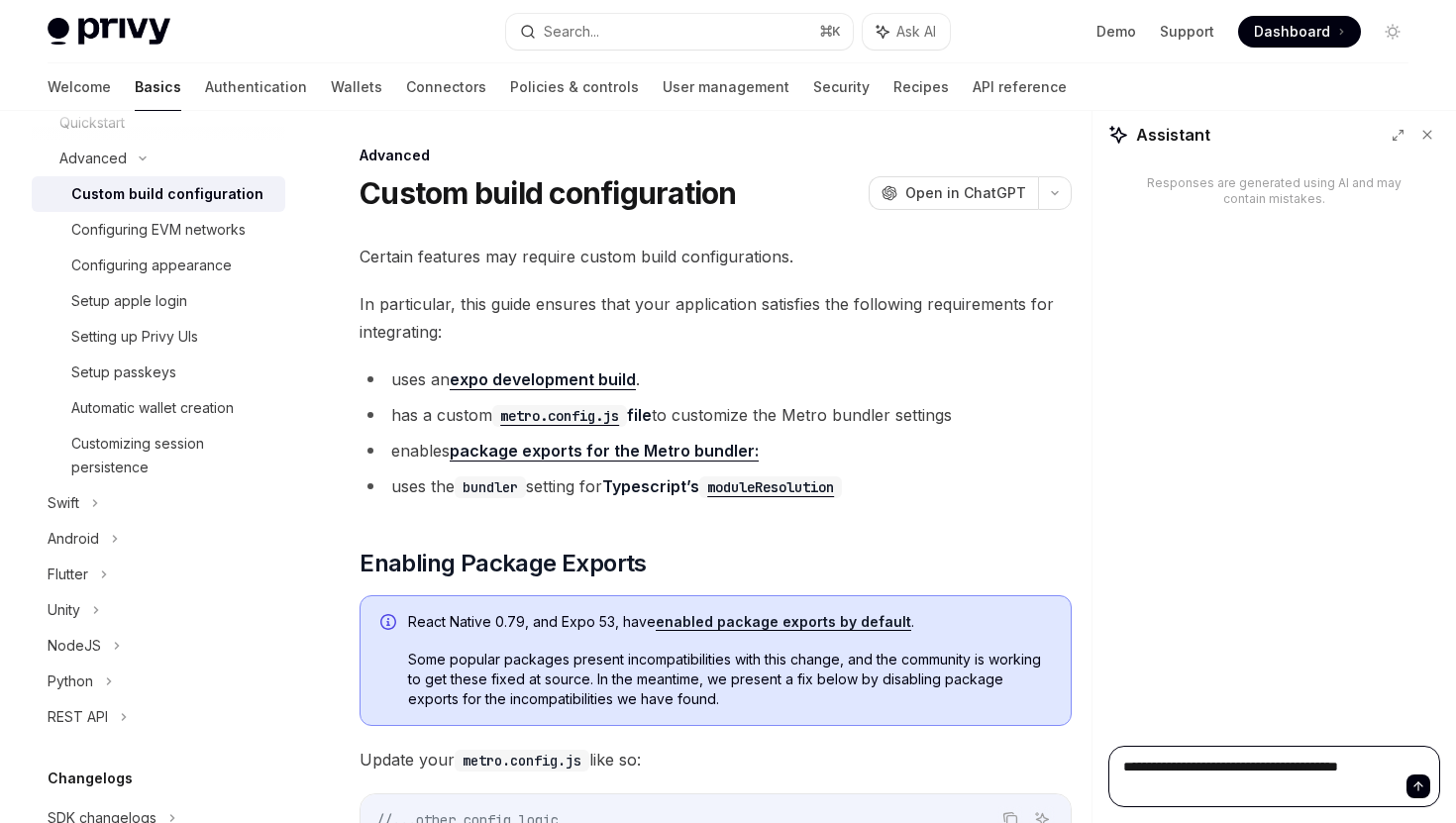 type on "*" 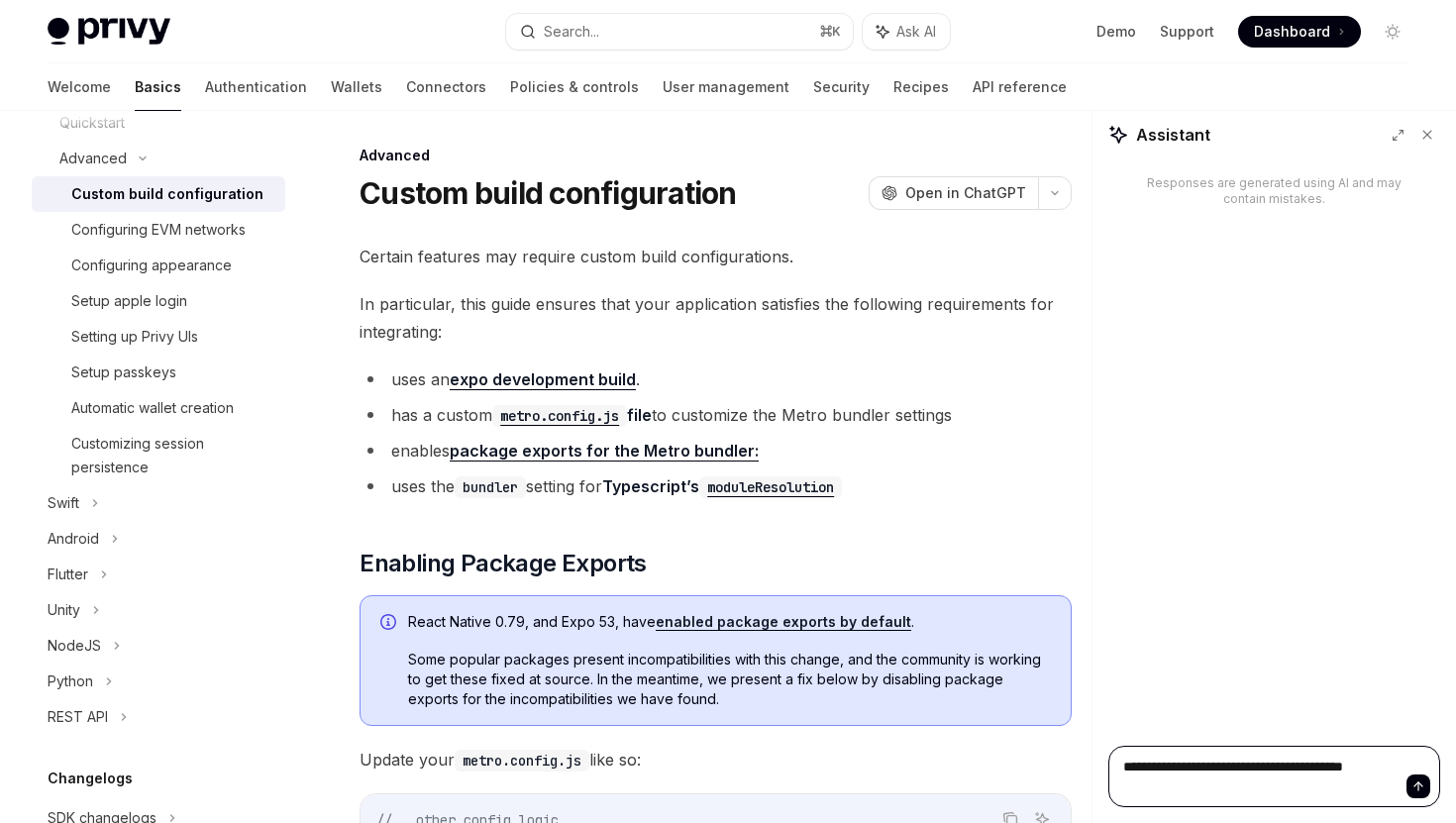 type on "*" 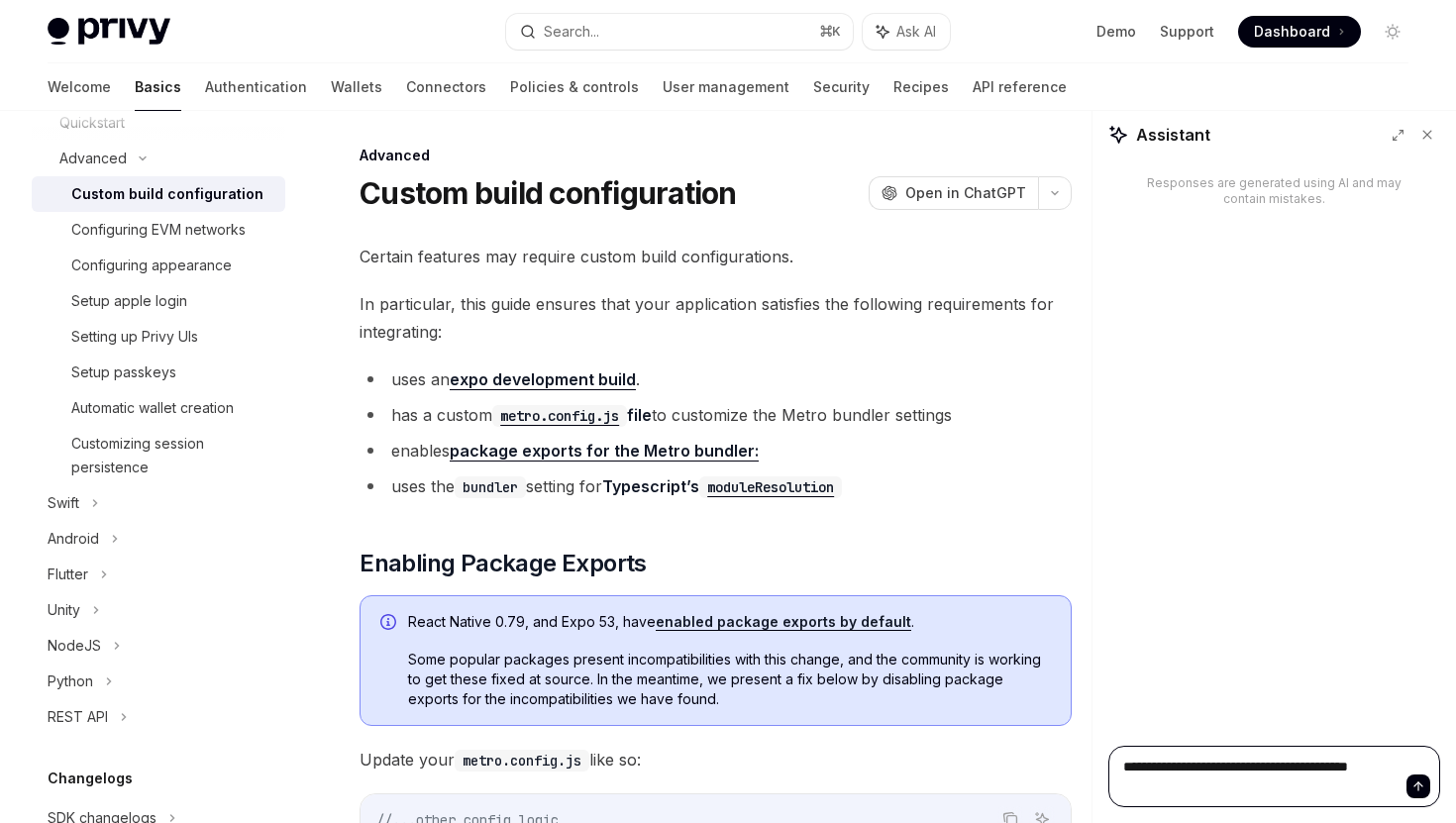 type on "*" 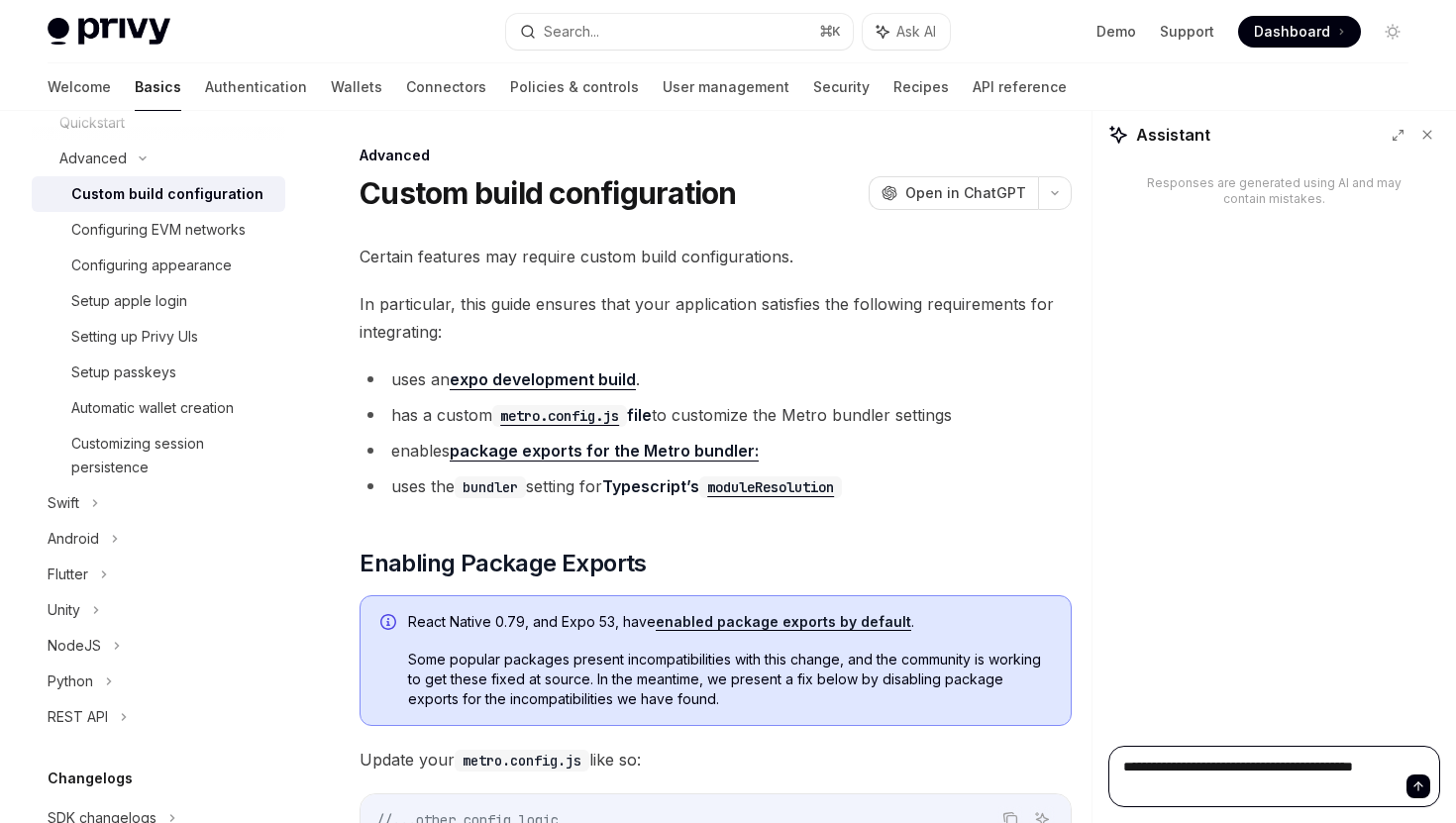 type on "*" 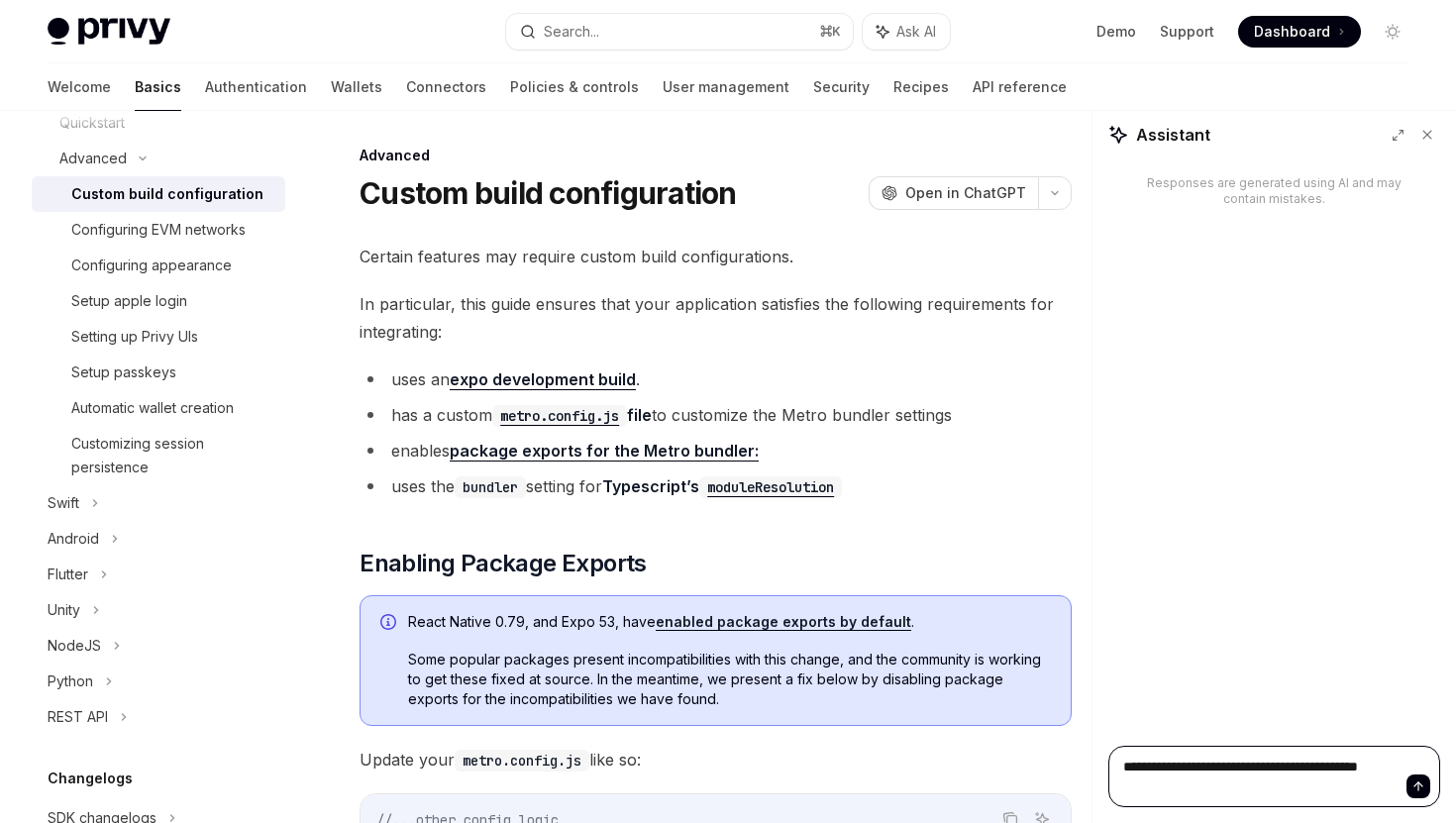 type on "*" 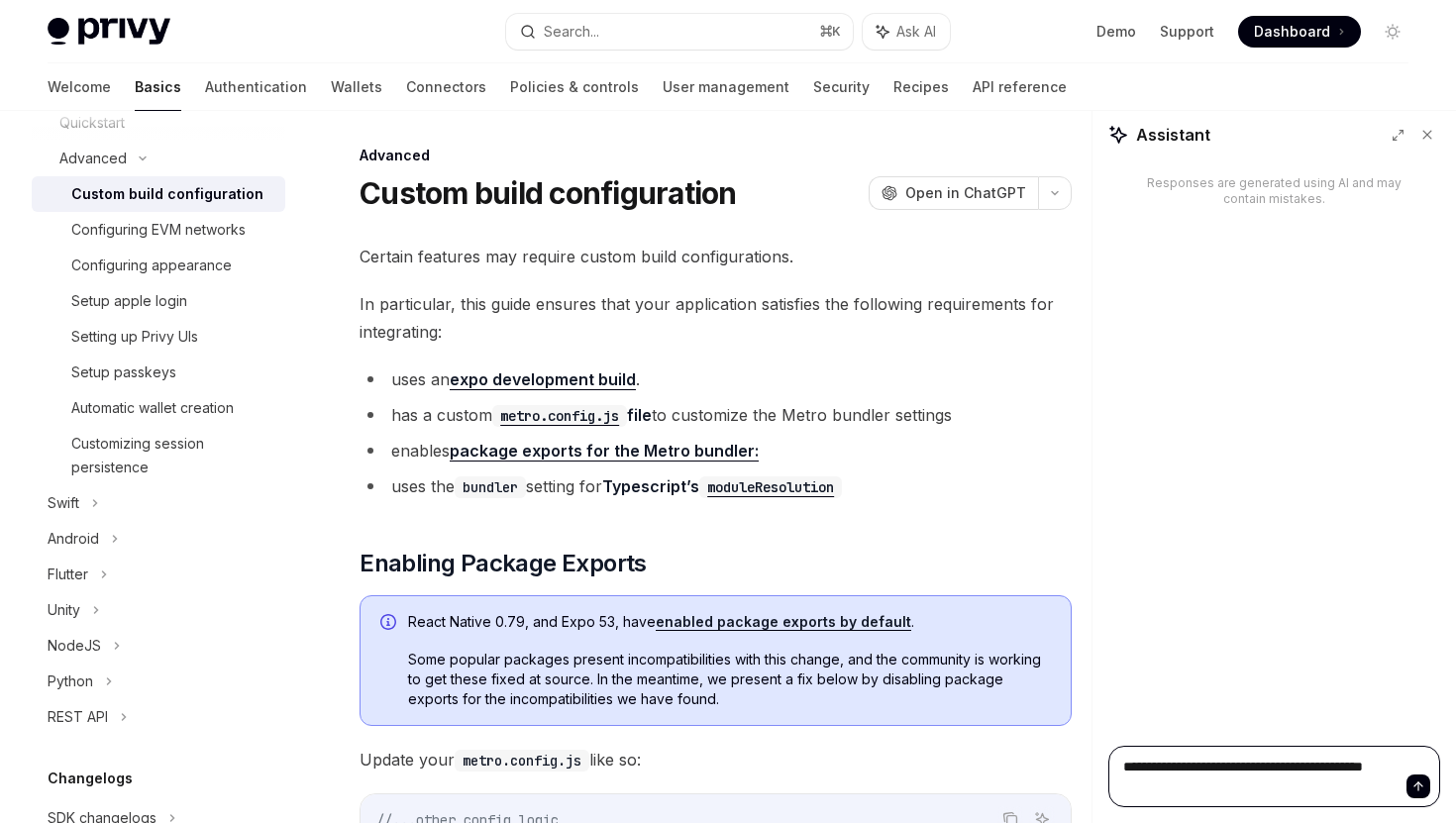 type on "*" 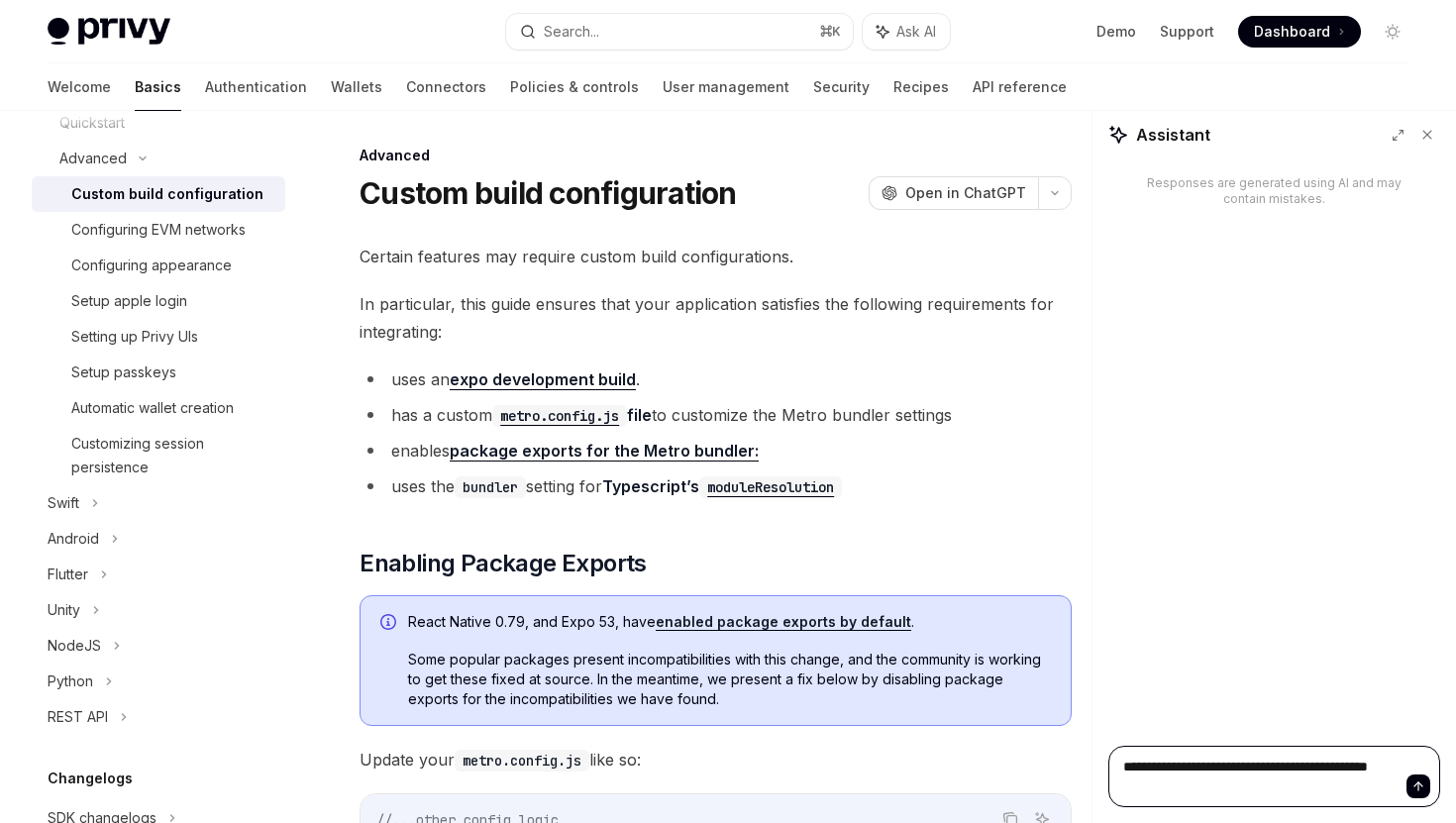 type on "*" 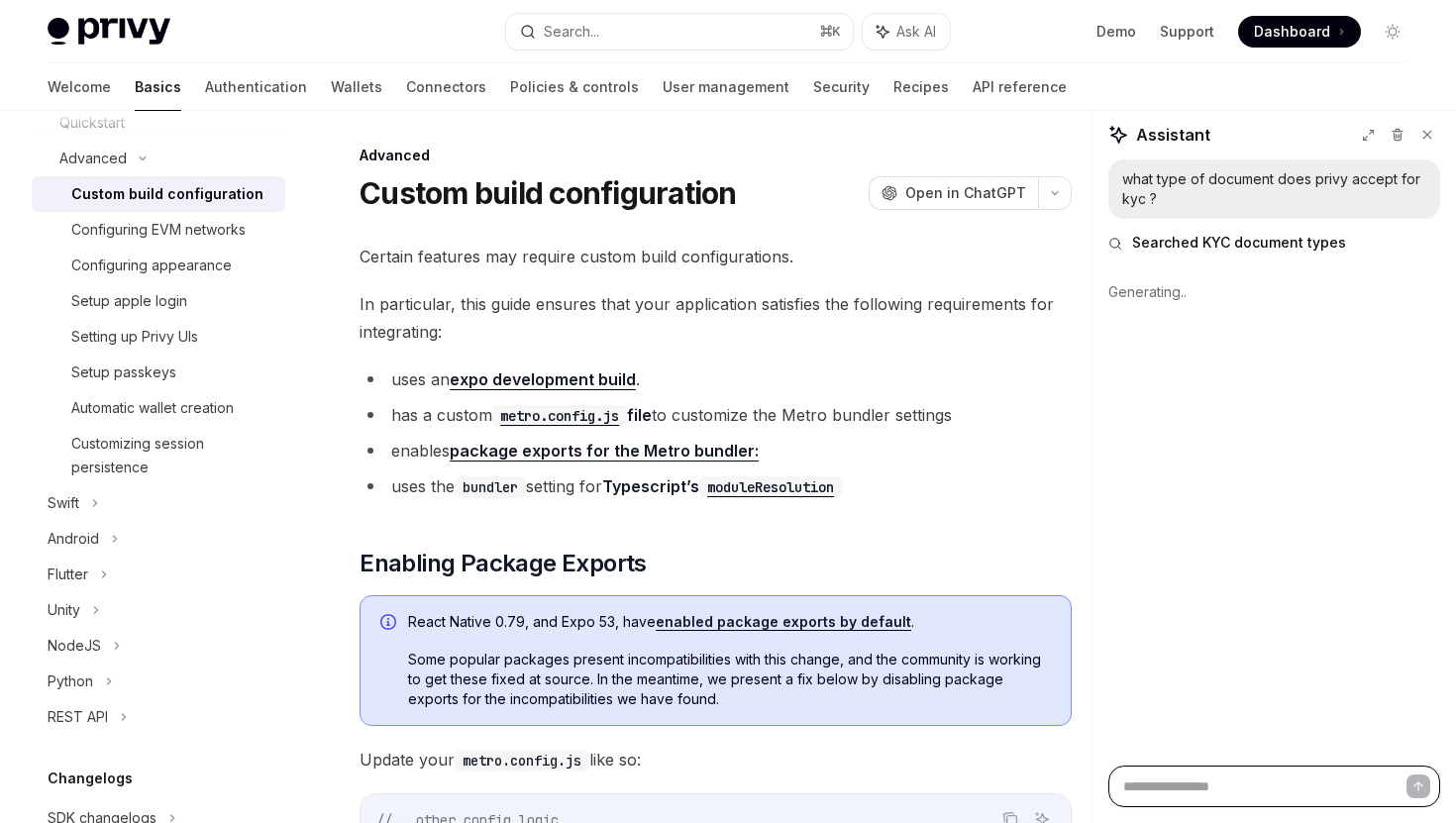 scroll, scrollTop: 0, scrollLeft: 0, axis: both 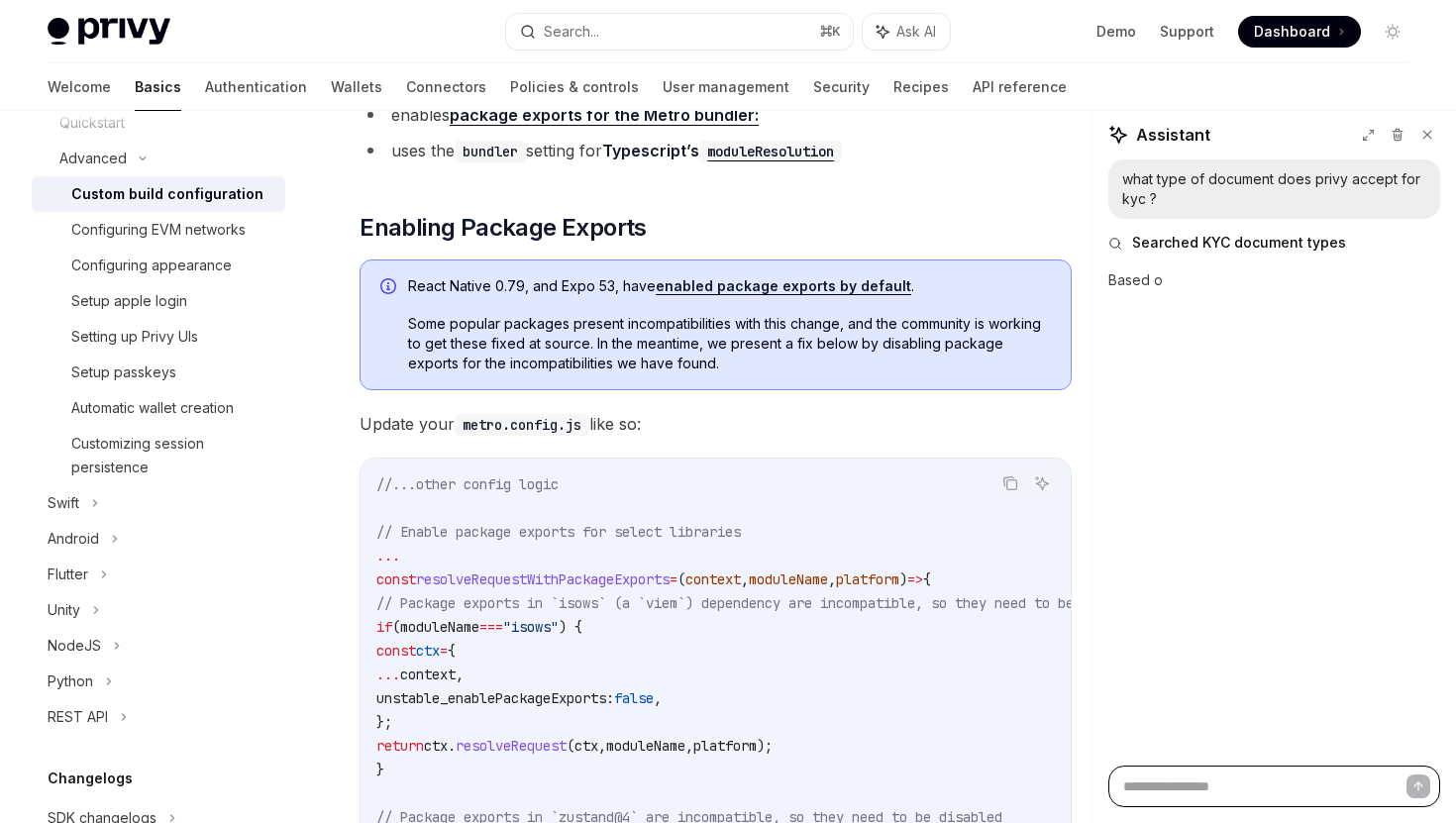 type on "*" 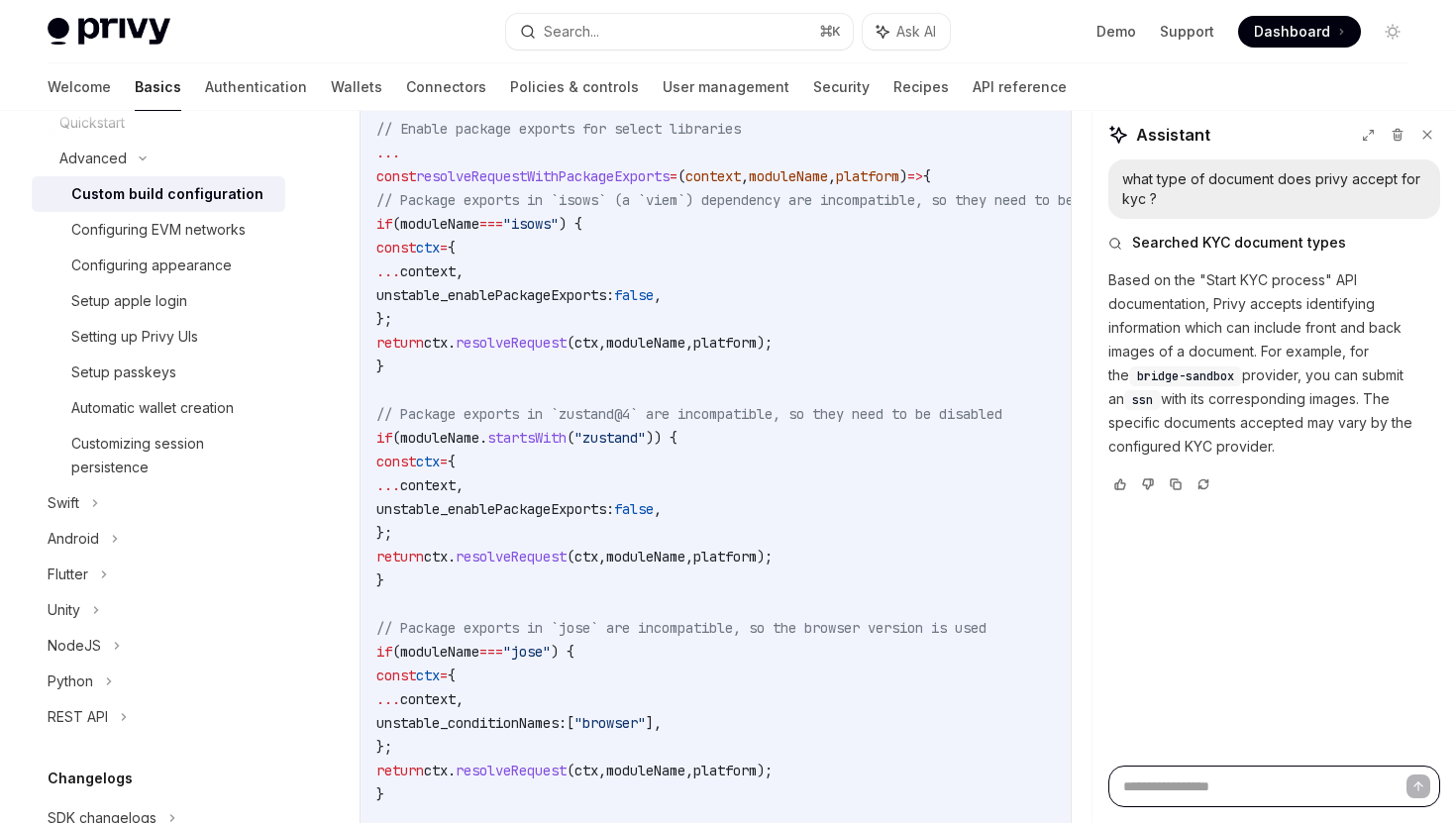 scroll, scrollTop: 751, scrollLeft: 0, axis: vertical 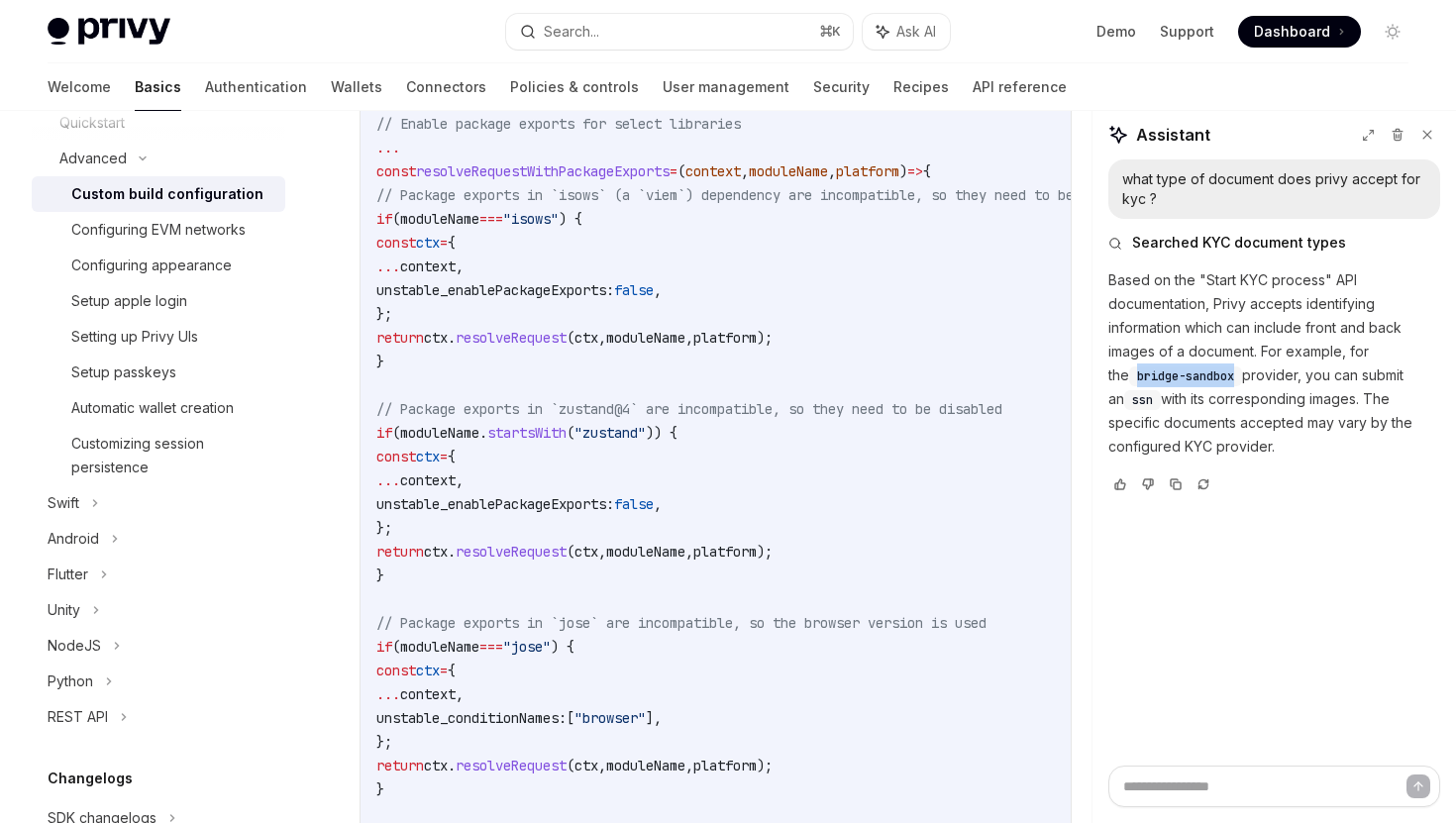 drag, startPoint x: 1214, startPoint y: 375, endPoint x: 1110, endPoint y: 375, distance: 104 